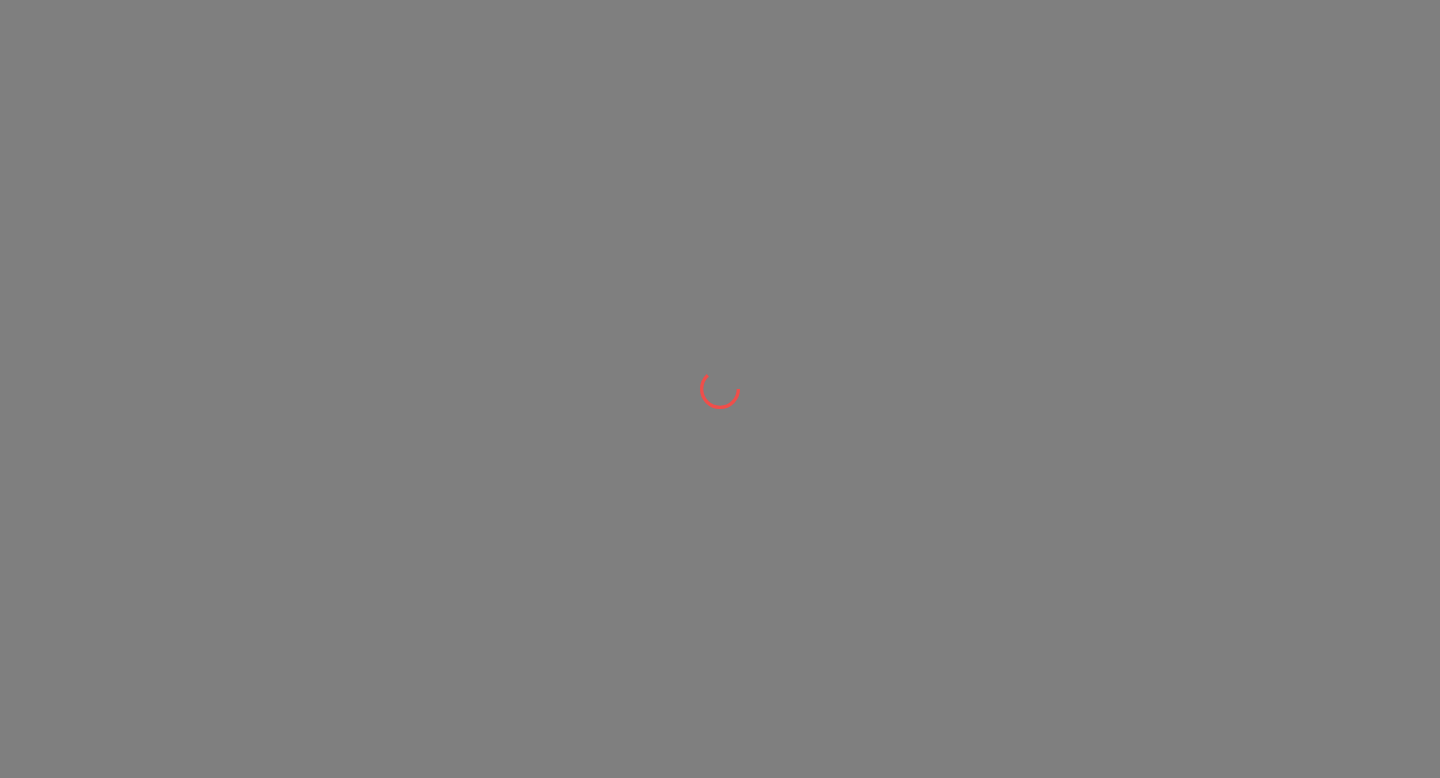 scroll, scrollTop: 0, scrollLeft: 0, axis: both 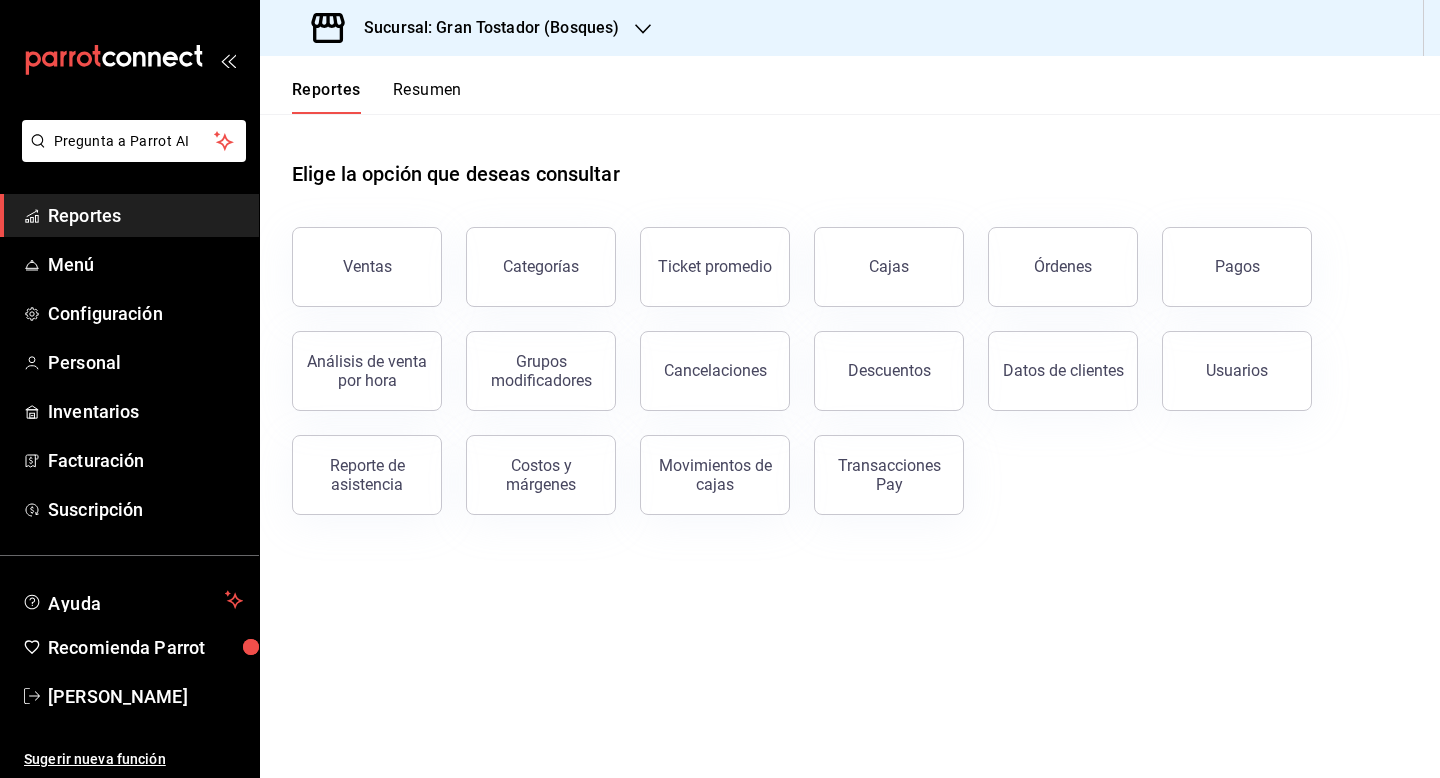 click on "Sucursal: Gran Tostador (Bosques)" at bounding box center (467, 28) 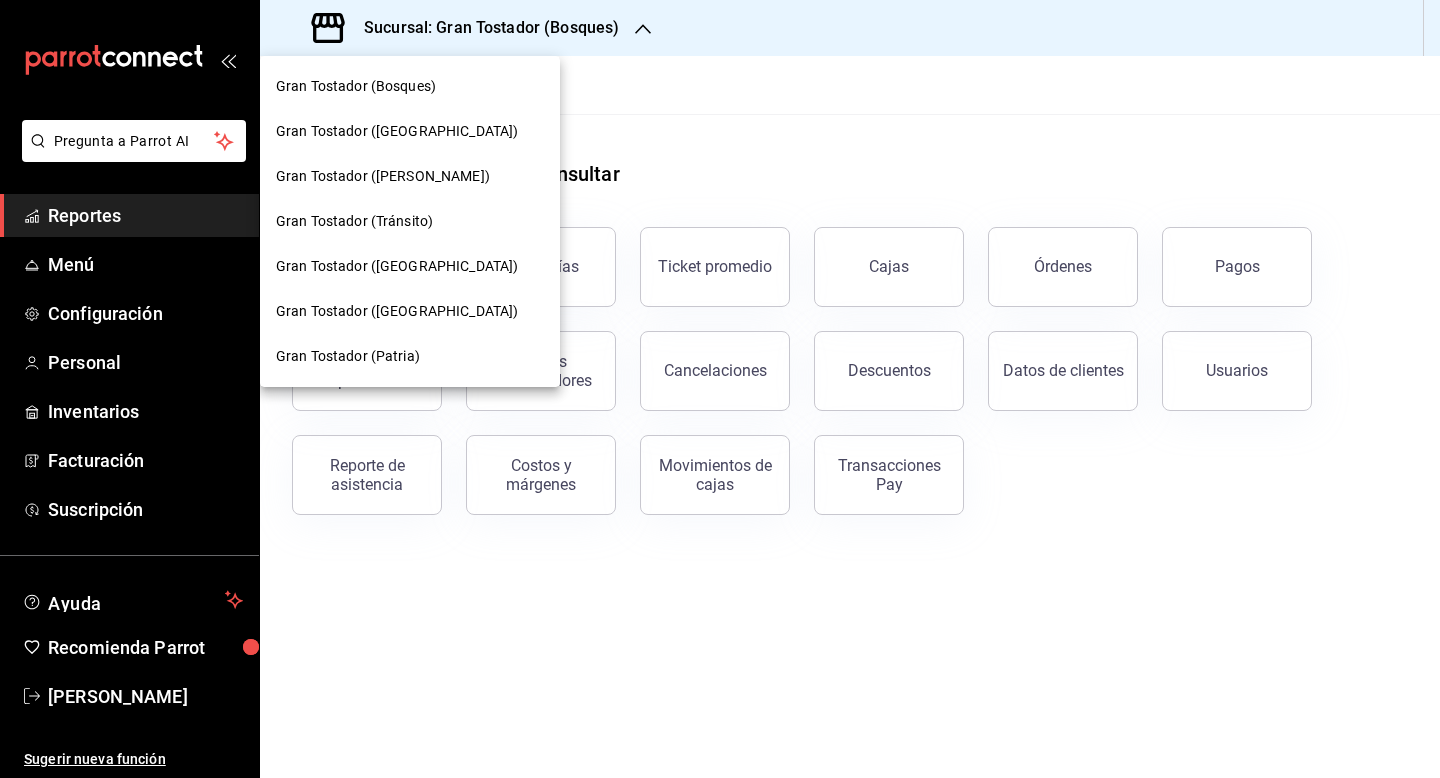 click on "Gran Tostador (Tránsito)" at bounding box center (354, 221) 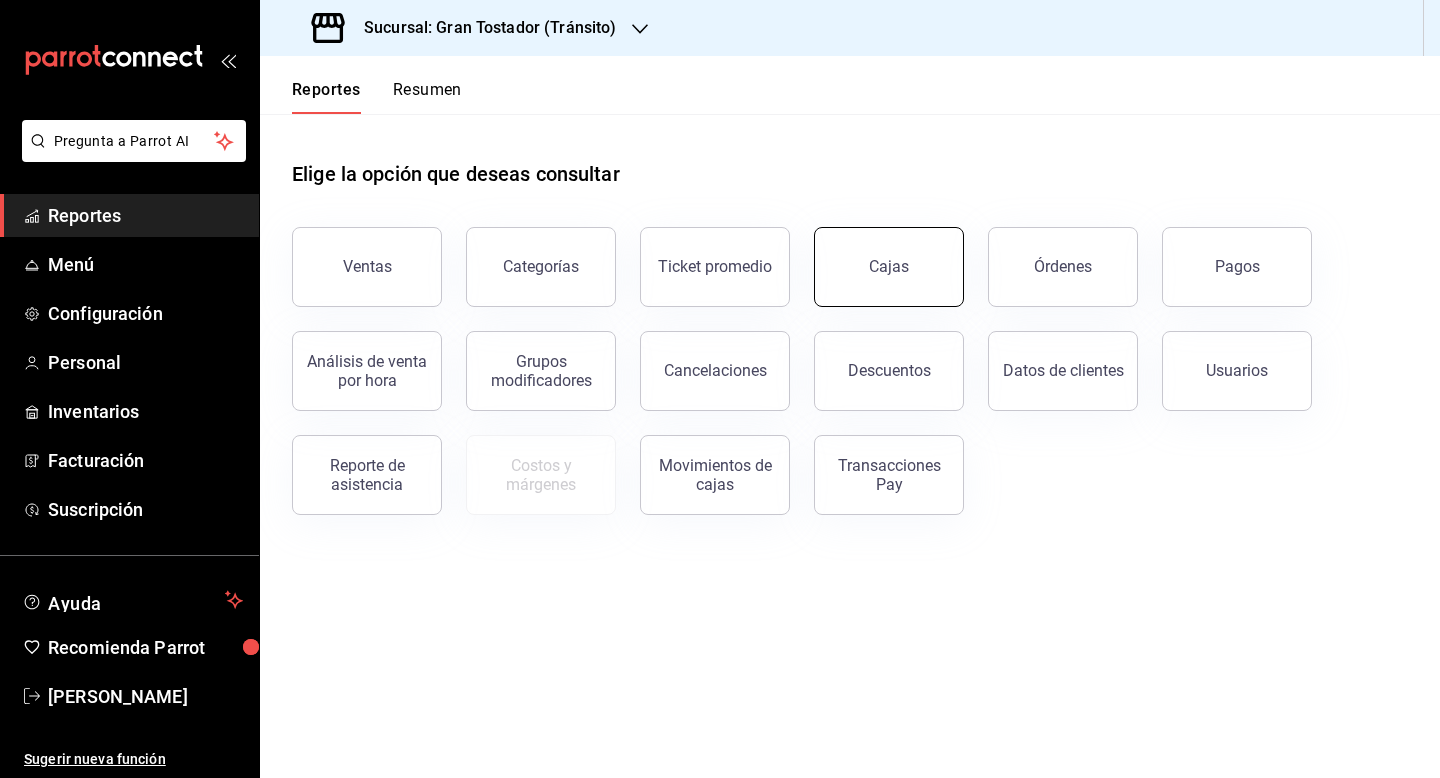 click on "Cajas" at bounding box center [889, 267] 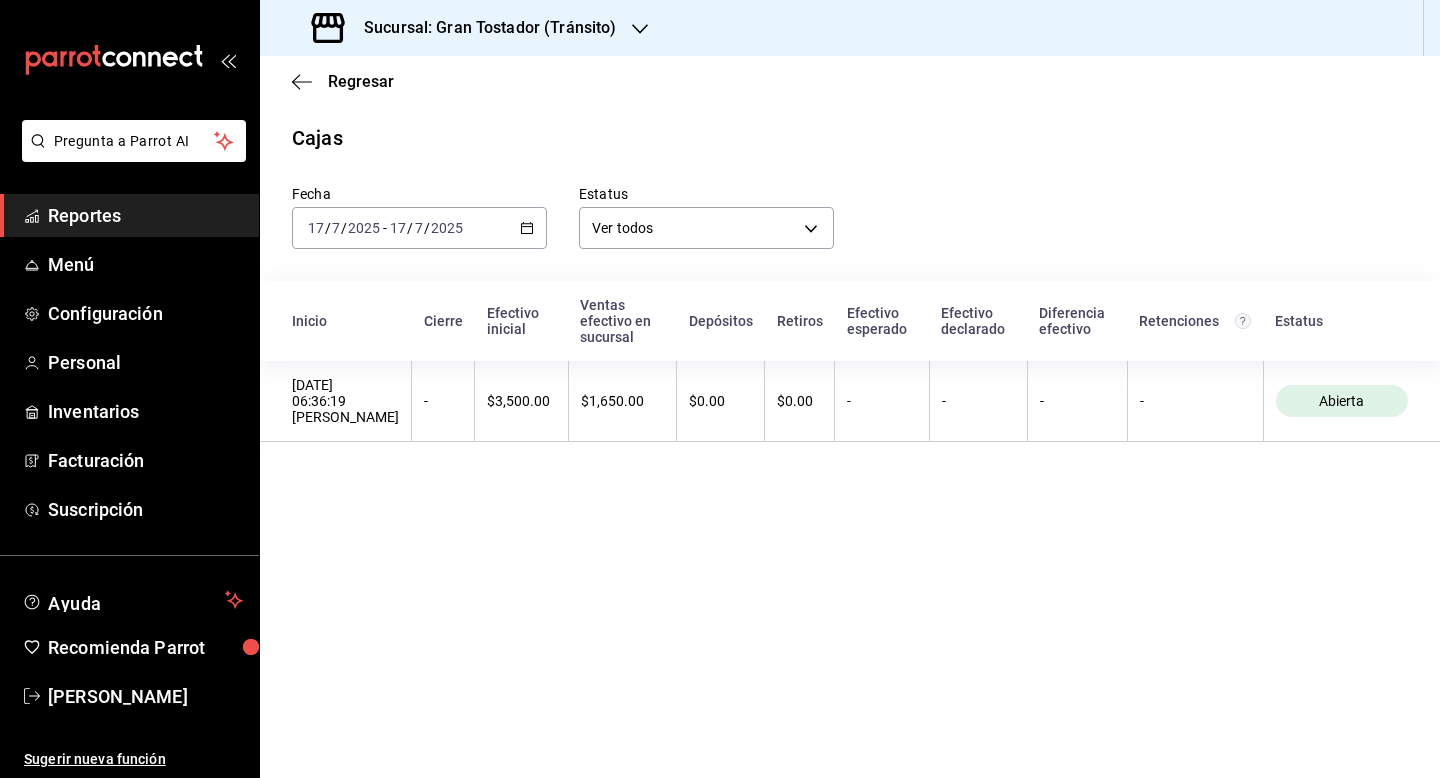 click 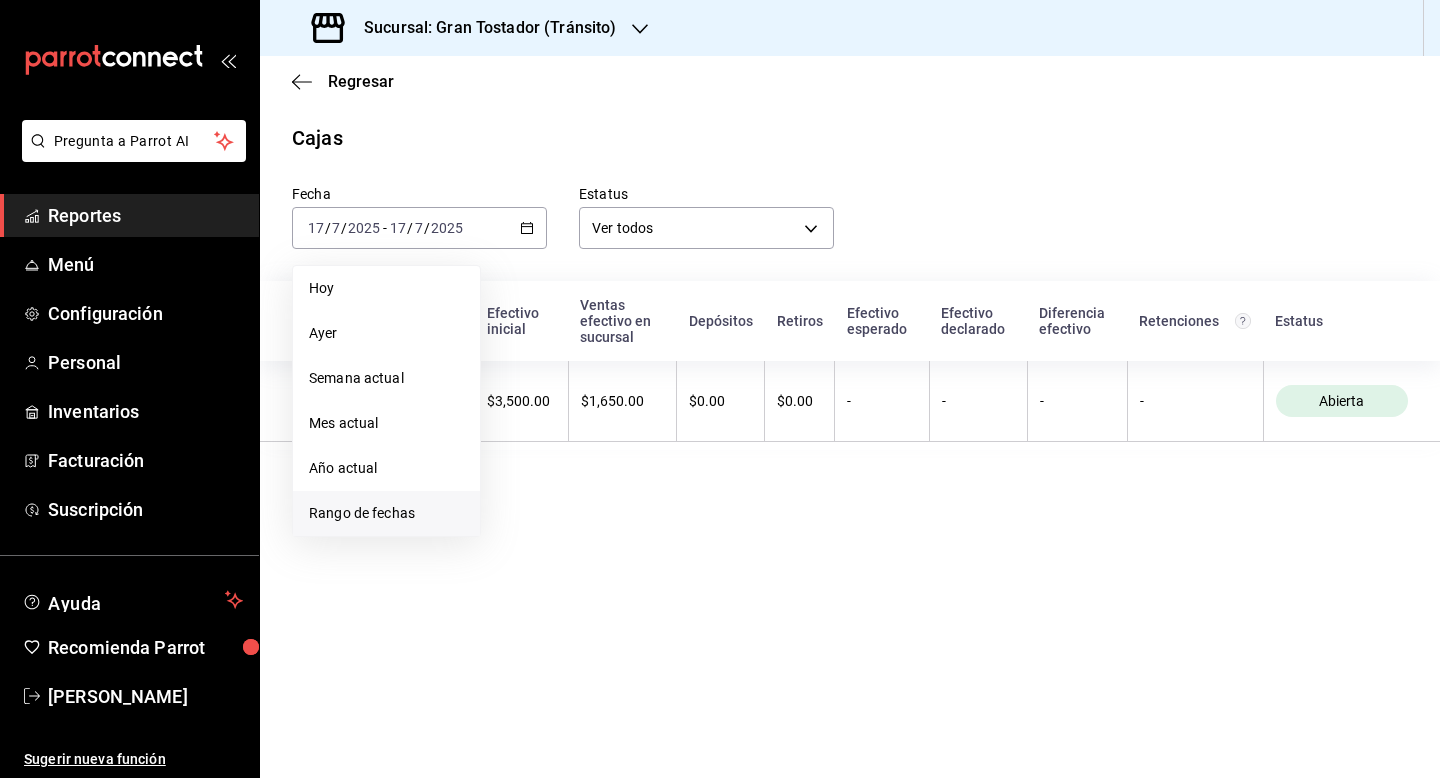 click on "Rango de fechas" at bounding box center [386, 513] 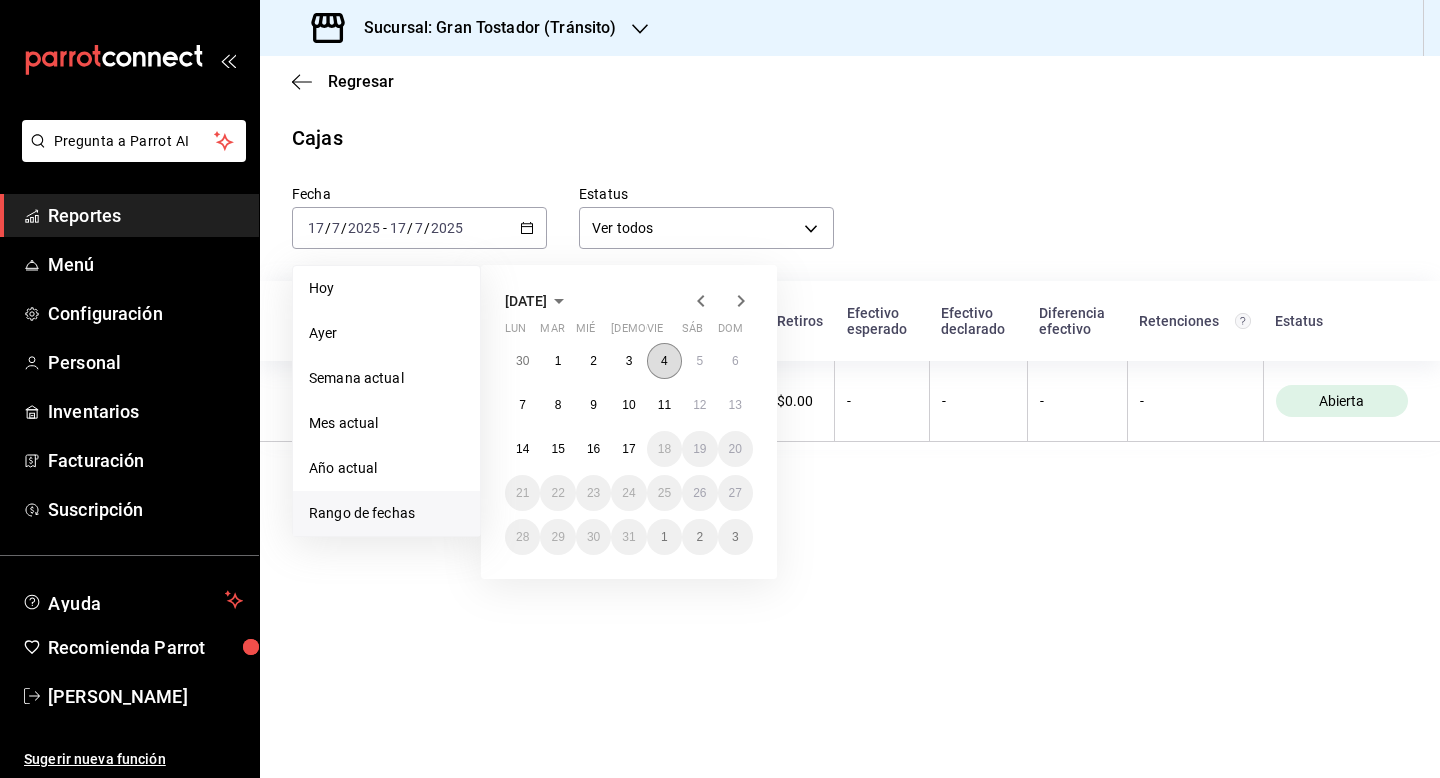 click on "4" at bounding box center [664, 361] 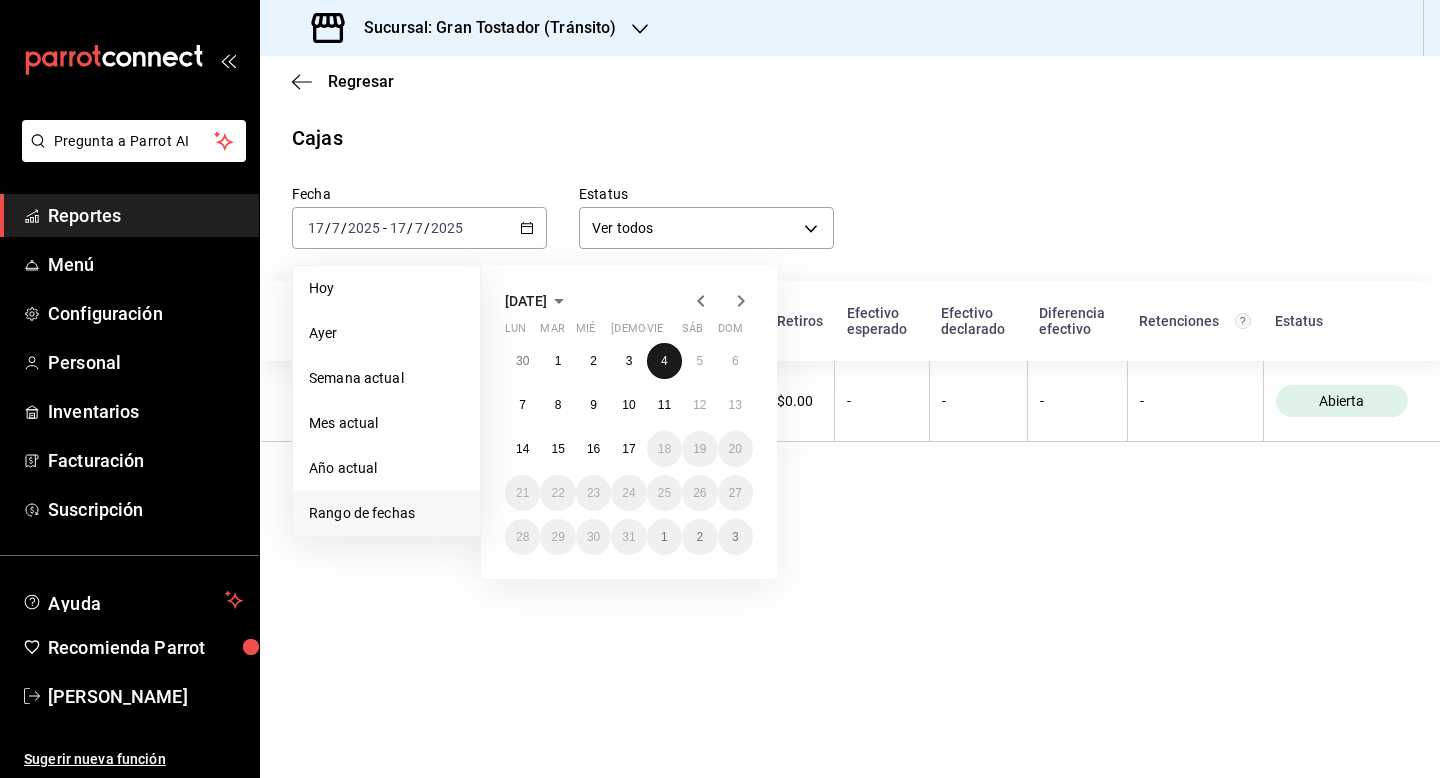 click on "4" at bounding box center (664, 361) 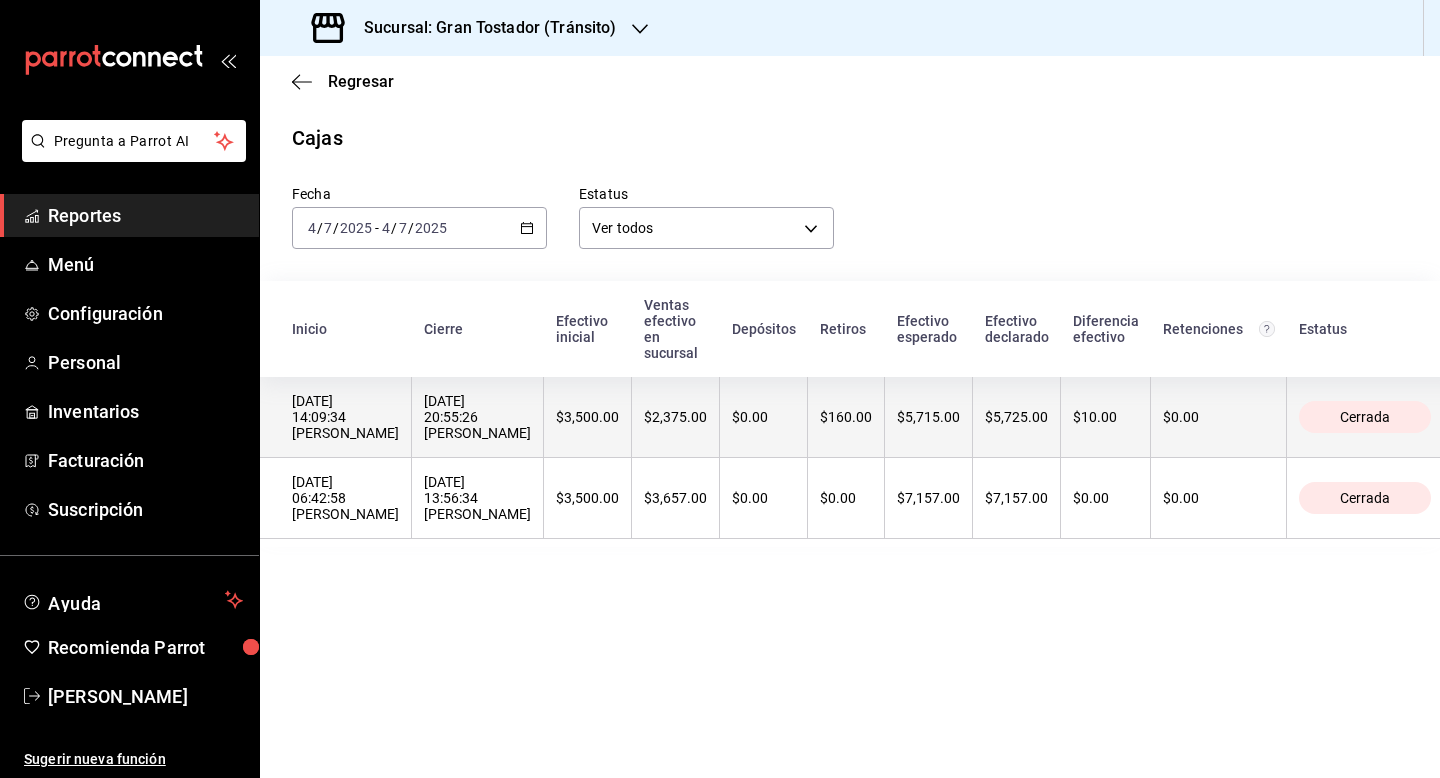 click on "$0.00" at bounding box center [763, 417] 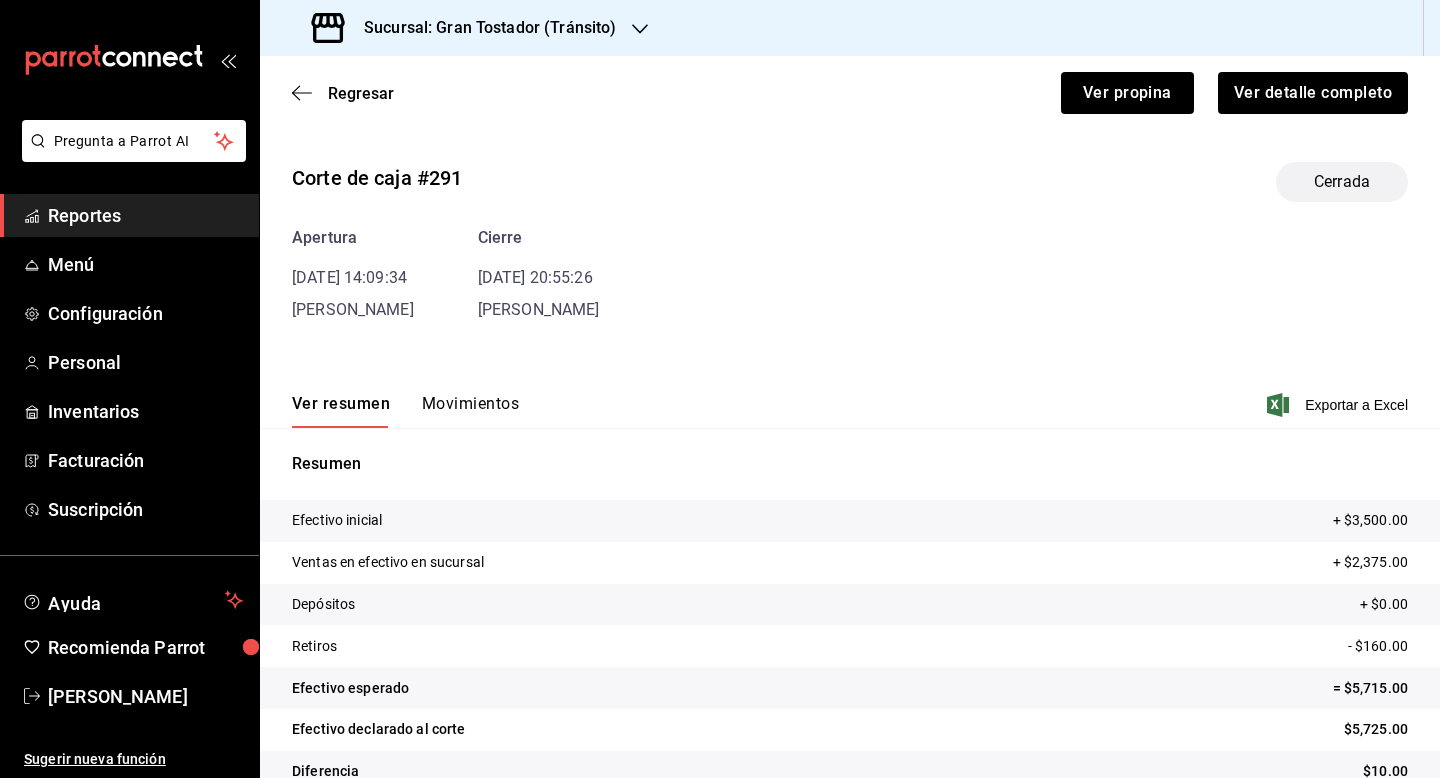 click on "Movimientos" at bounding box center (470, 411) 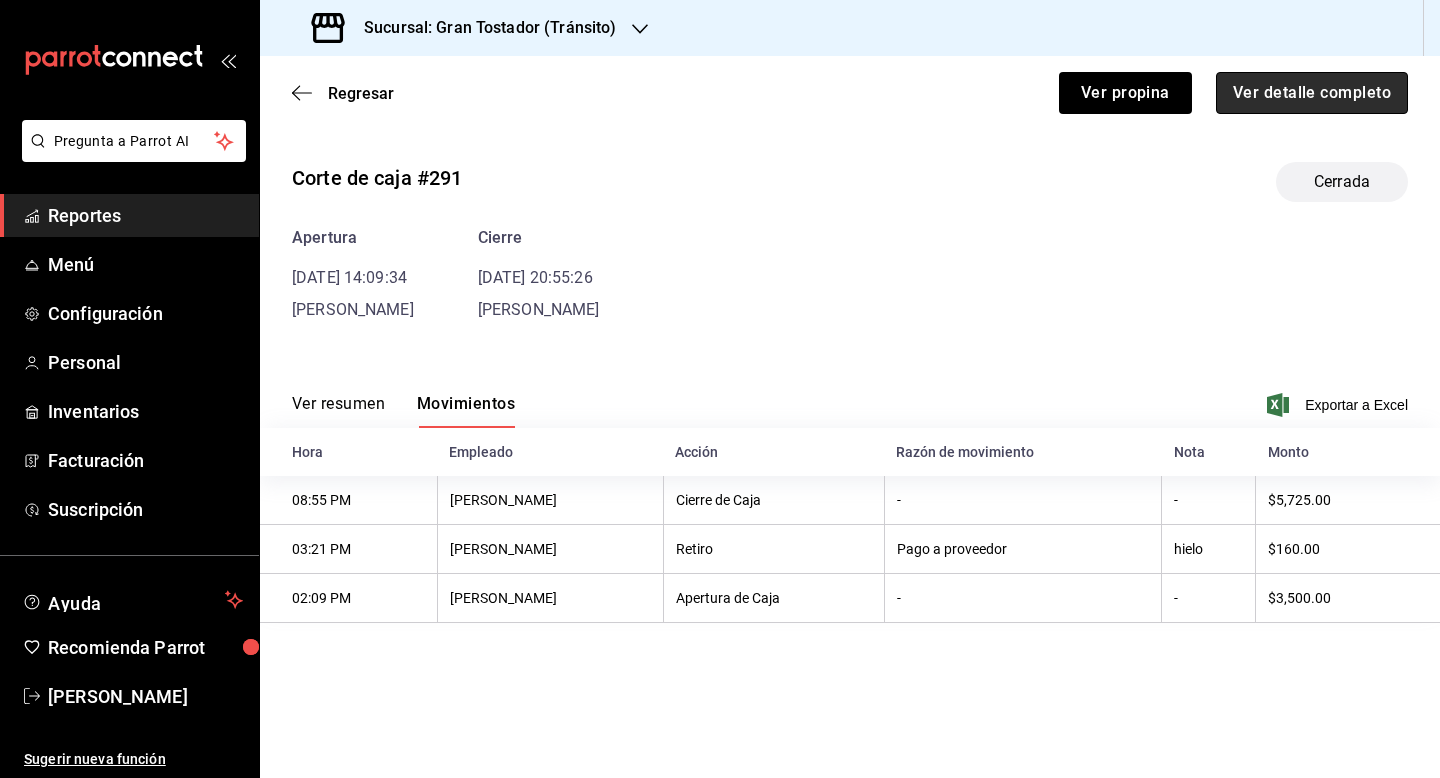 click on "Ver detalle completo" at bounding box center [1312, 93] 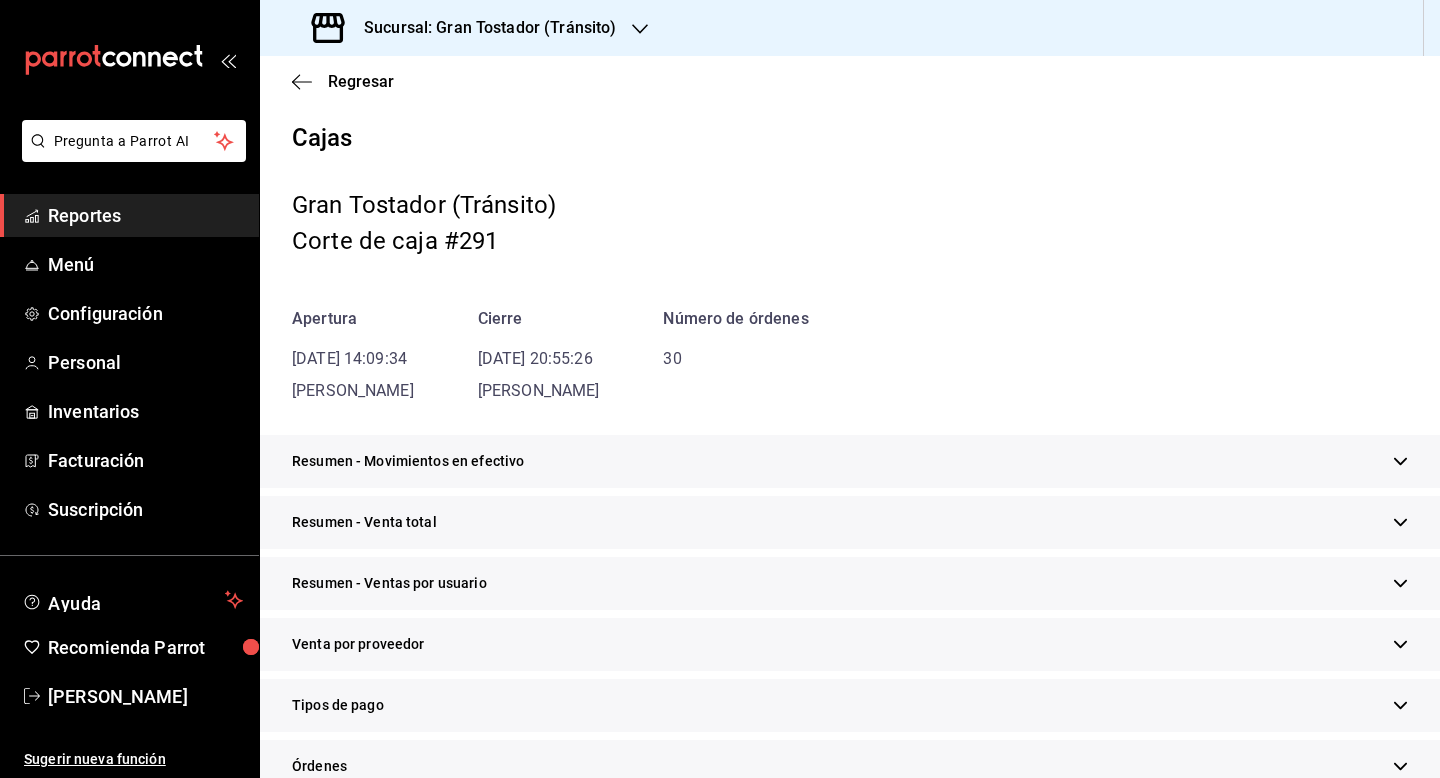 scroll, scrollTop: 78, scrollLeft: 0, axis: vertical 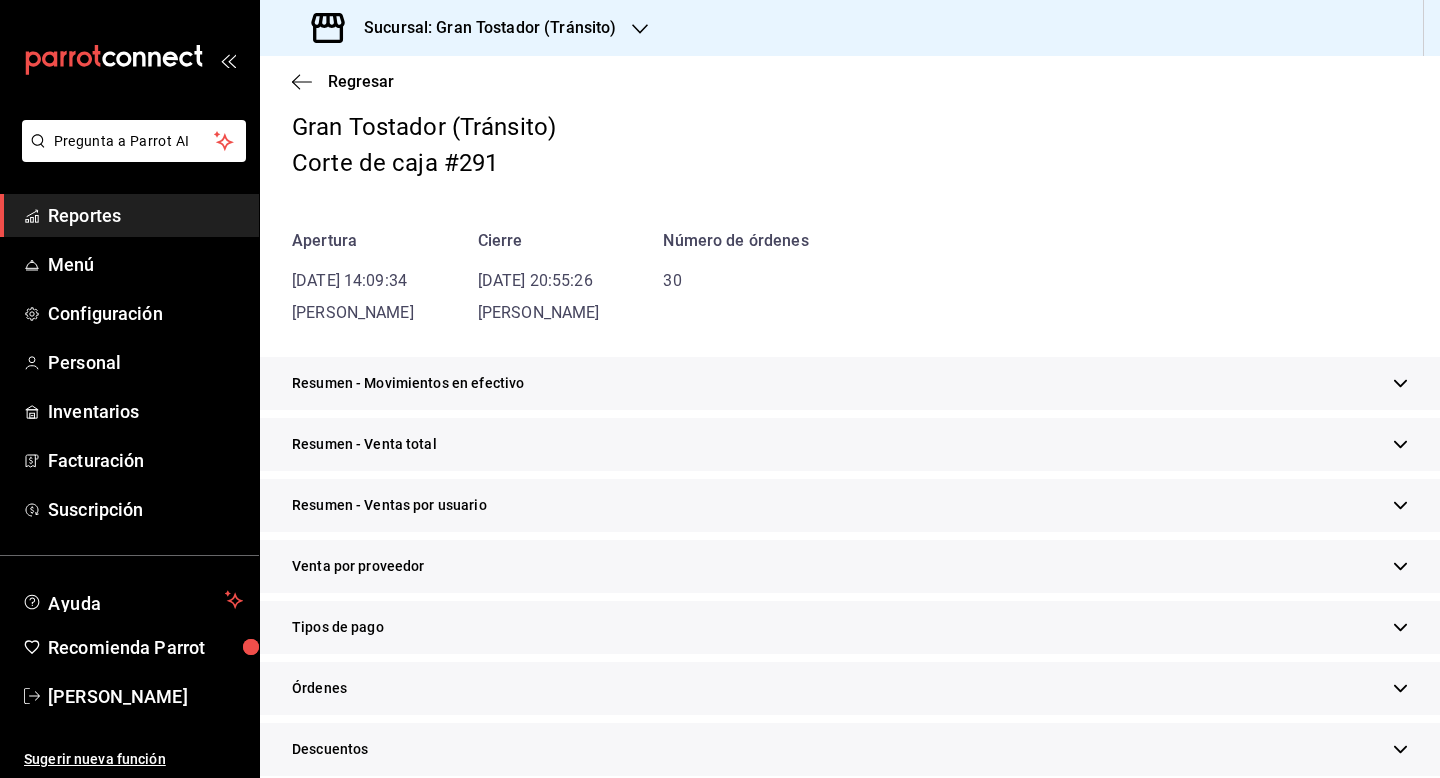 click on "Tipos de pago" at bounding box center (850, 627) 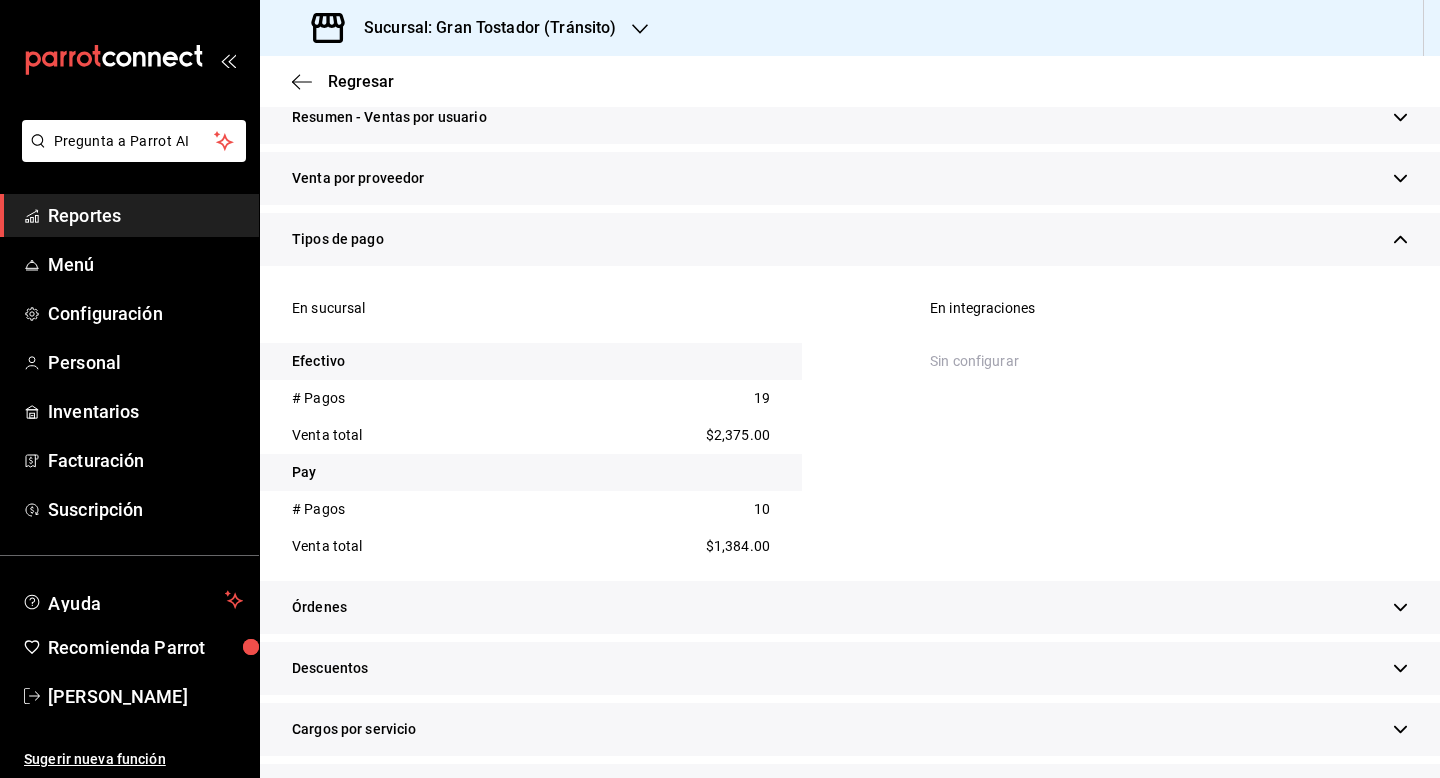 scroll, scrollTop: 475, scrollLeft: 0, axis: vertical 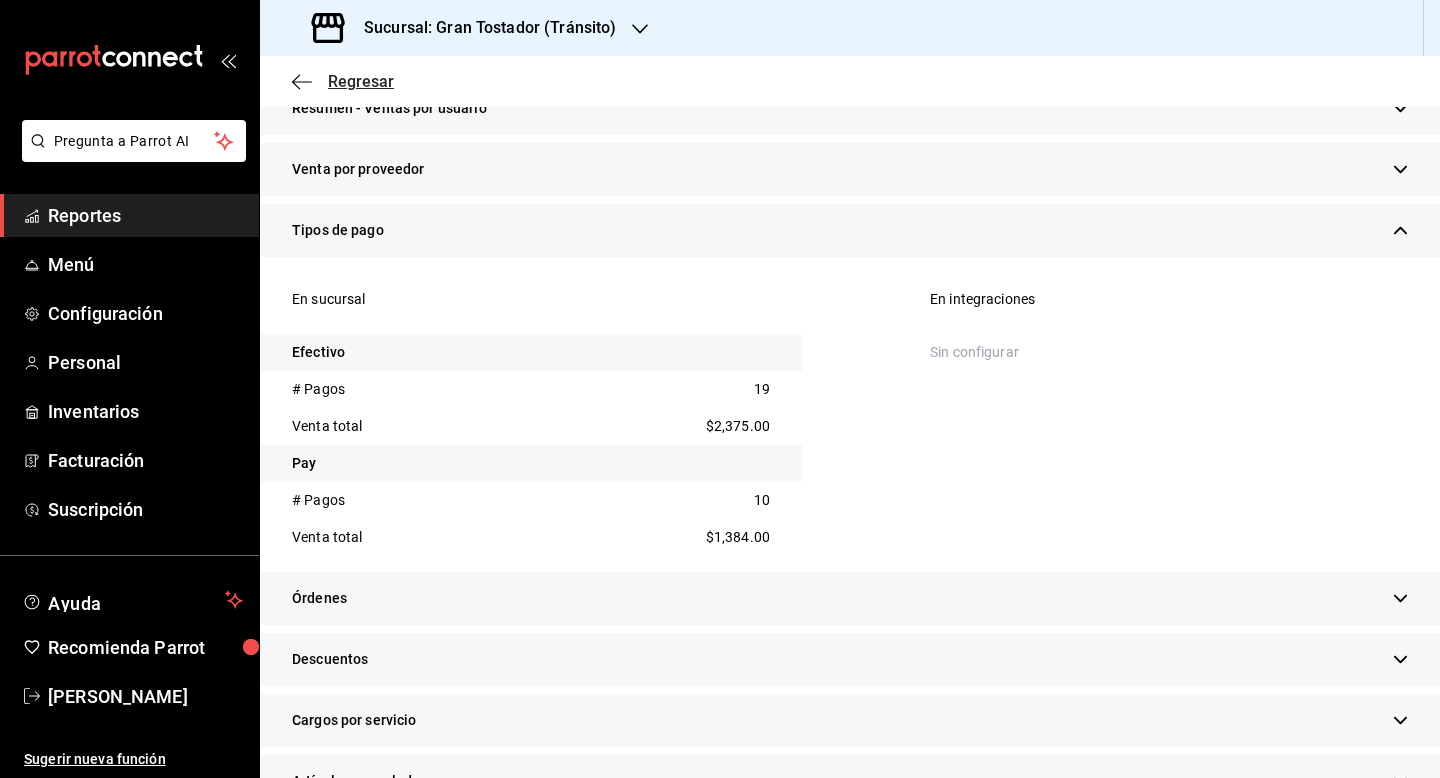click on "Regresar" at bounding box center [361, 81] 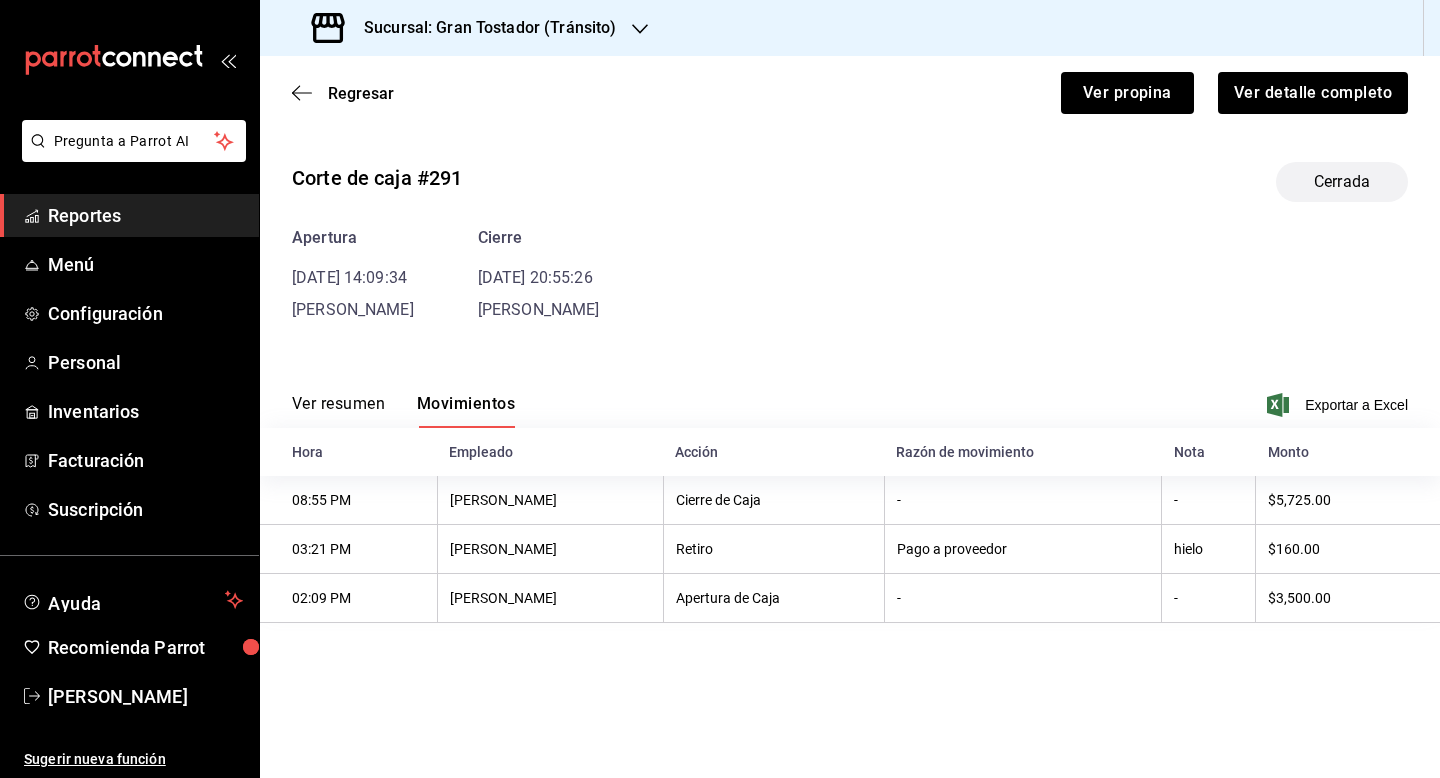 scroll, scrollTop: 0, scrollLeft: 0, axis: both 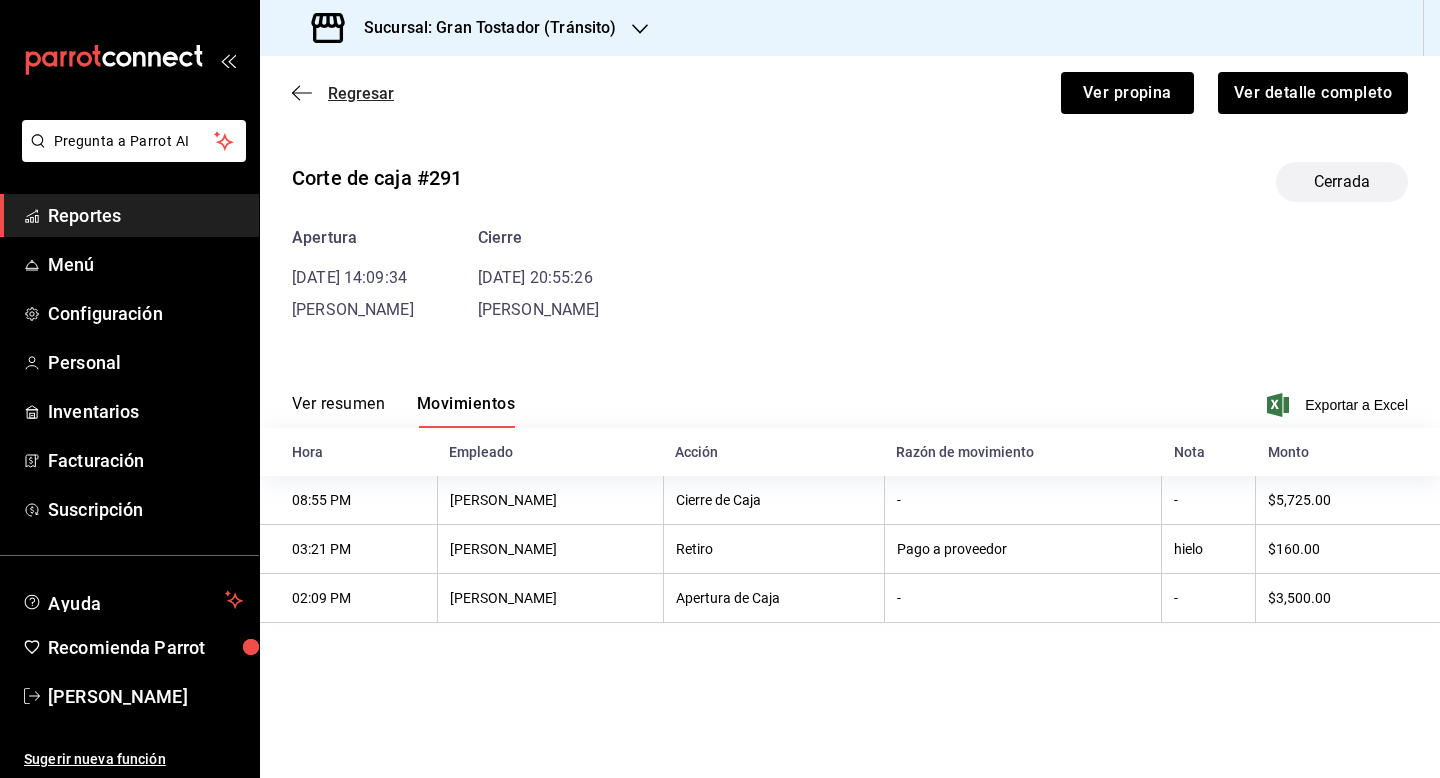 click on "Regresar" at bounding box center (361, 93) 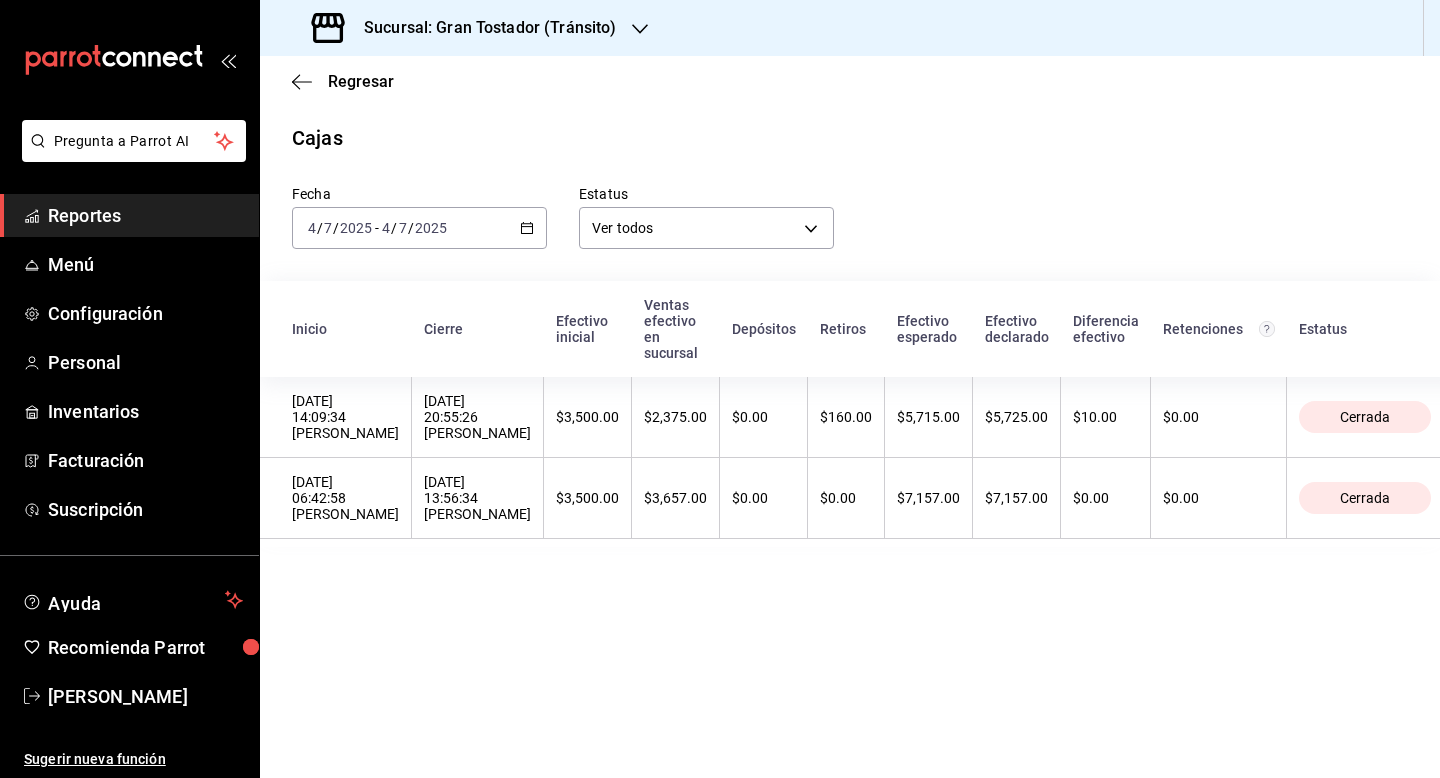 click 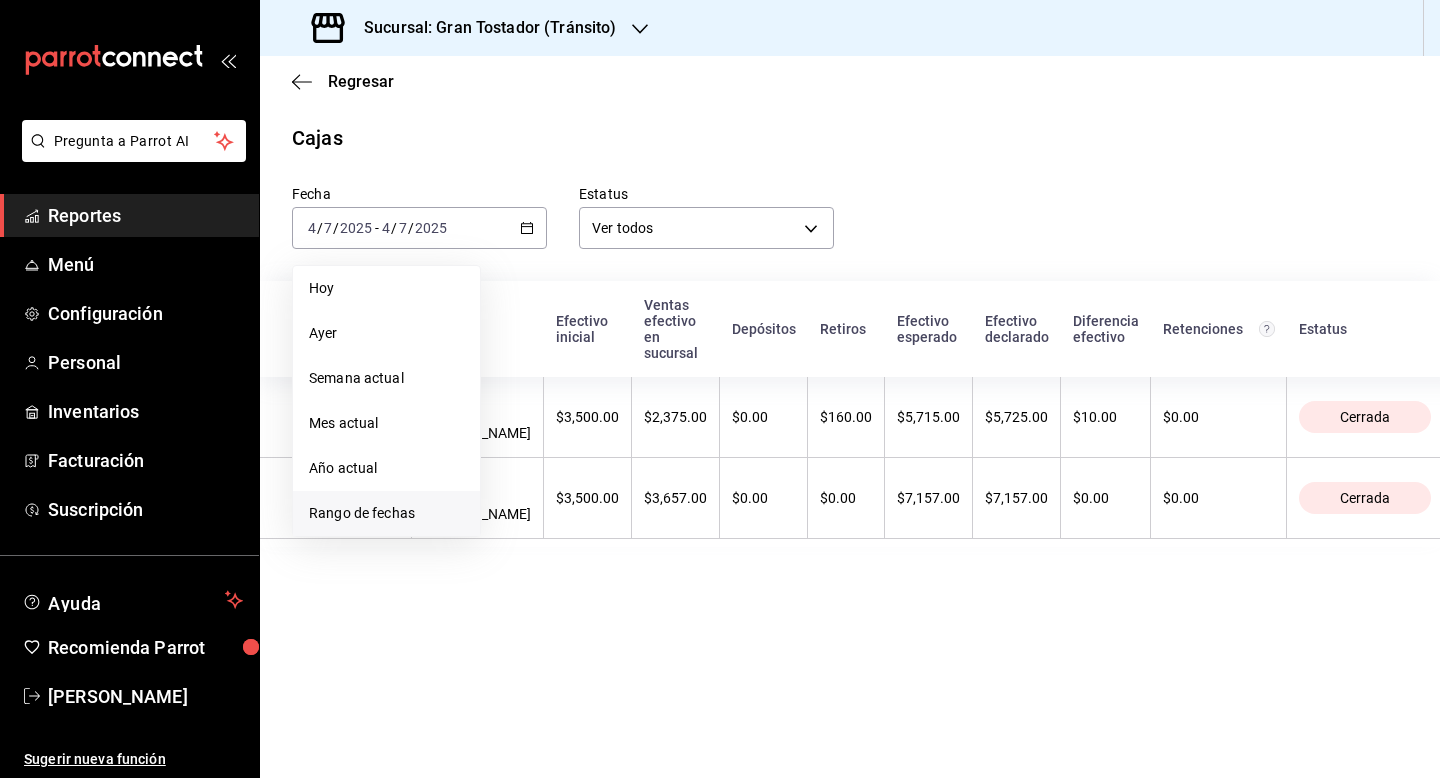 click on "Rango de fechas" at bounding box center (386, 513) 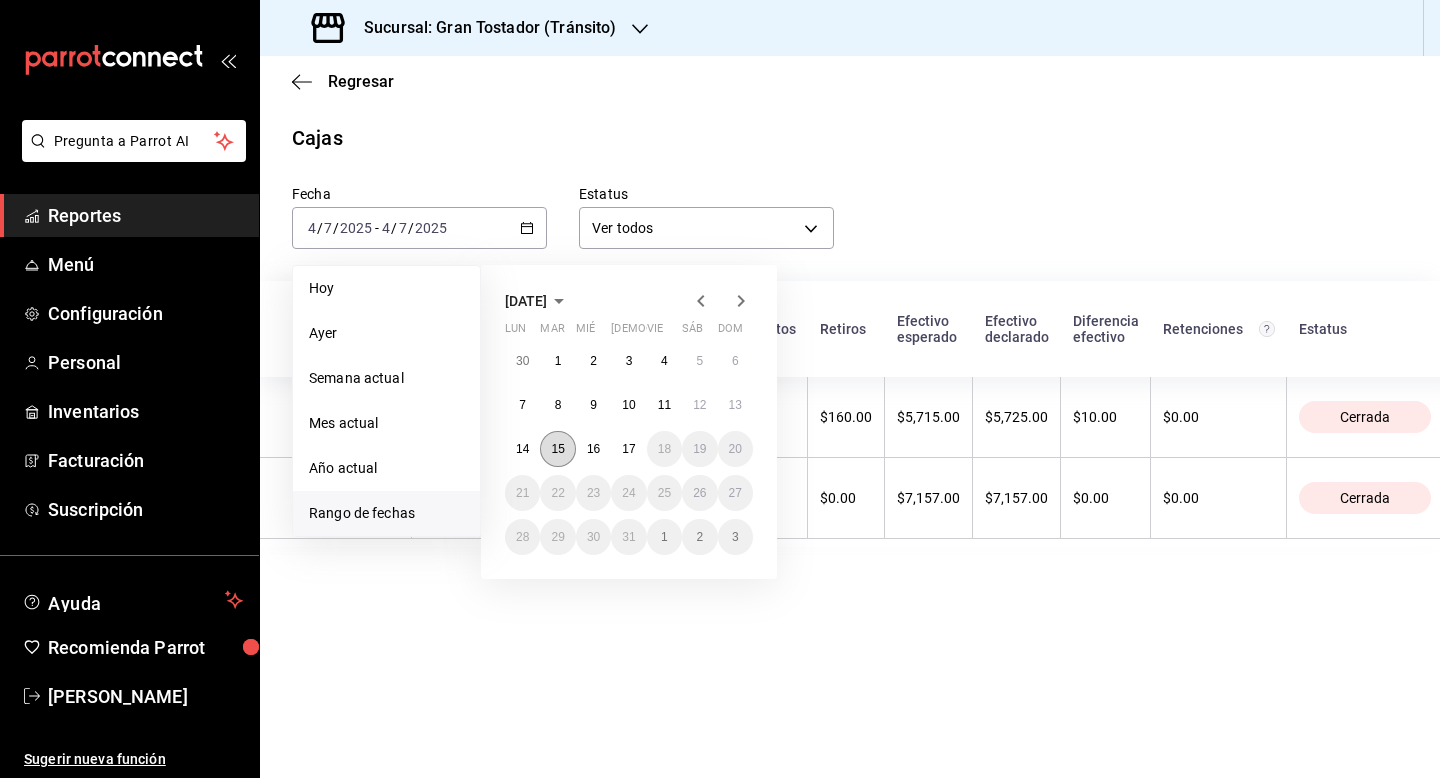 click on "15" at bounding box center (557, 449) 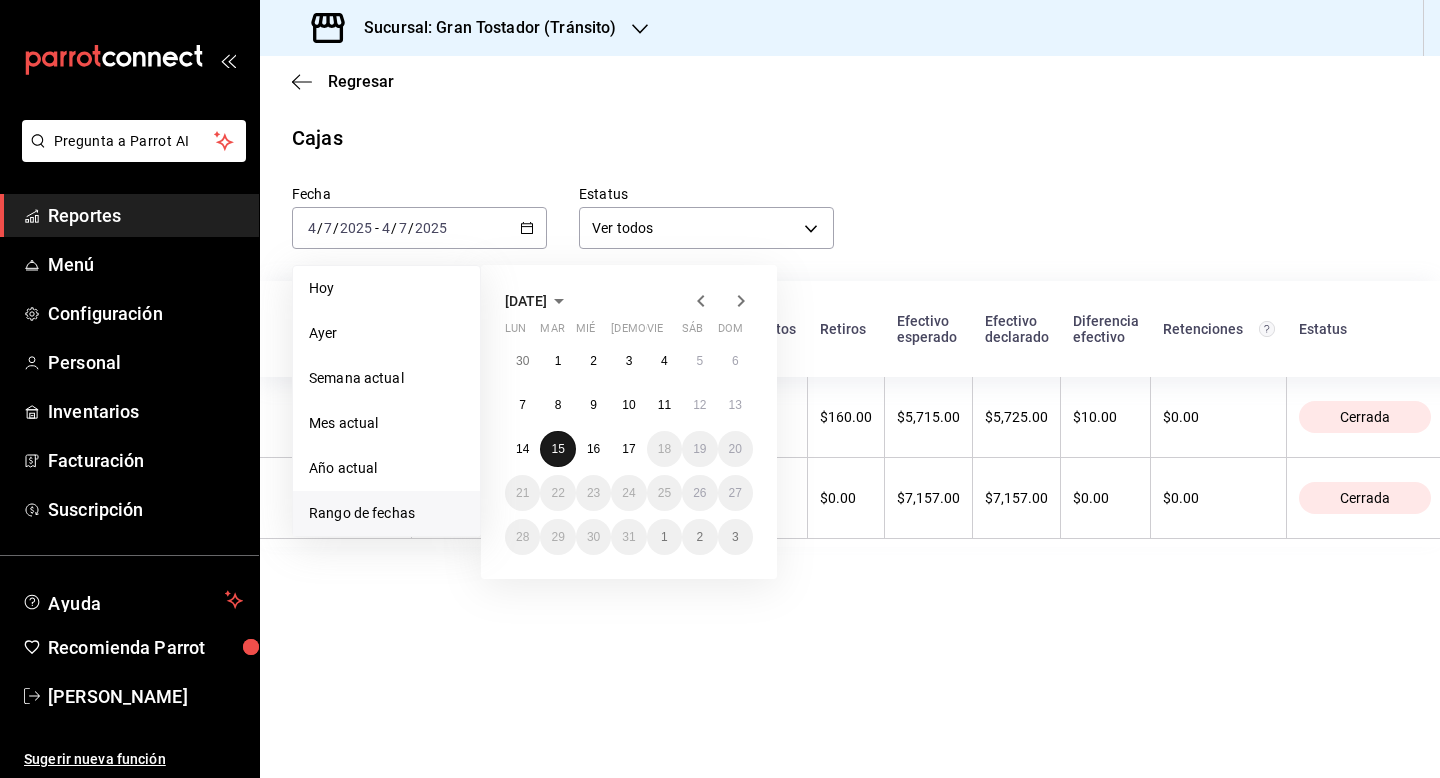 click on "15" at bounding box center (557, 449) 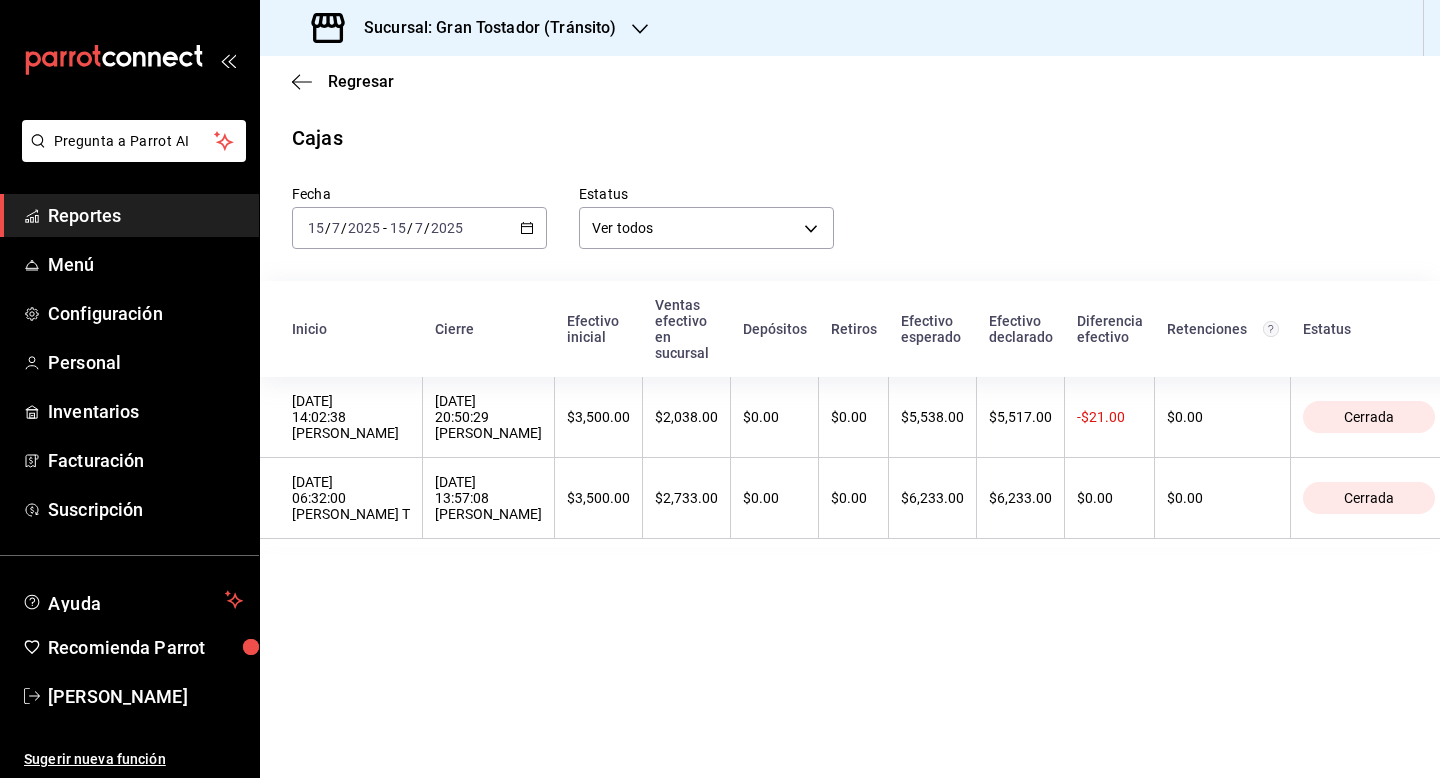 click on "$0.00" at bounding box center (774, 498) 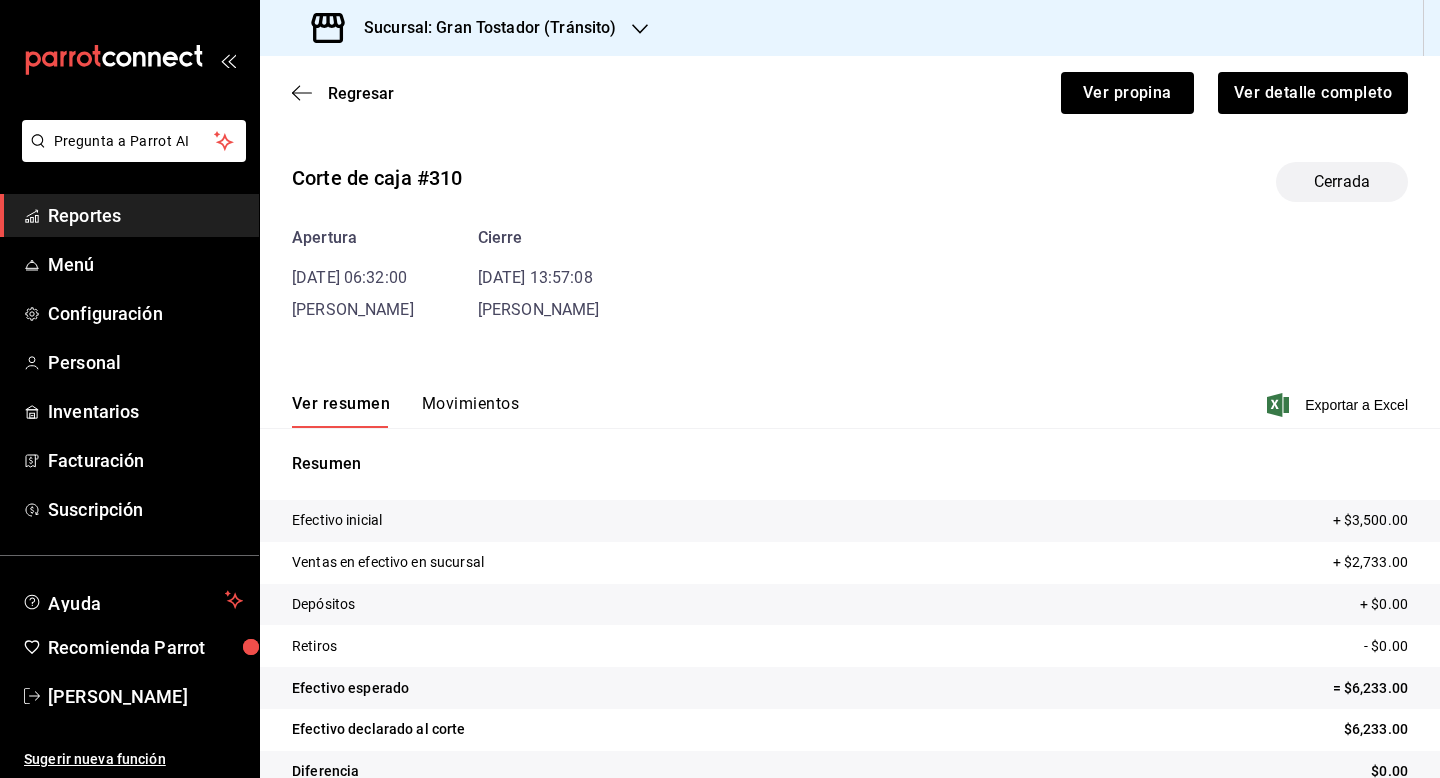 click on "Movimientos" at bounding box center [470, 411] 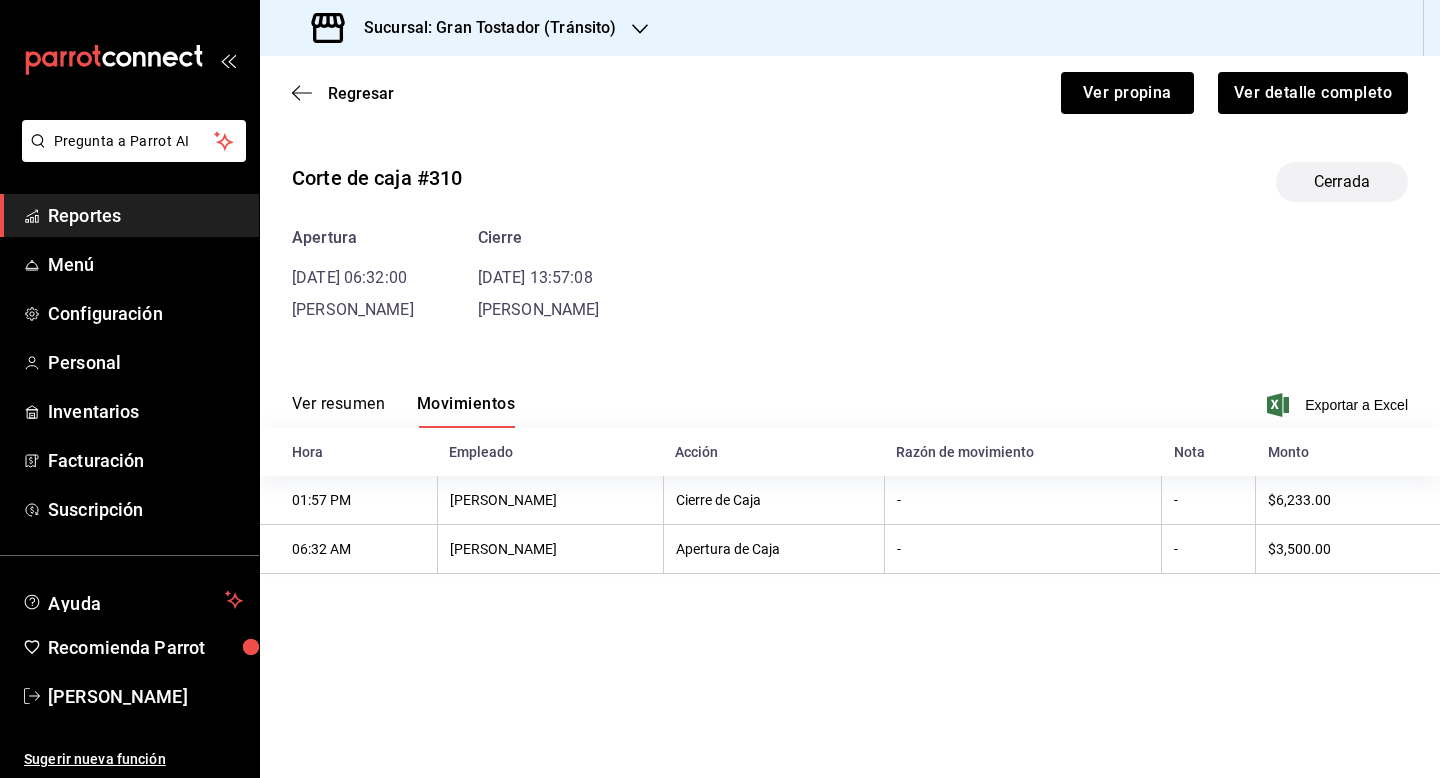 click on "Ver resumen" at bounding box center (338, 411) 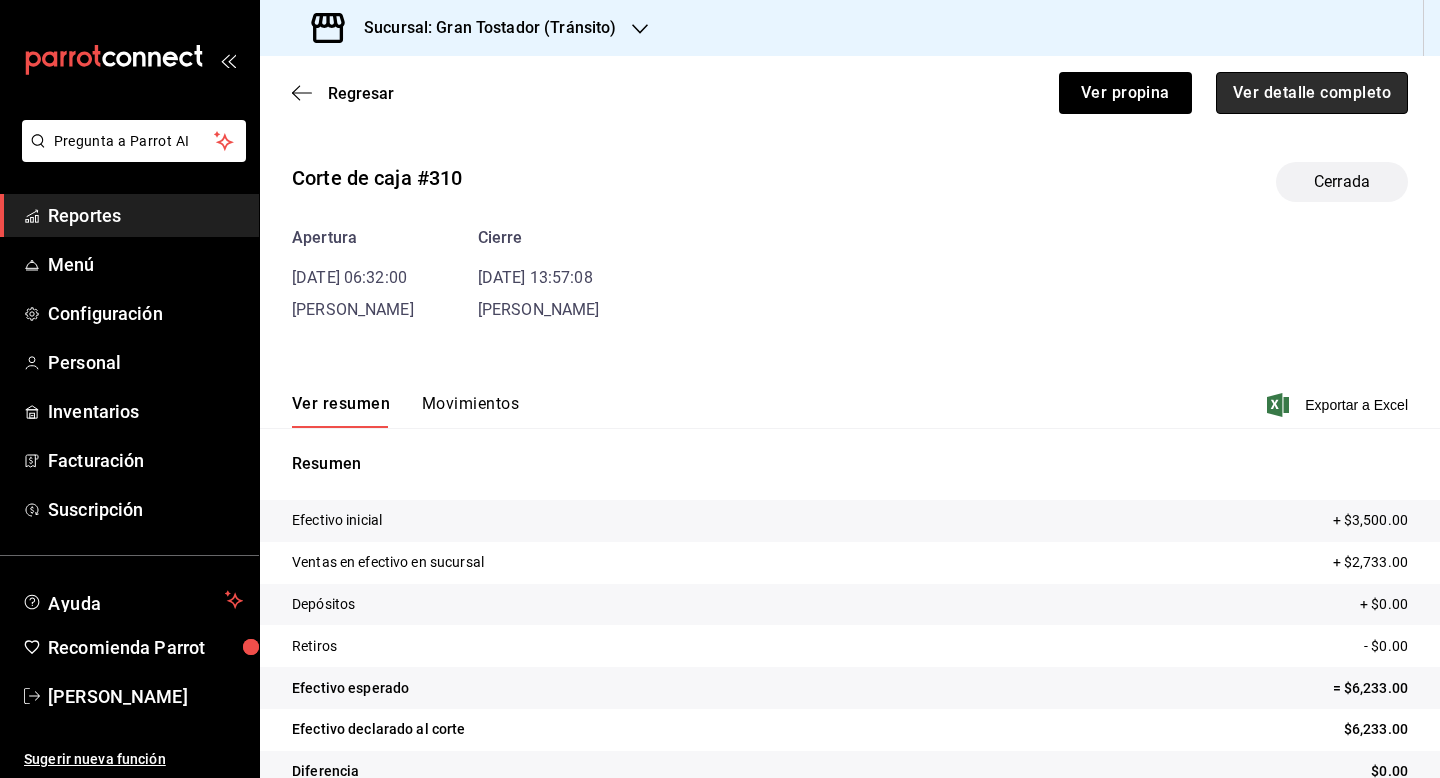 click on "Ver detalle completo" at bounding box center [1312, 93] 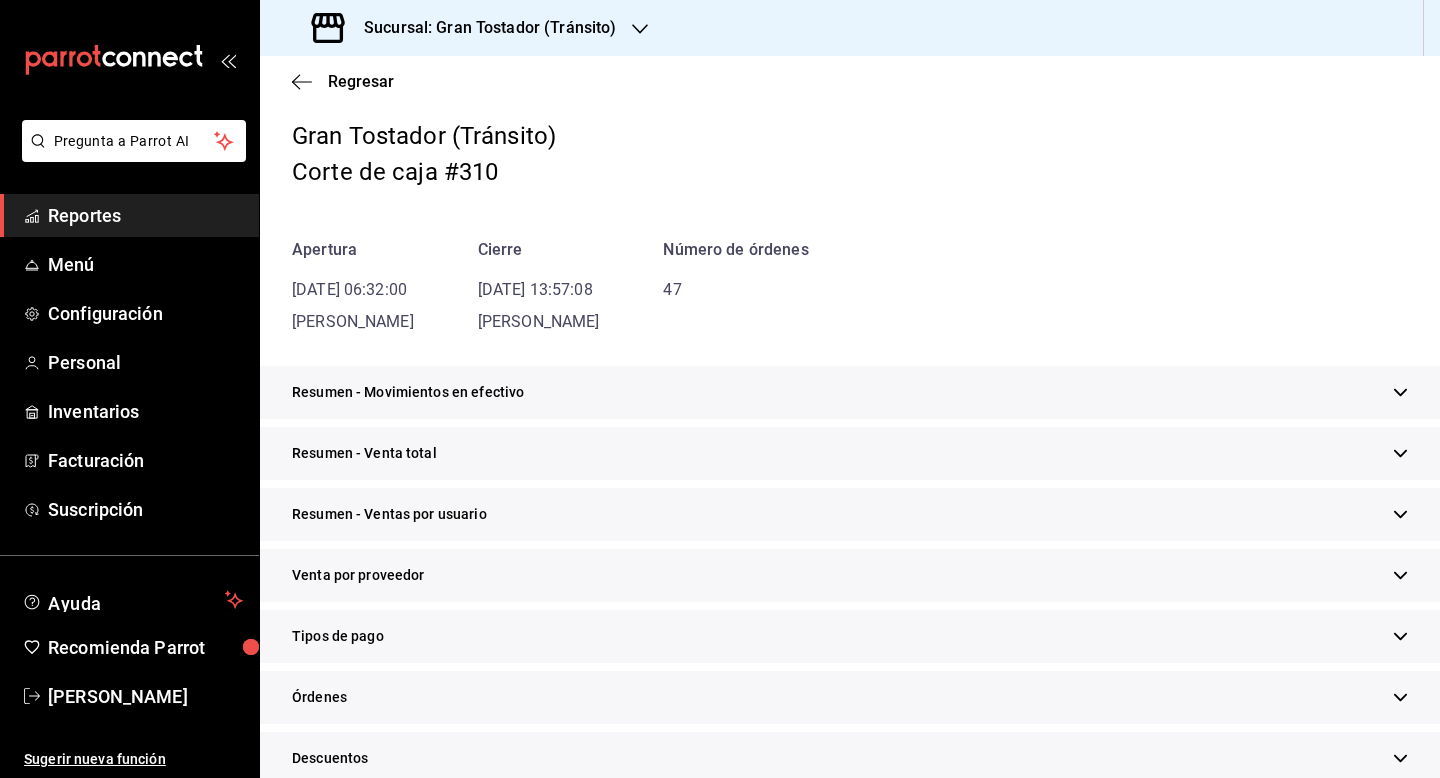 scroll, scrollTop: 83, scrollLeft: 0, axis: vertical 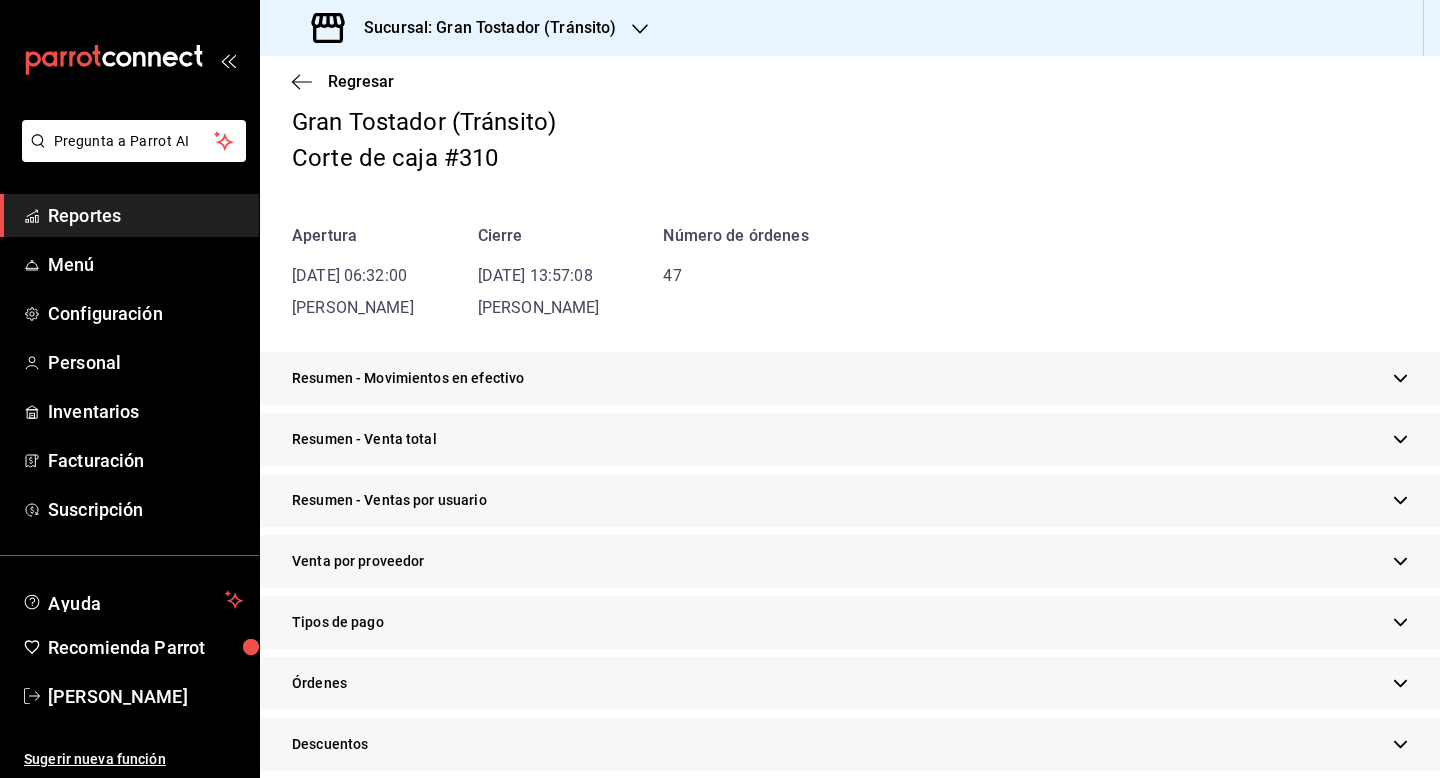 click on "Tipos de pago" at bounding box center [850, 622] 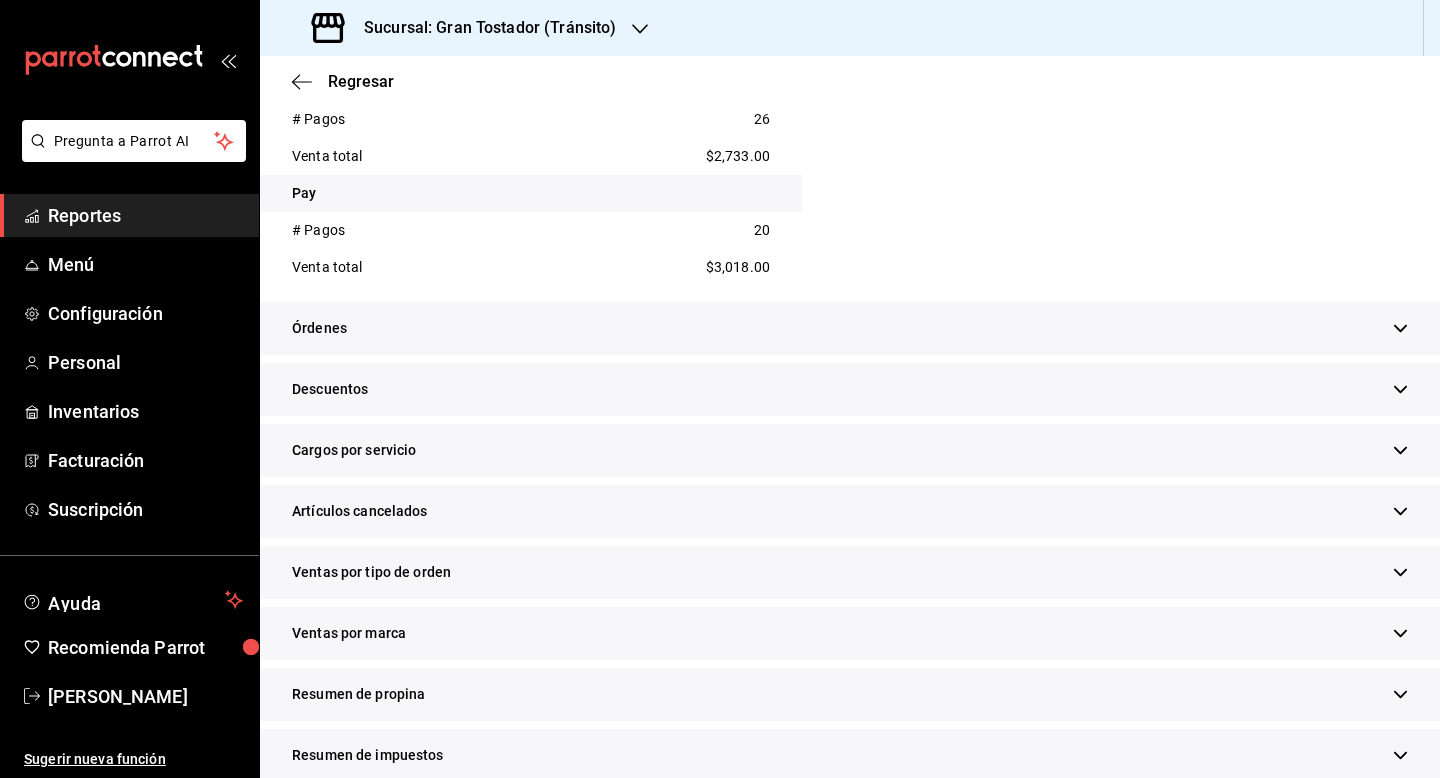 scroll, scrollTop: 834, scrollLeft: 0, axis: vertical 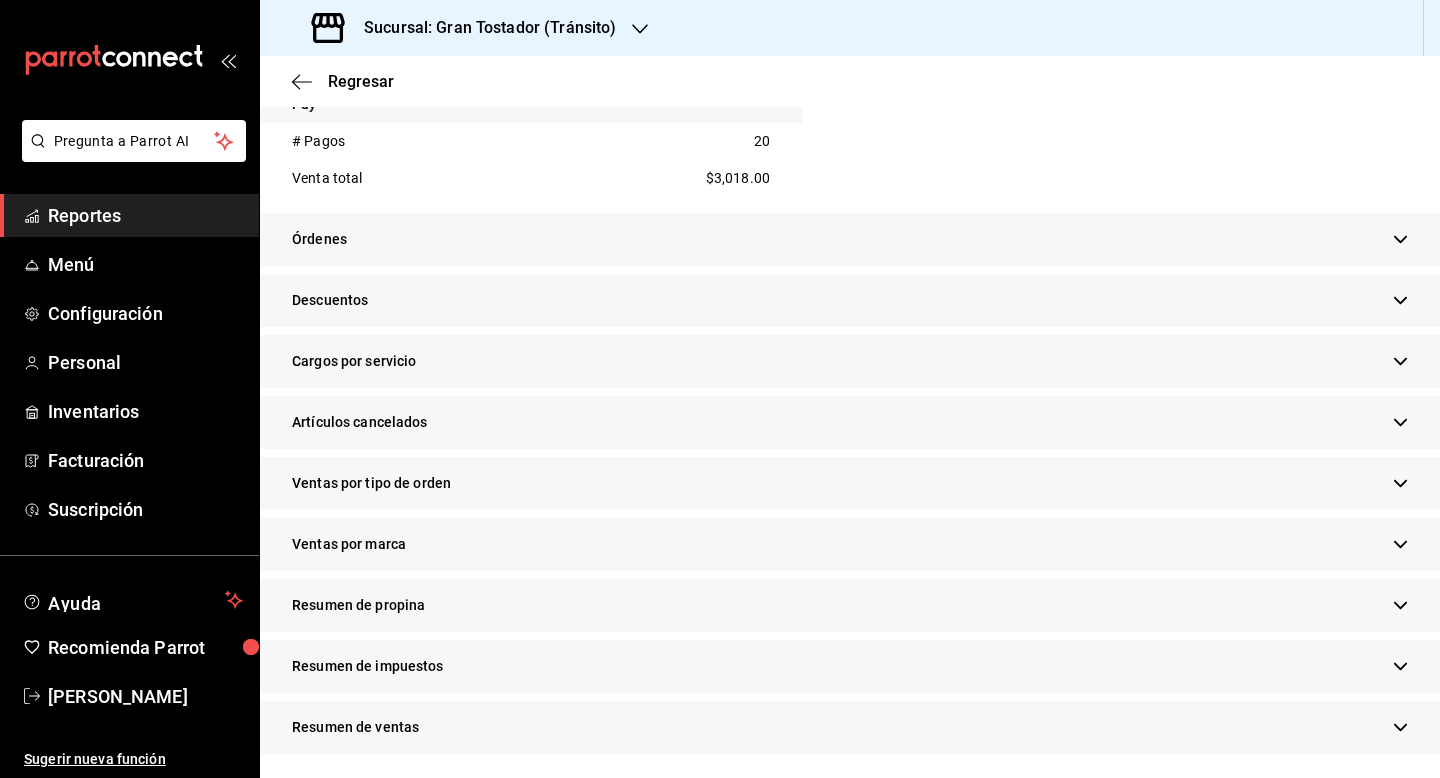 click on "Resumen de propina" at bounding box center [850, 605] 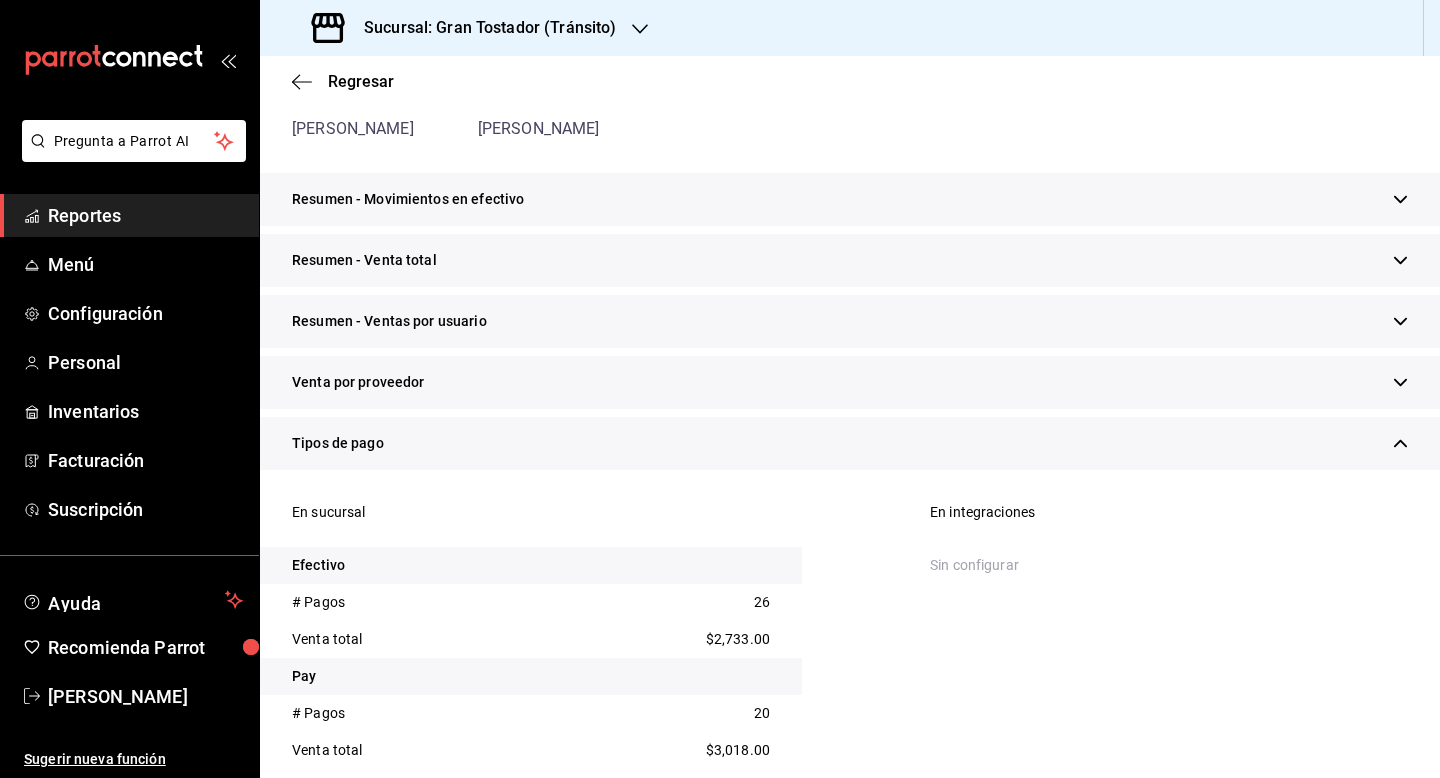 scroll, scrollTop: 0, scrollLeft: 0, axis: both 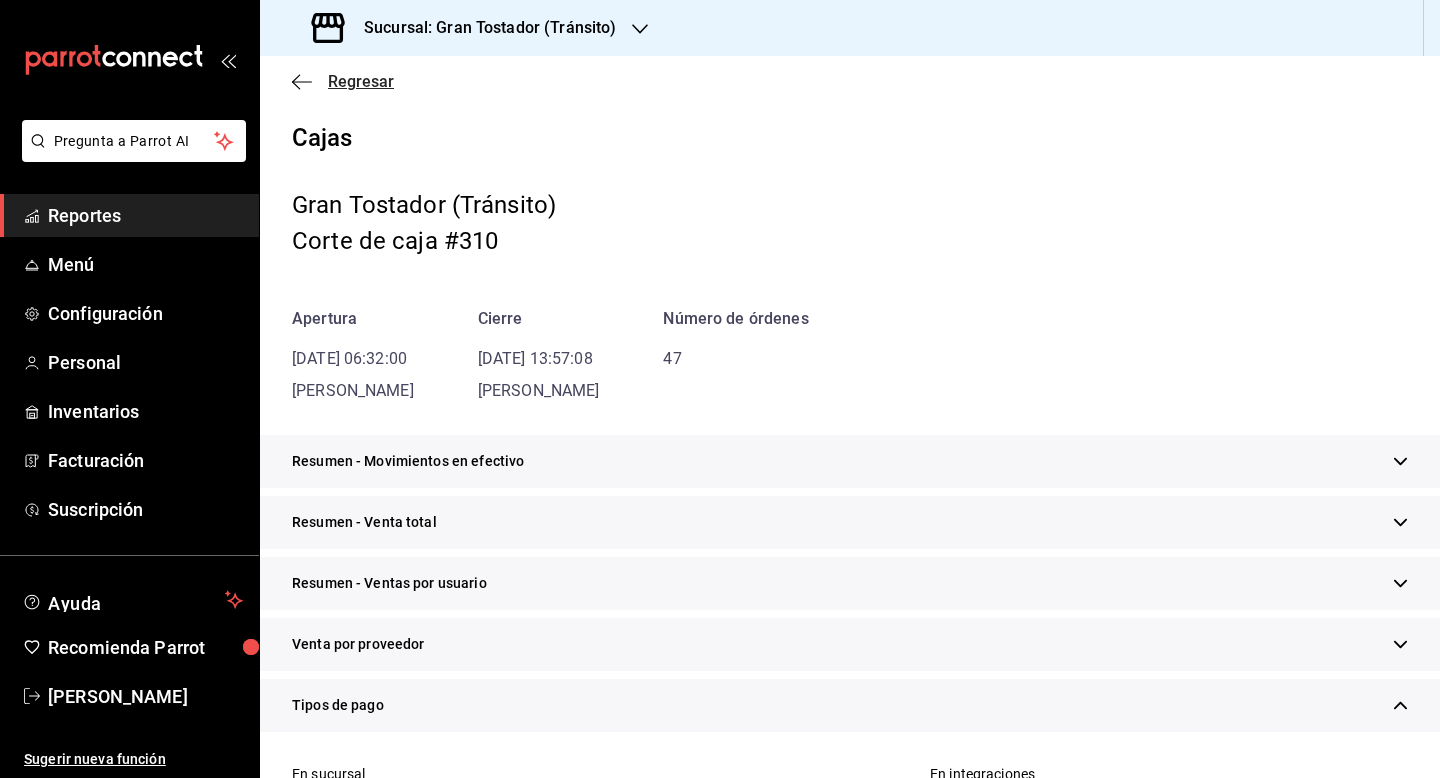 click on "Regresar" at bounding box center (361, 81) 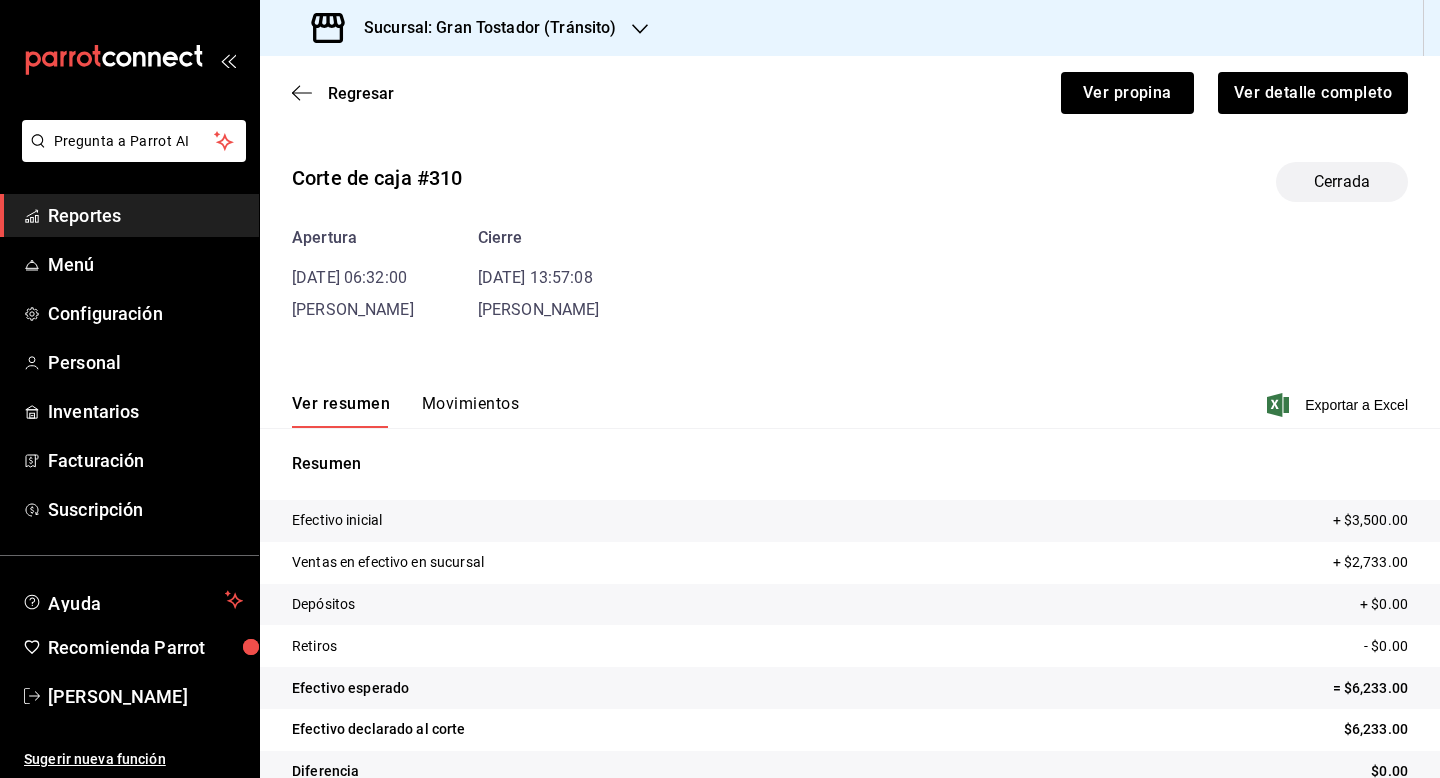 click on "Movimientos" at bounding box center (470, 411) 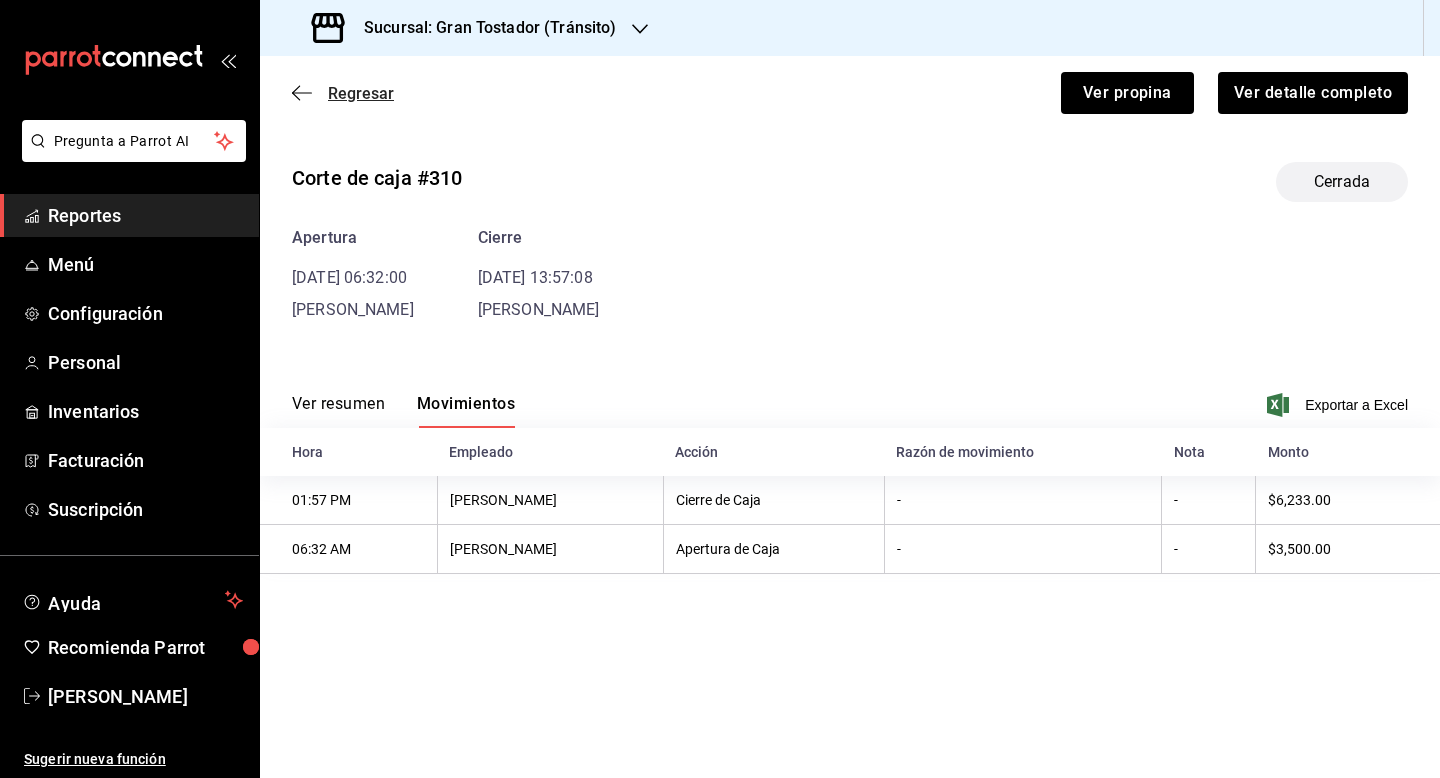click on "Regresar" at bounding box center [361, 93] 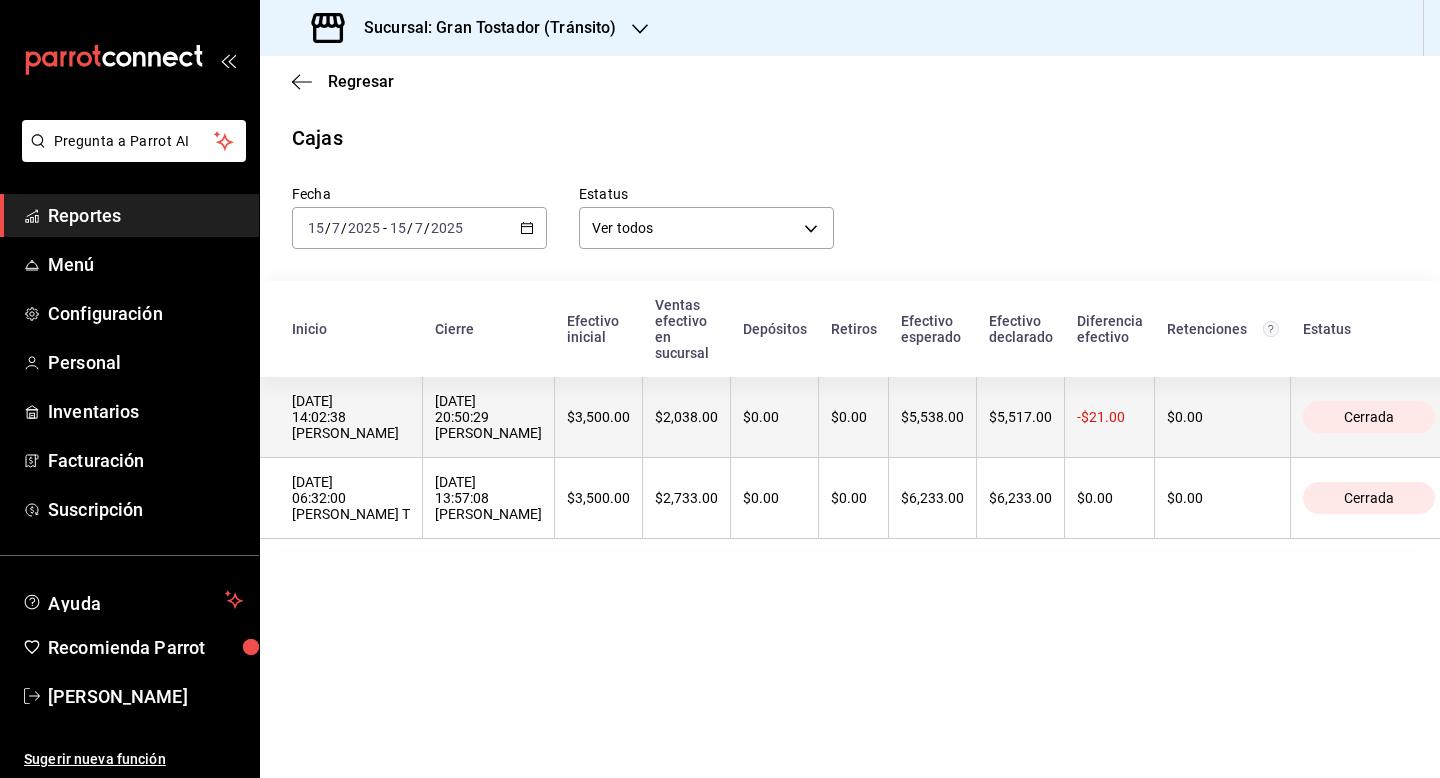 click on "$2,038.00" at bounding box center [687, 417] 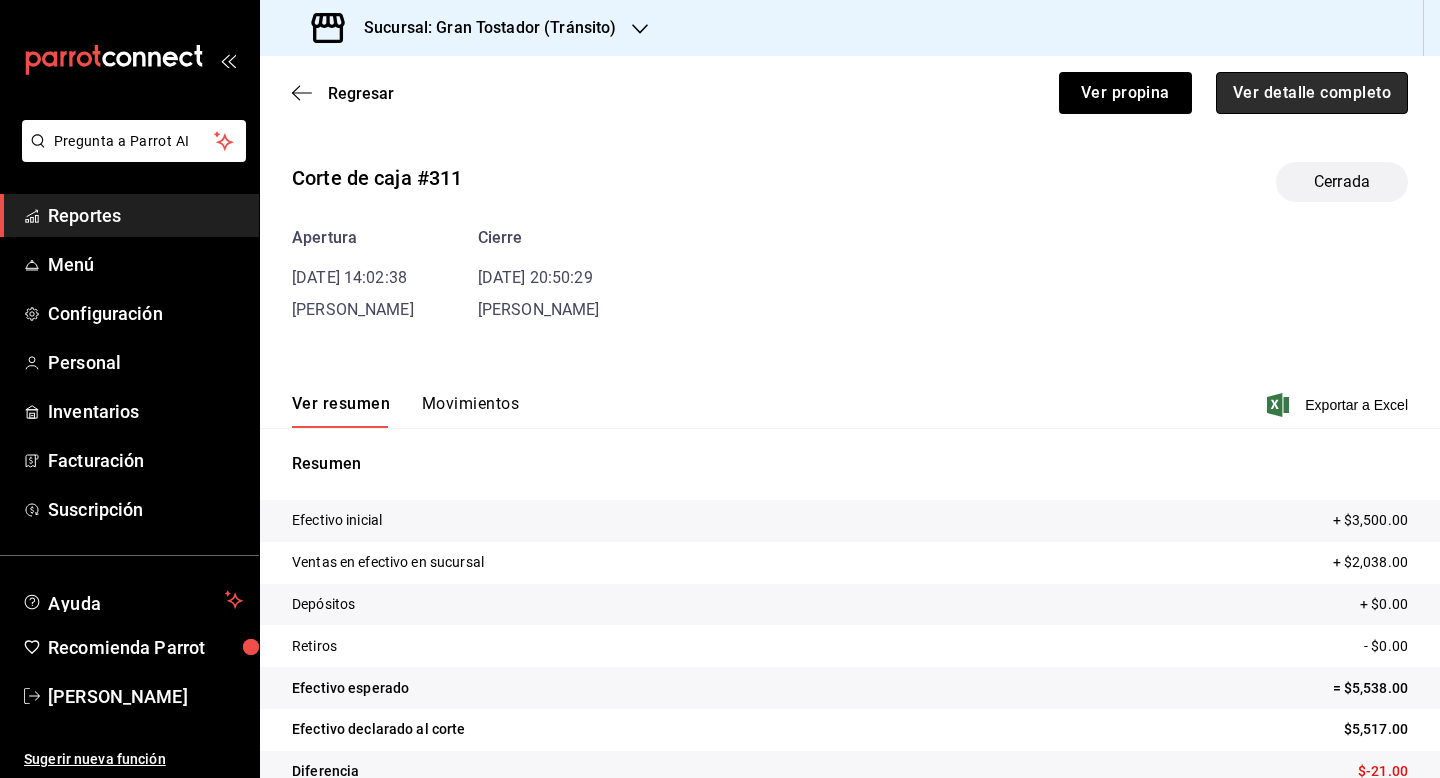 click on "Ver detalle completo" at bounding box center (1312, 93) 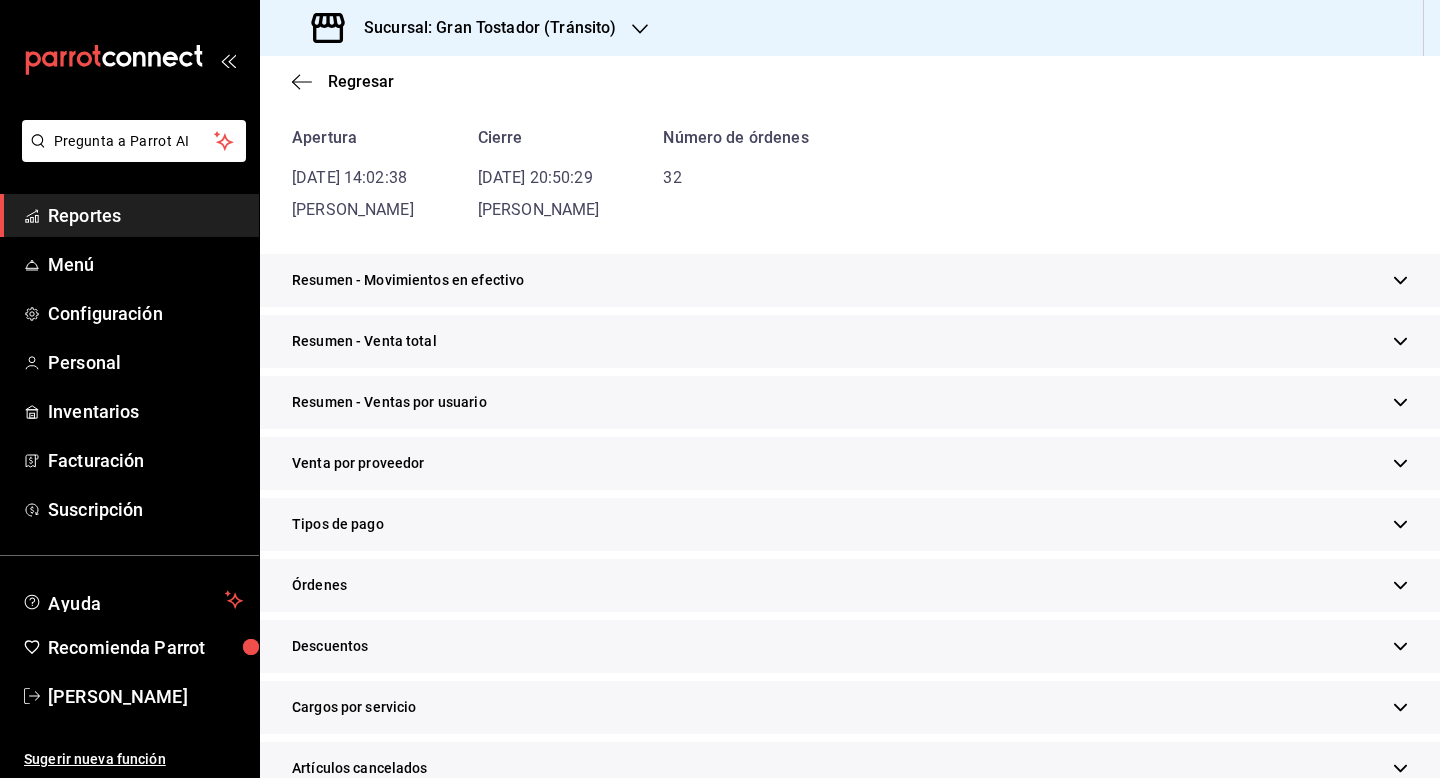 scroll, scrollTop: 182, scrollLeft: 0, axis: vertical 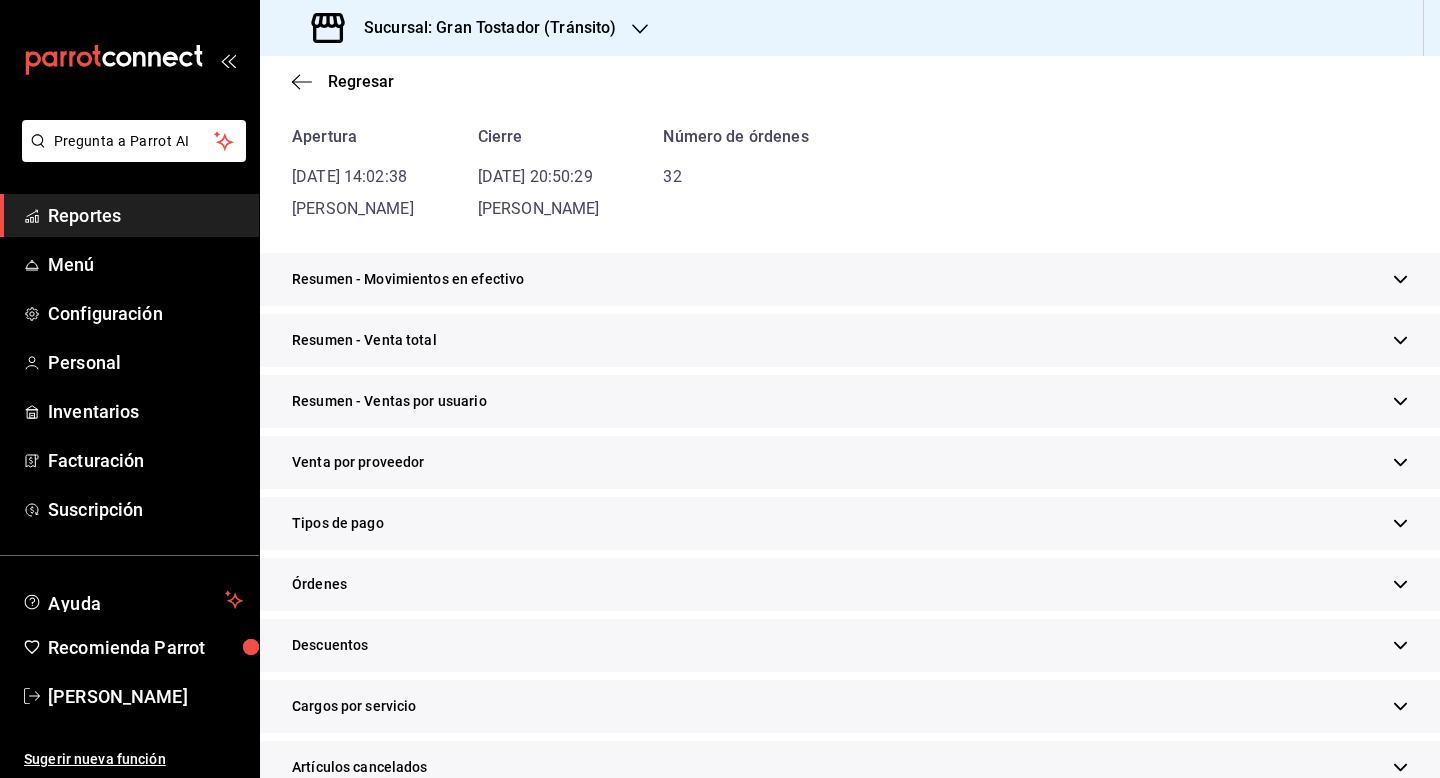 click on "Tipos de pago" at bounding box center (850, 523) 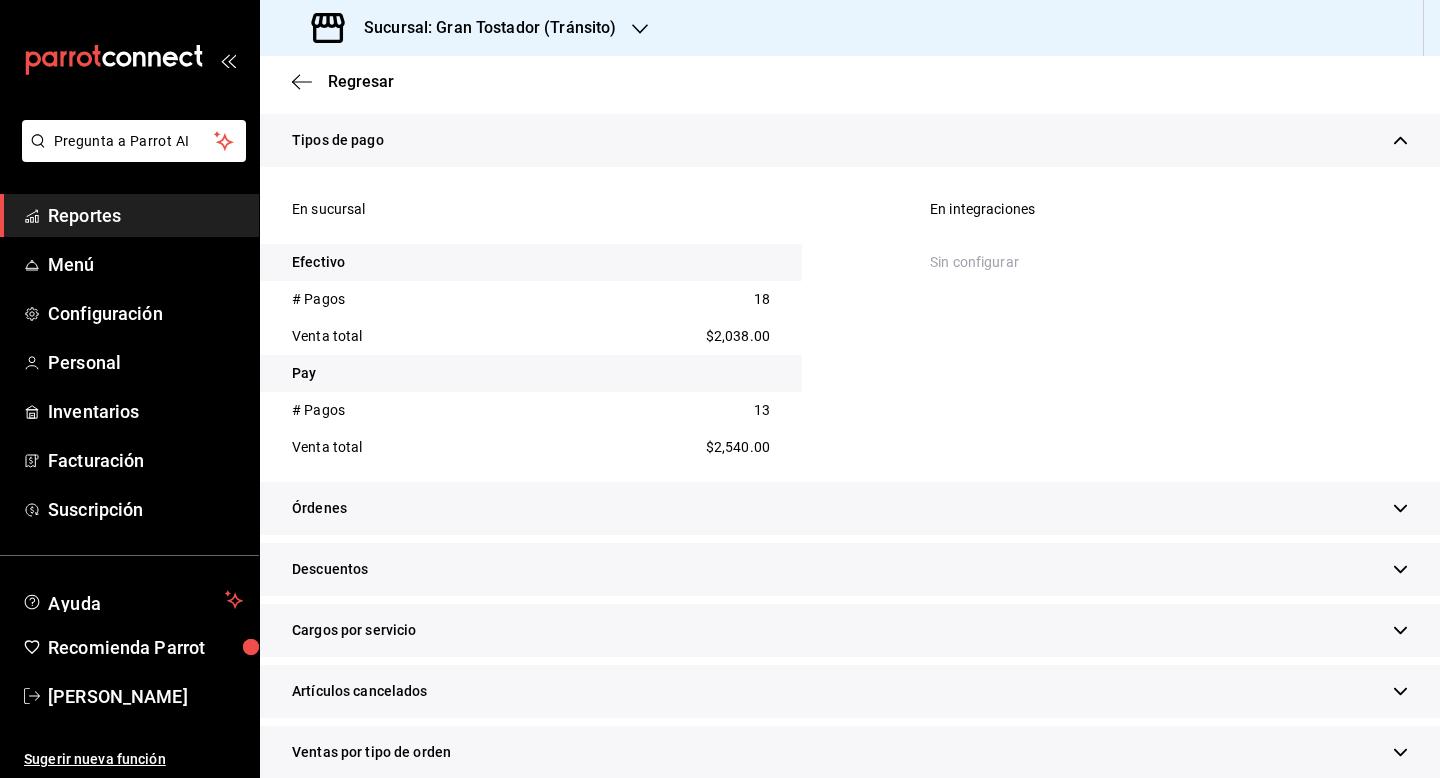 scroll, scrollTop: 570, scrollLeft: 0, axis: vertical 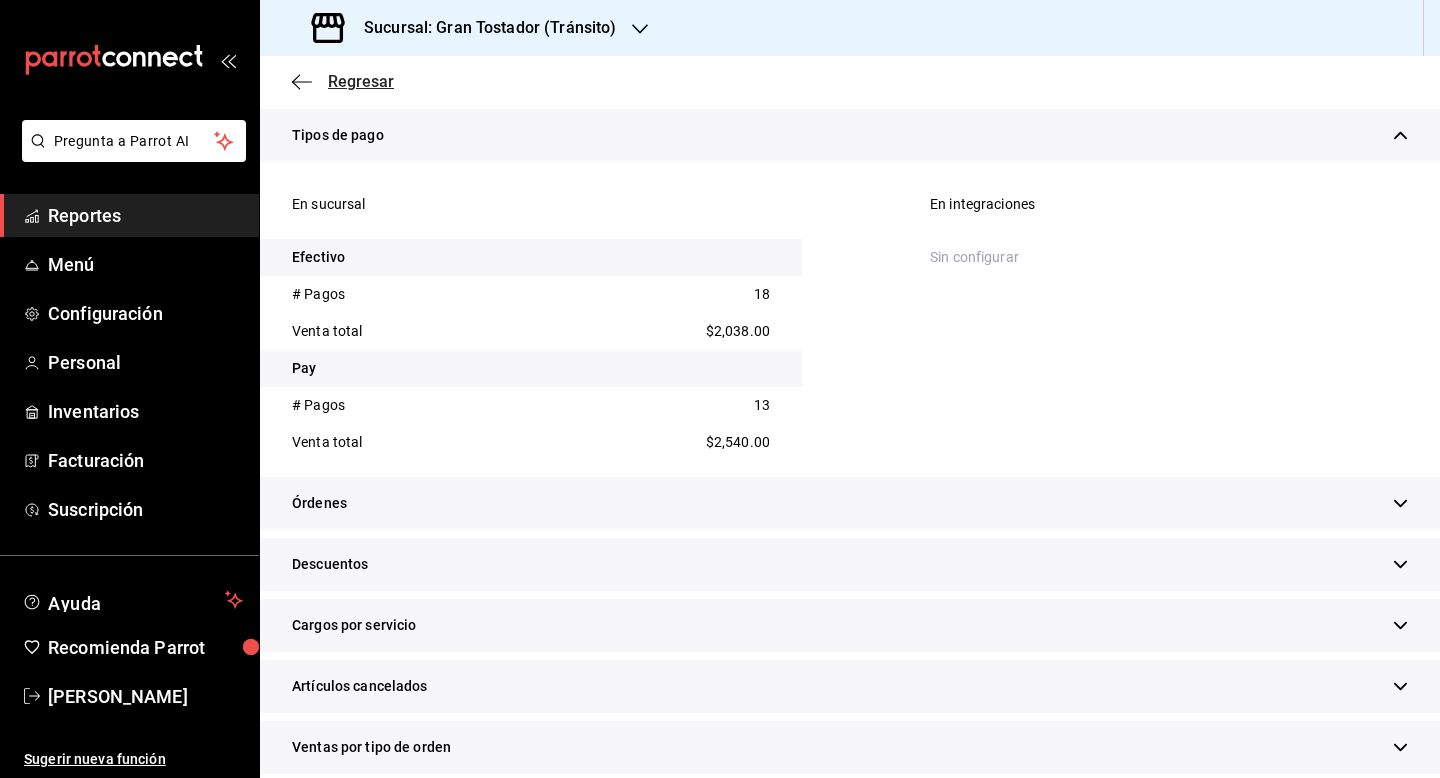 click on "Regresar" at bounding box center [361, 81] 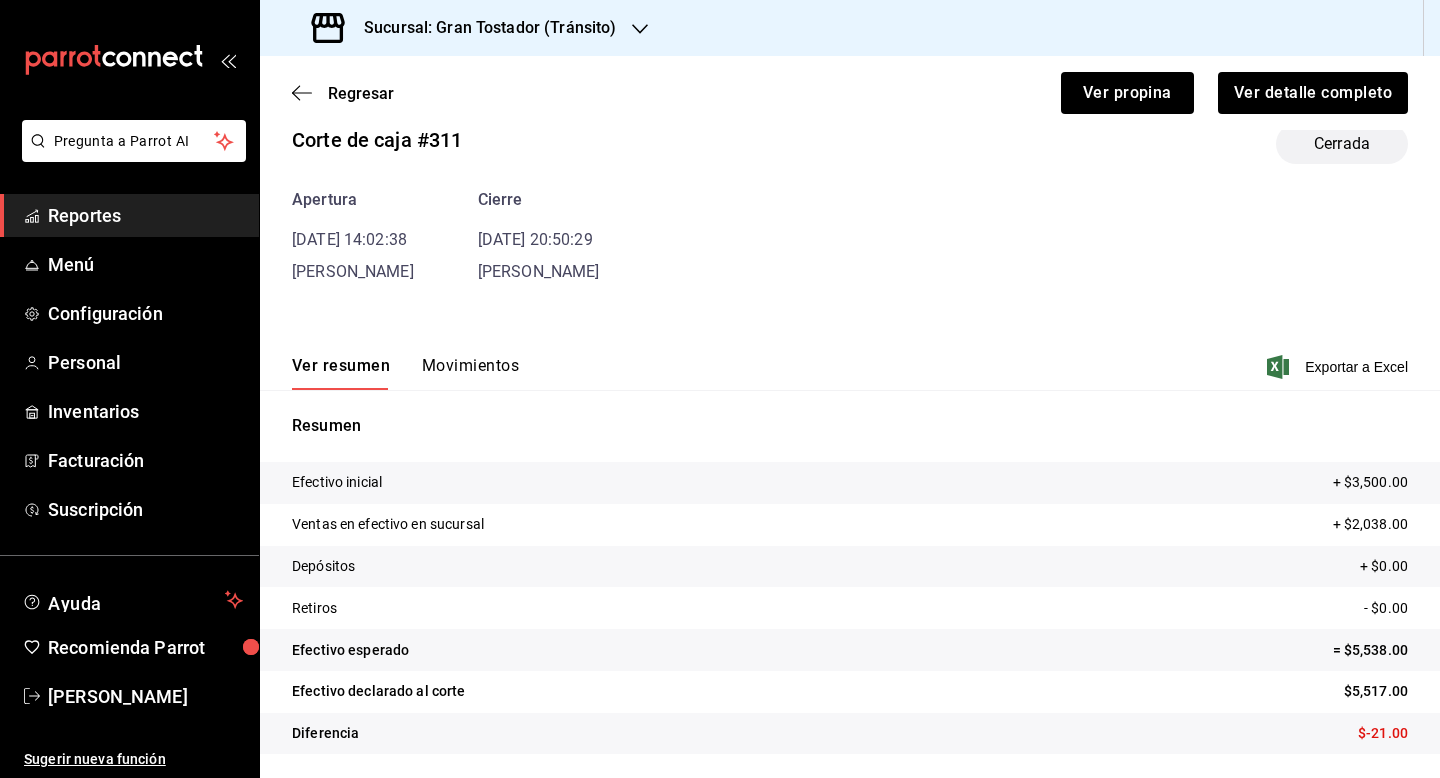 scroll, scrollTop: 38, scrollLeft: 0, axis: vertical 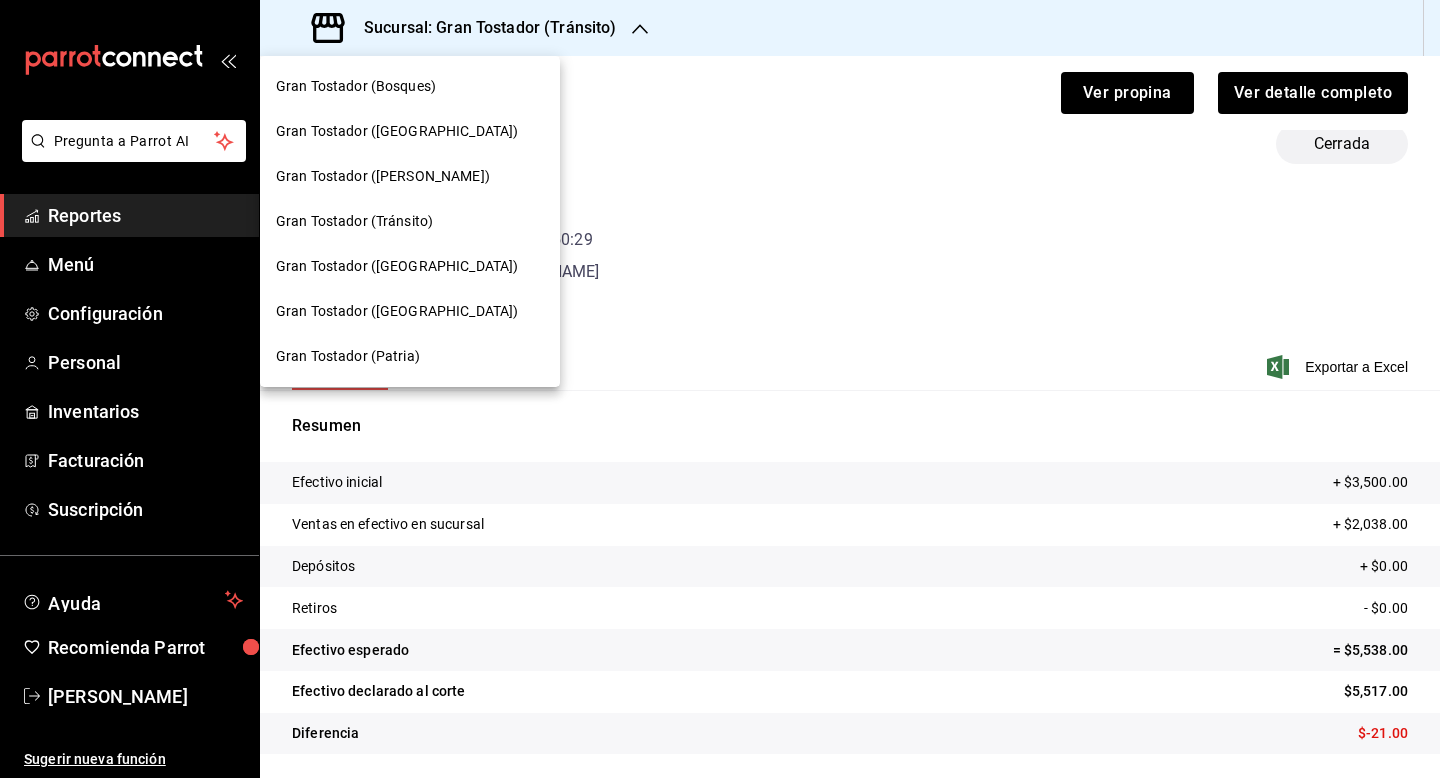 click on "Gran Tostador ([GEOGRAPHIC_DATA])" at bounding box center [410, 311] 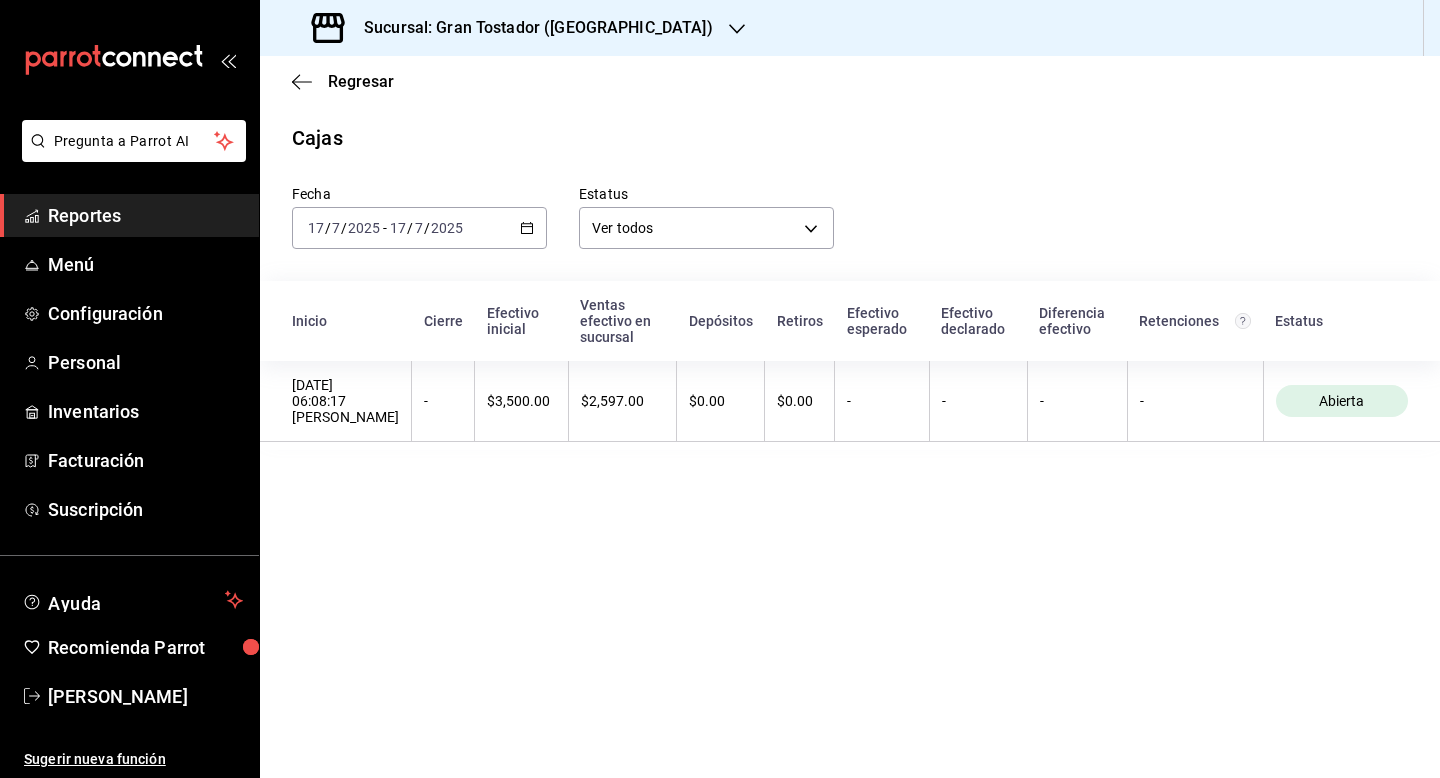 click 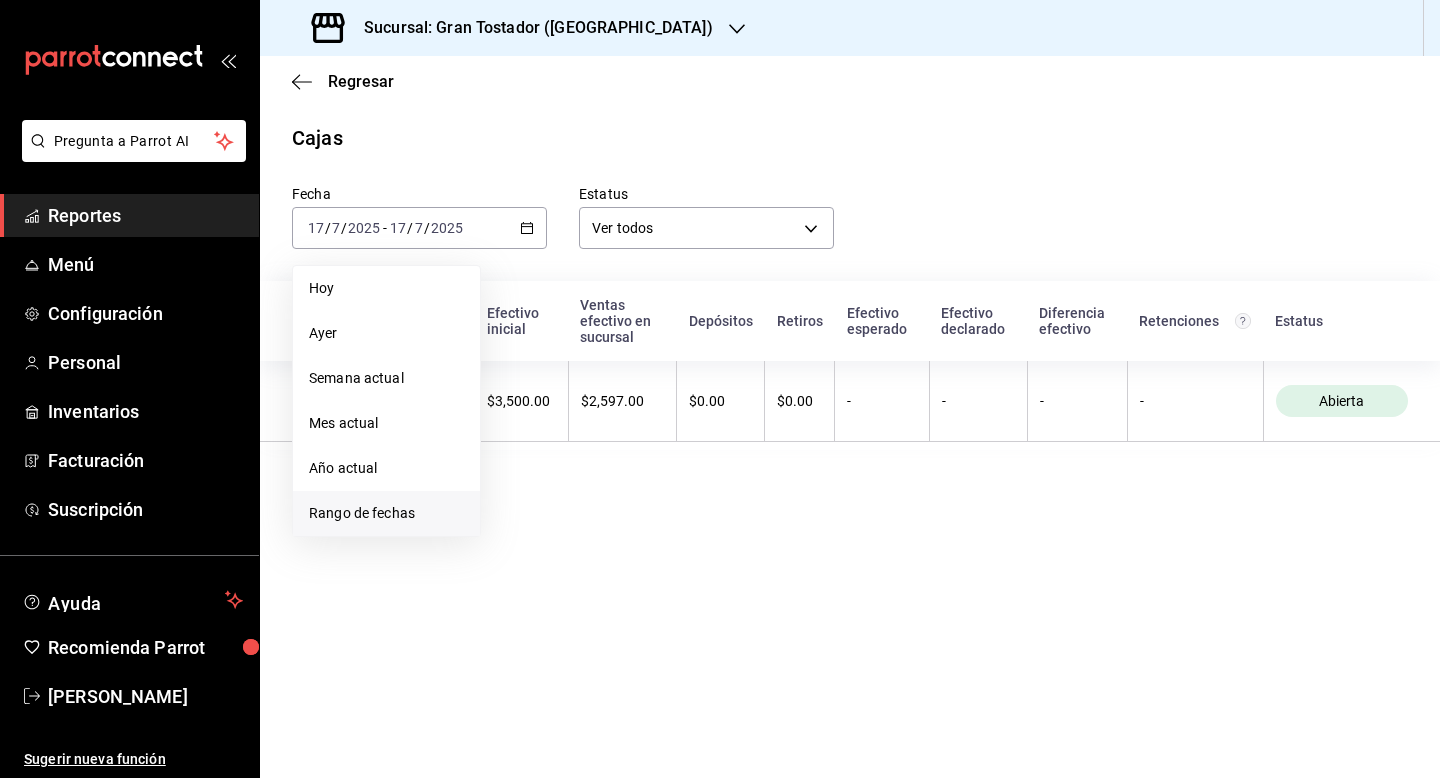 click on "Rango de fechas" at bounding box center [386, 513] 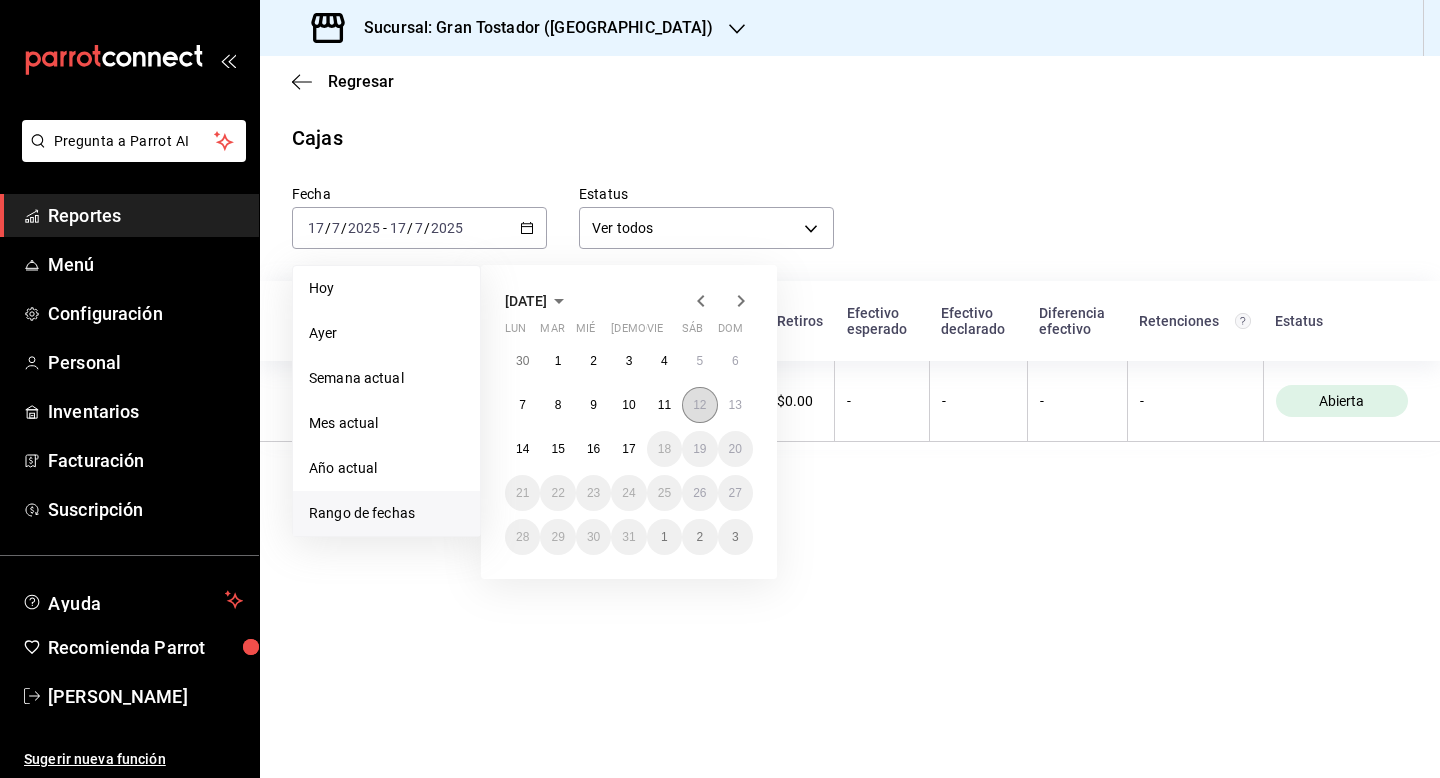 click on "12" at bounding box center [699, 405] 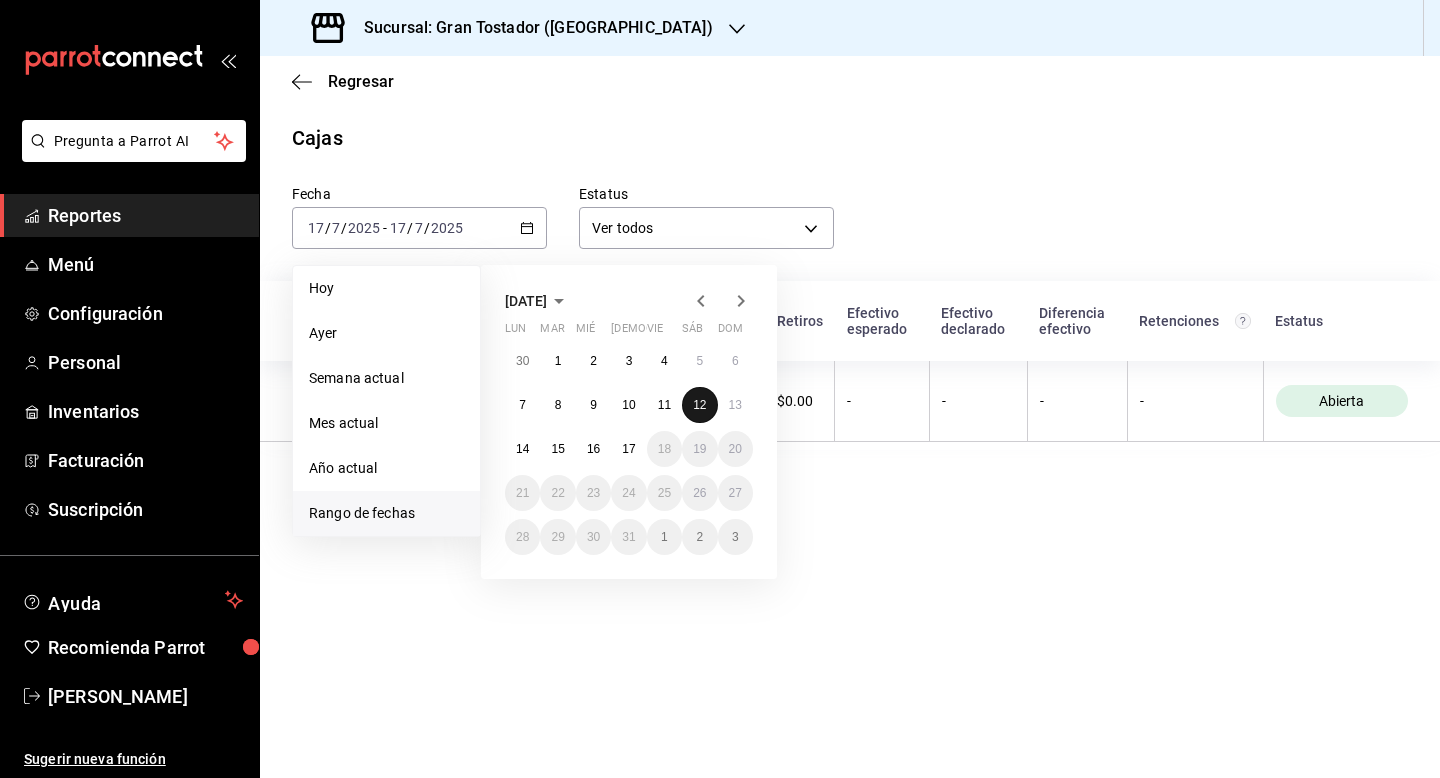 click on "12" at bounding box center [699, 405] 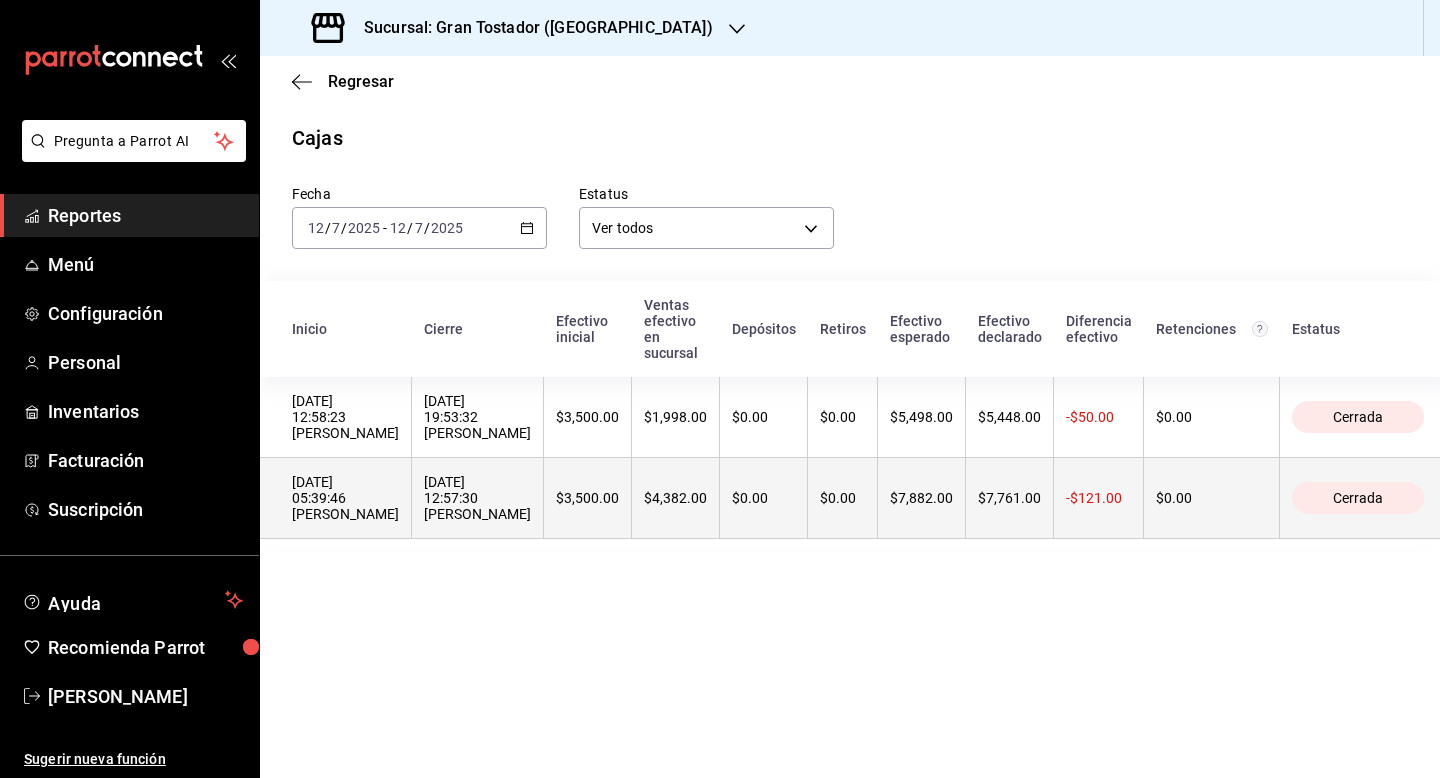 click on "$0.00" at bounding box center [764, 498] 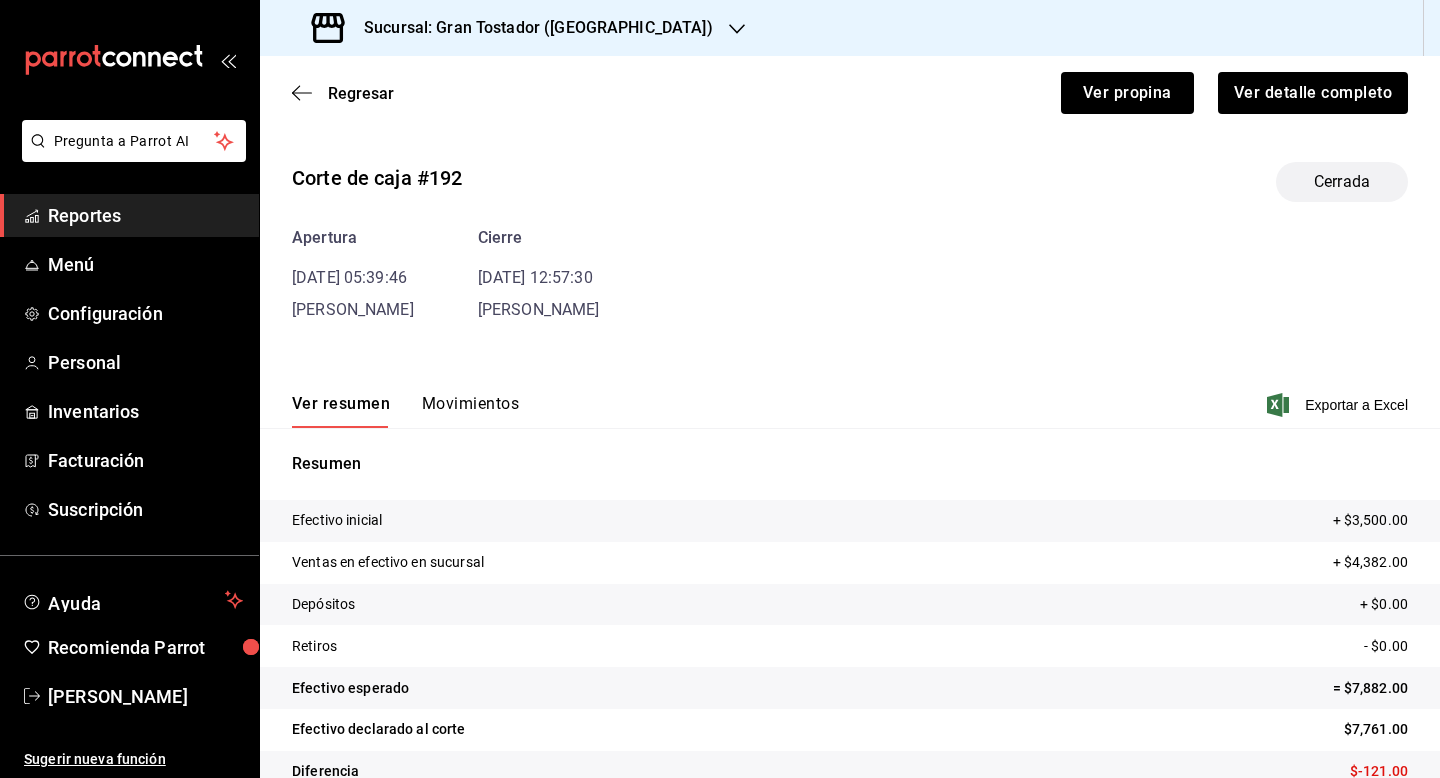 click on "Movimientos" at bounding box center (470, 411) 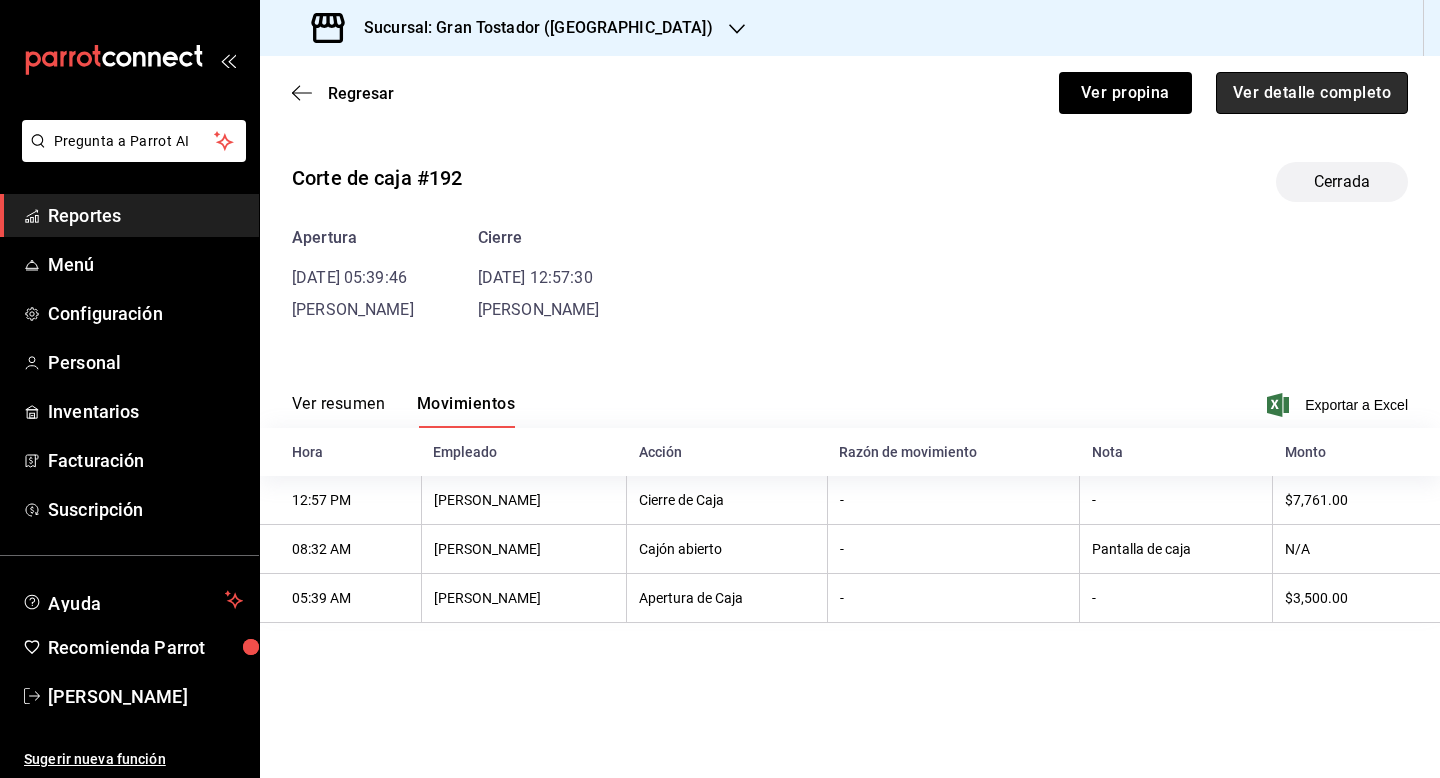click on "Ver detalle completo" at bounding box center [1312, 93] 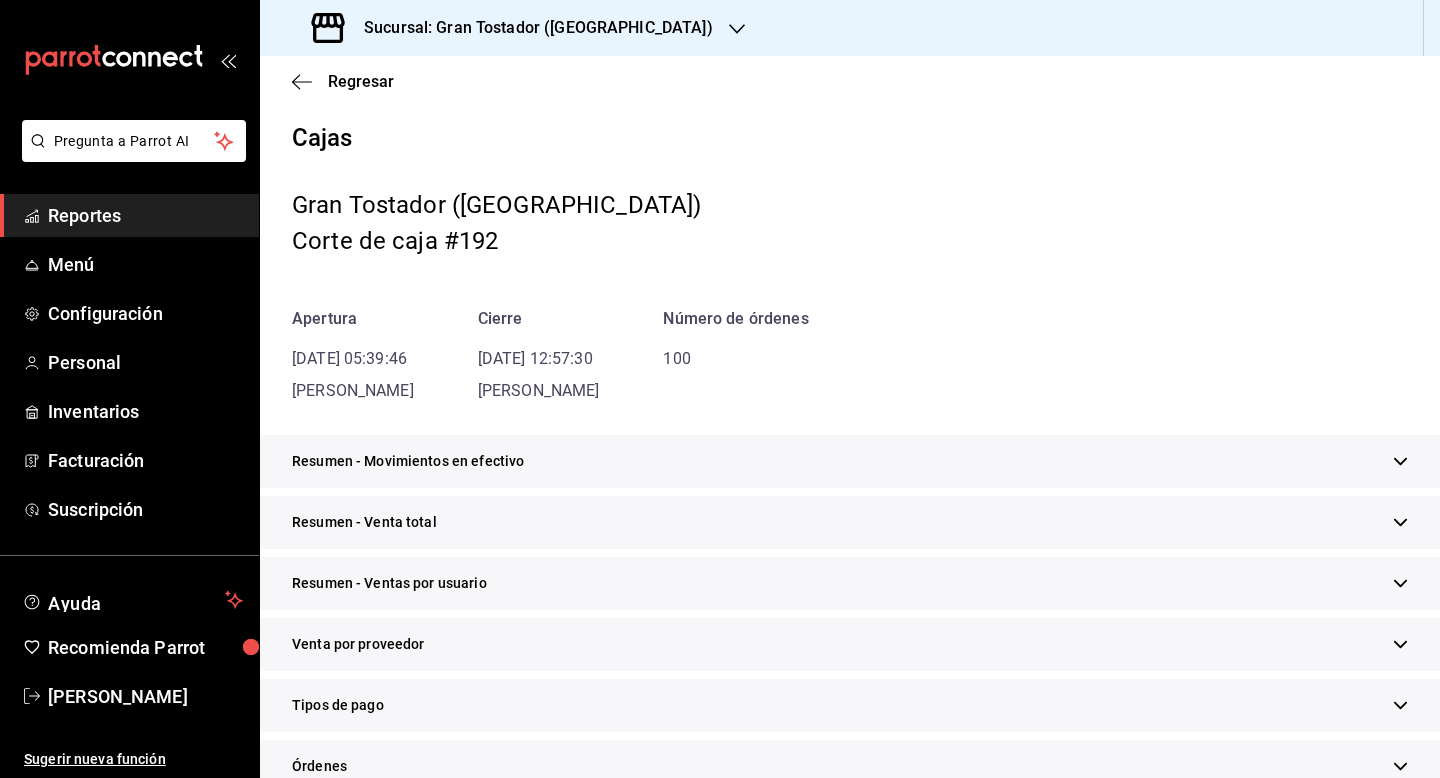 scroll, scrollTop: 109, scrollLeft: 0, axis: vertical 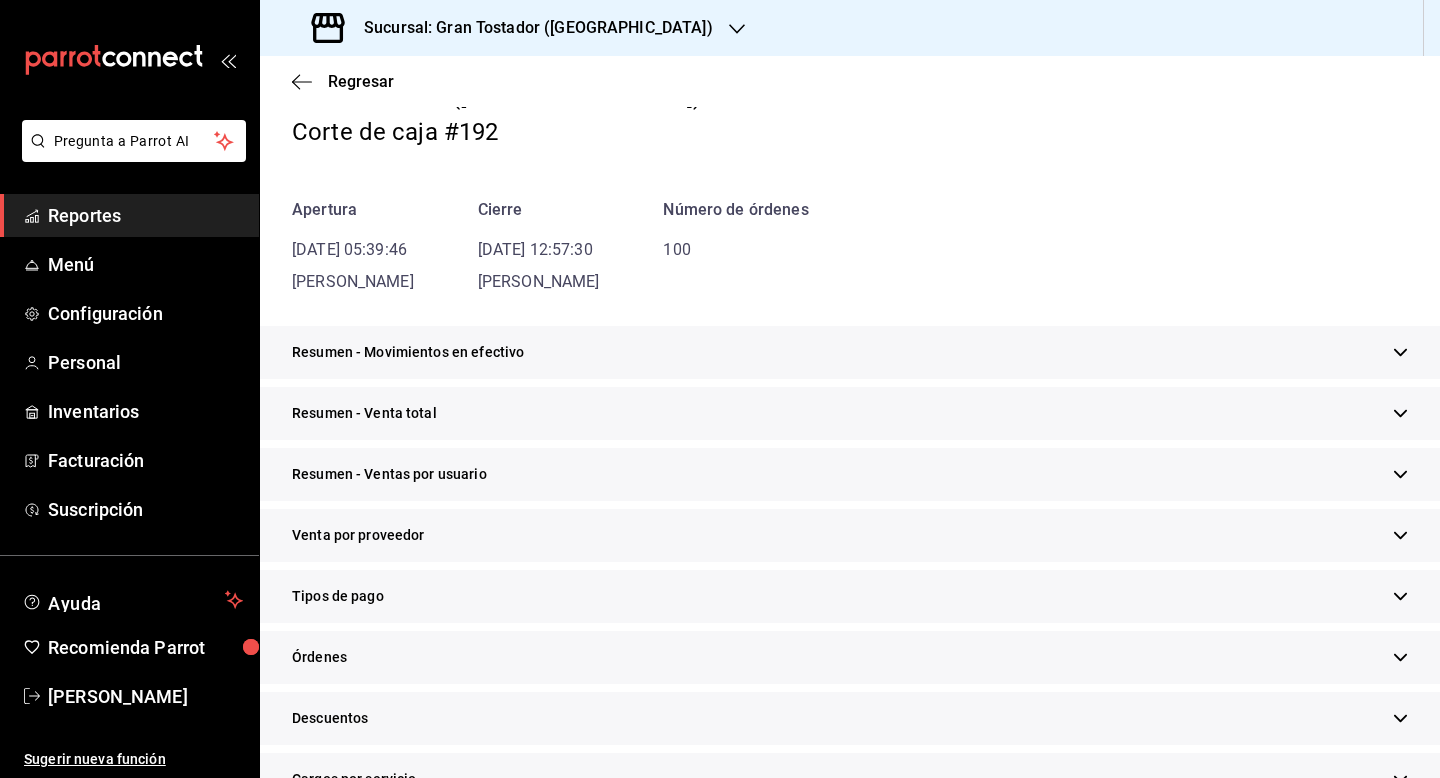 click on "Tipos de pago" at bounding box center (850, 596) 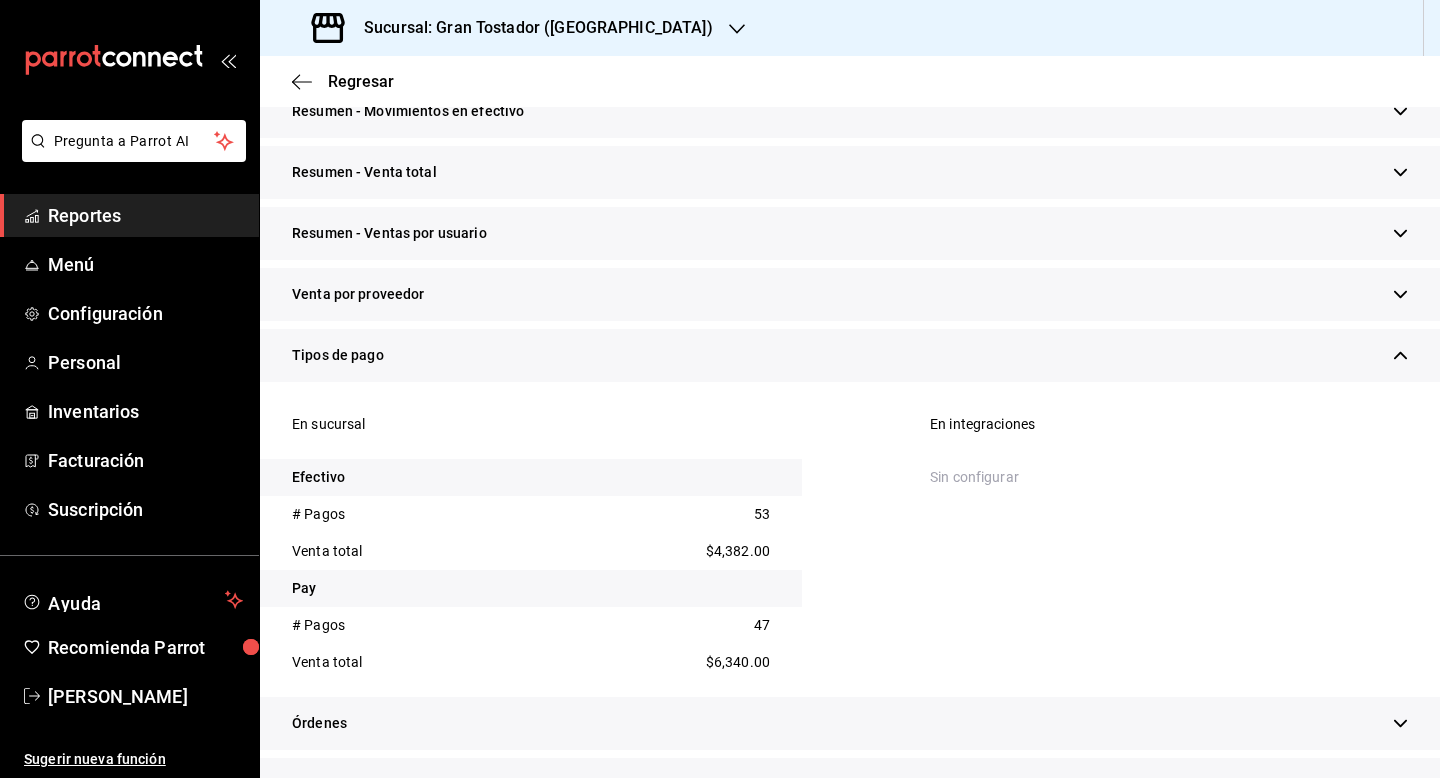 scroll, scrollTop: 373, scrollLeft: 0, axis: vertical 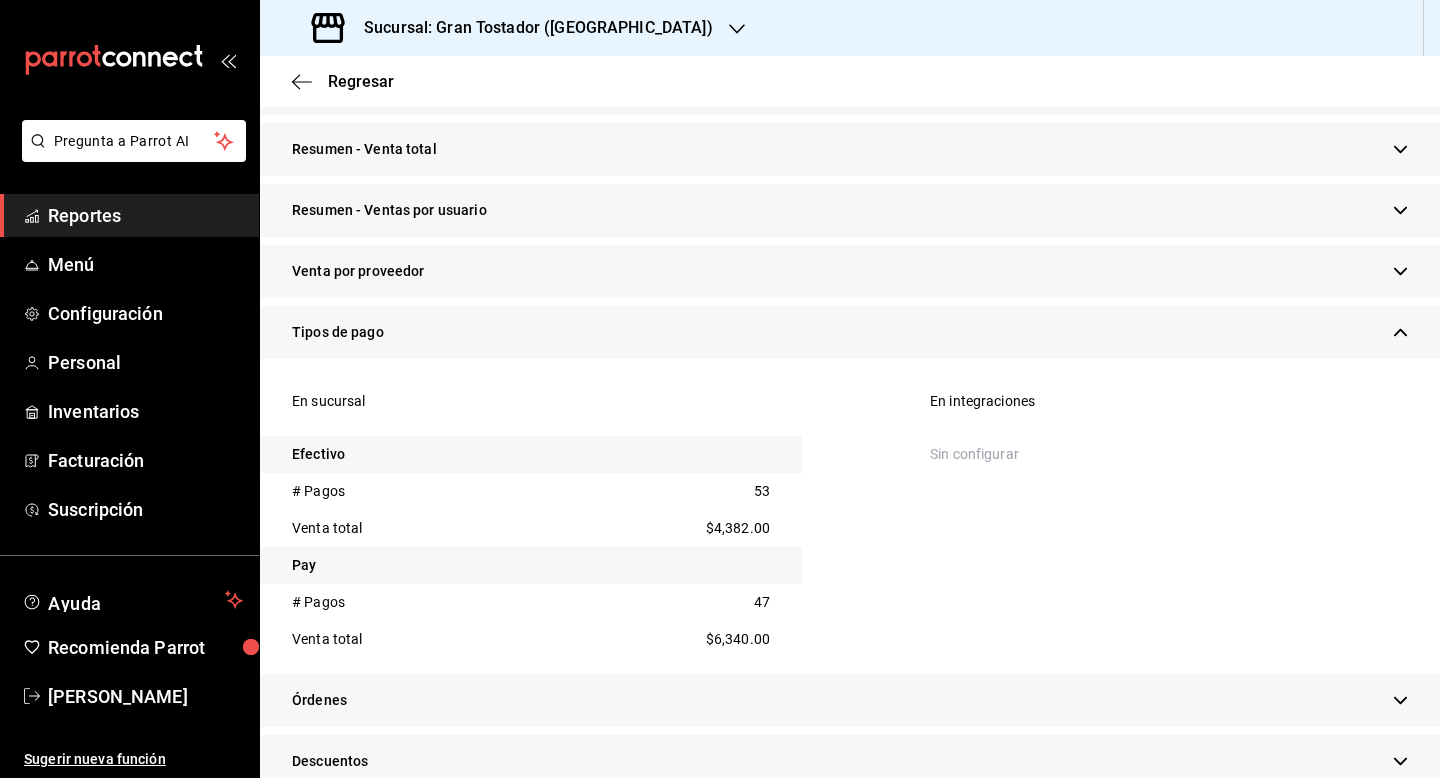 click 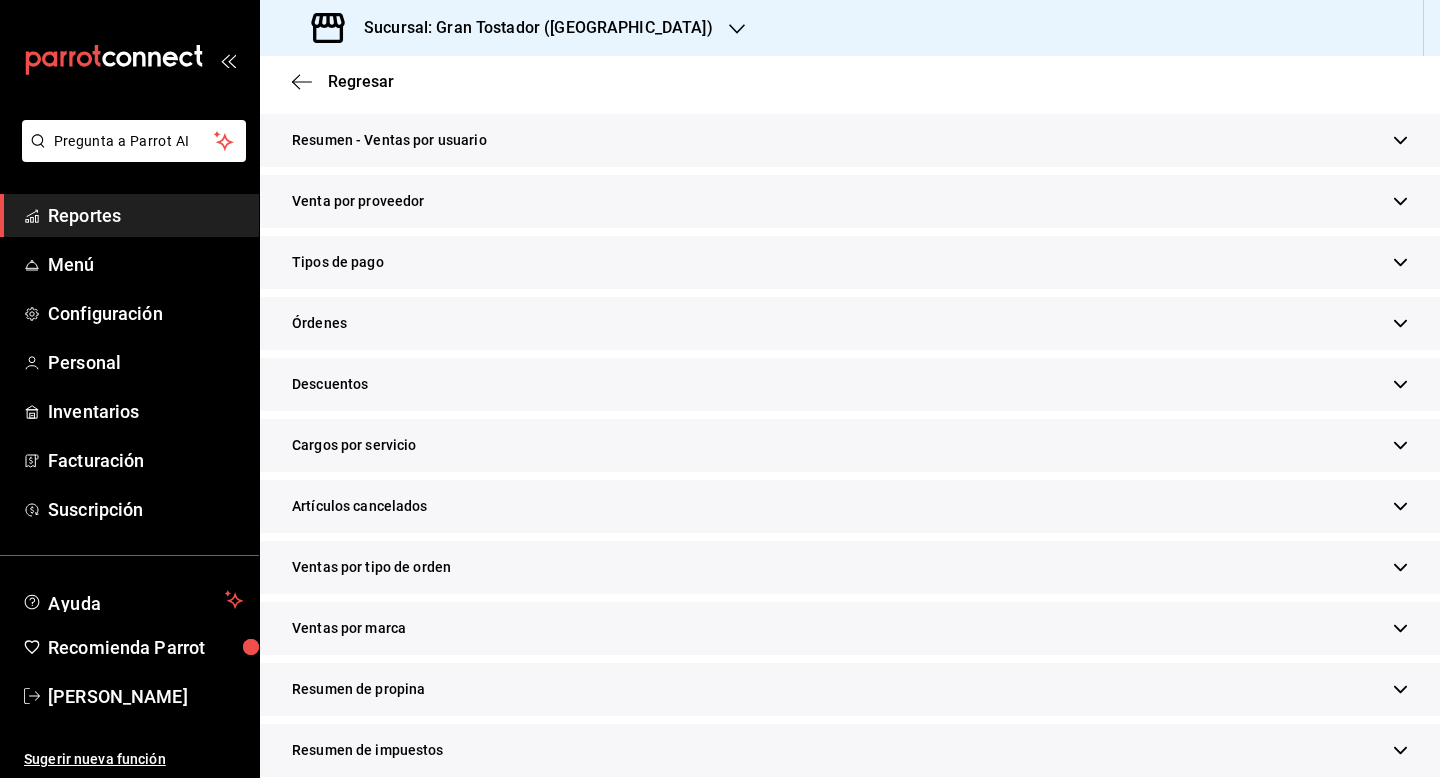 scroll, scrollTop: 445, scrollLeft: 0, axis: vertical 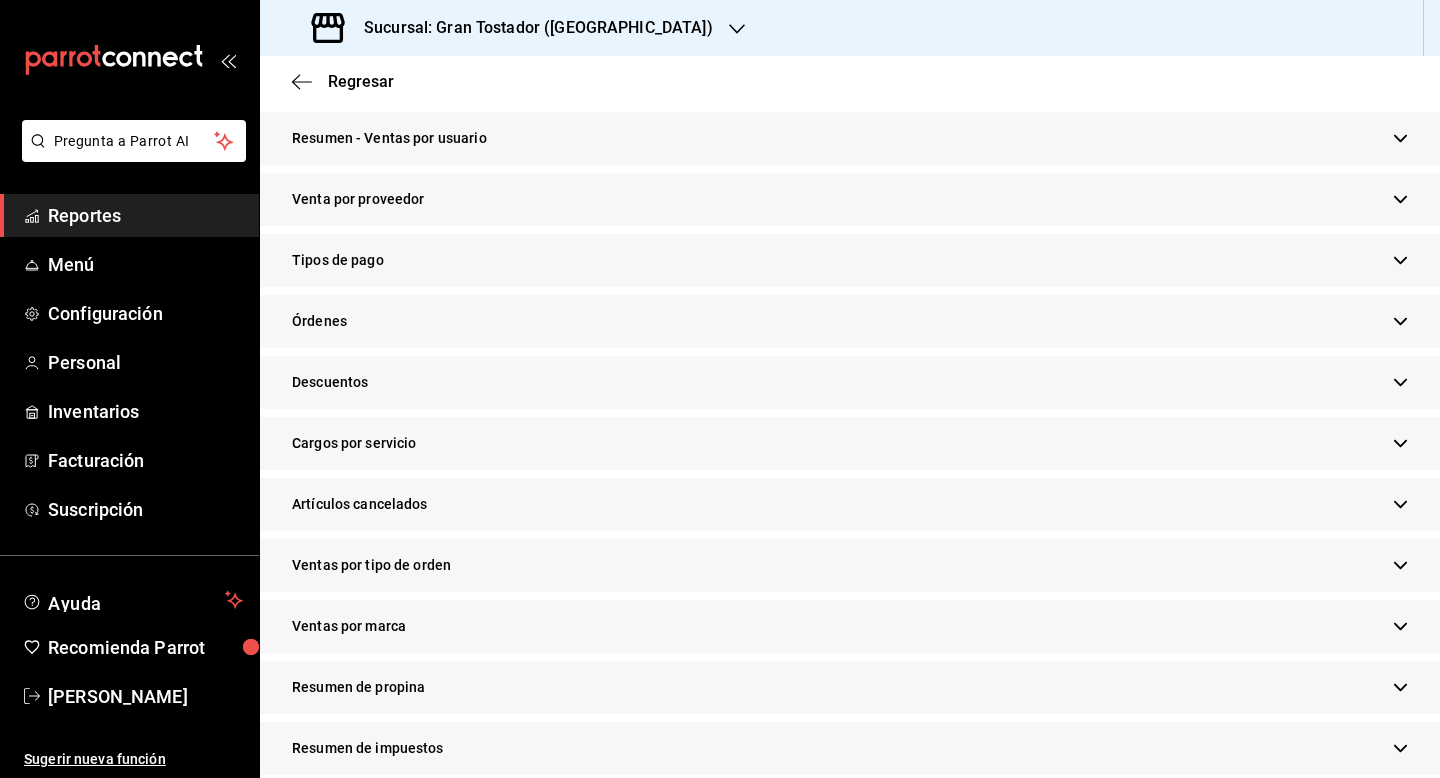 click on "Resumen de propina" at bounding box center (850, 687) 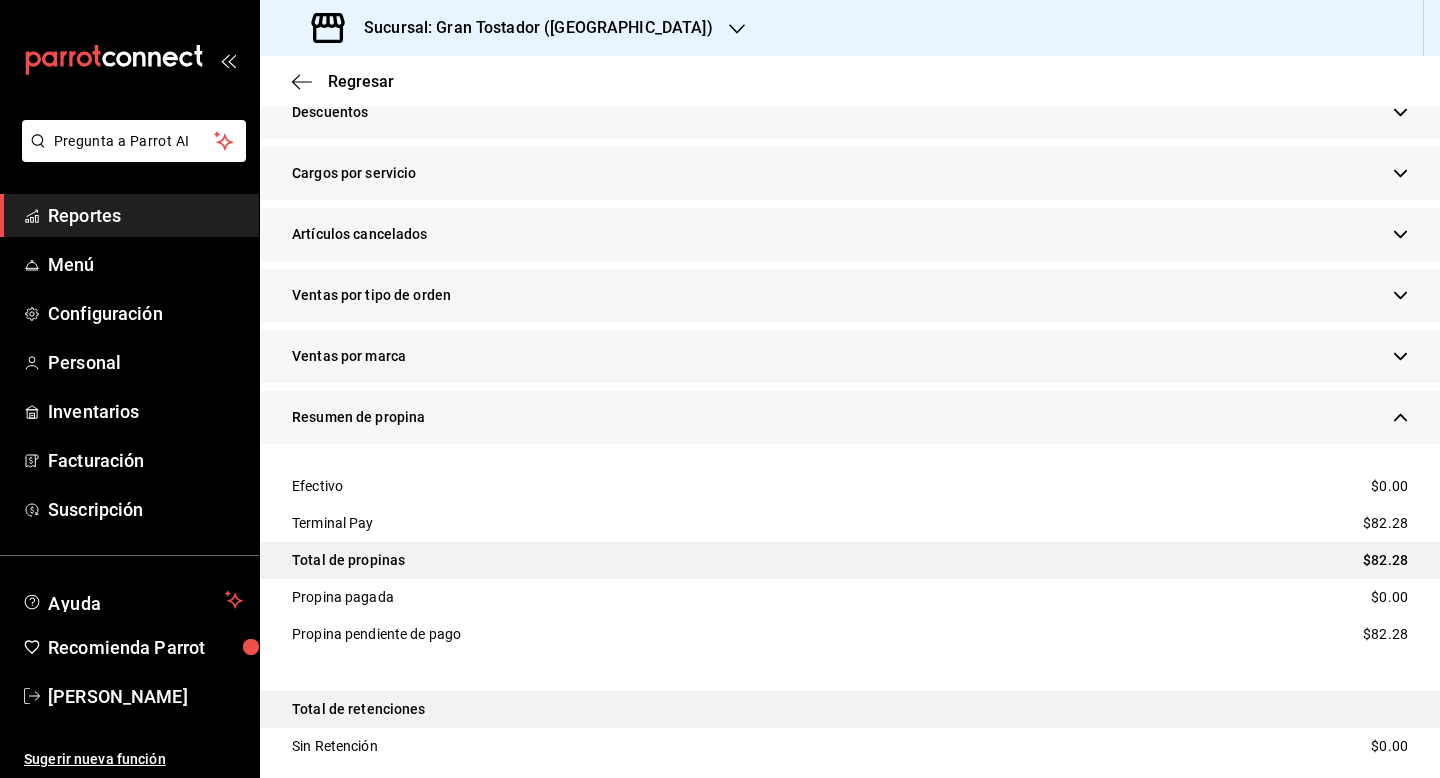 scroll, scrollTop: 725, scrollLeft: 0, axis: vertical 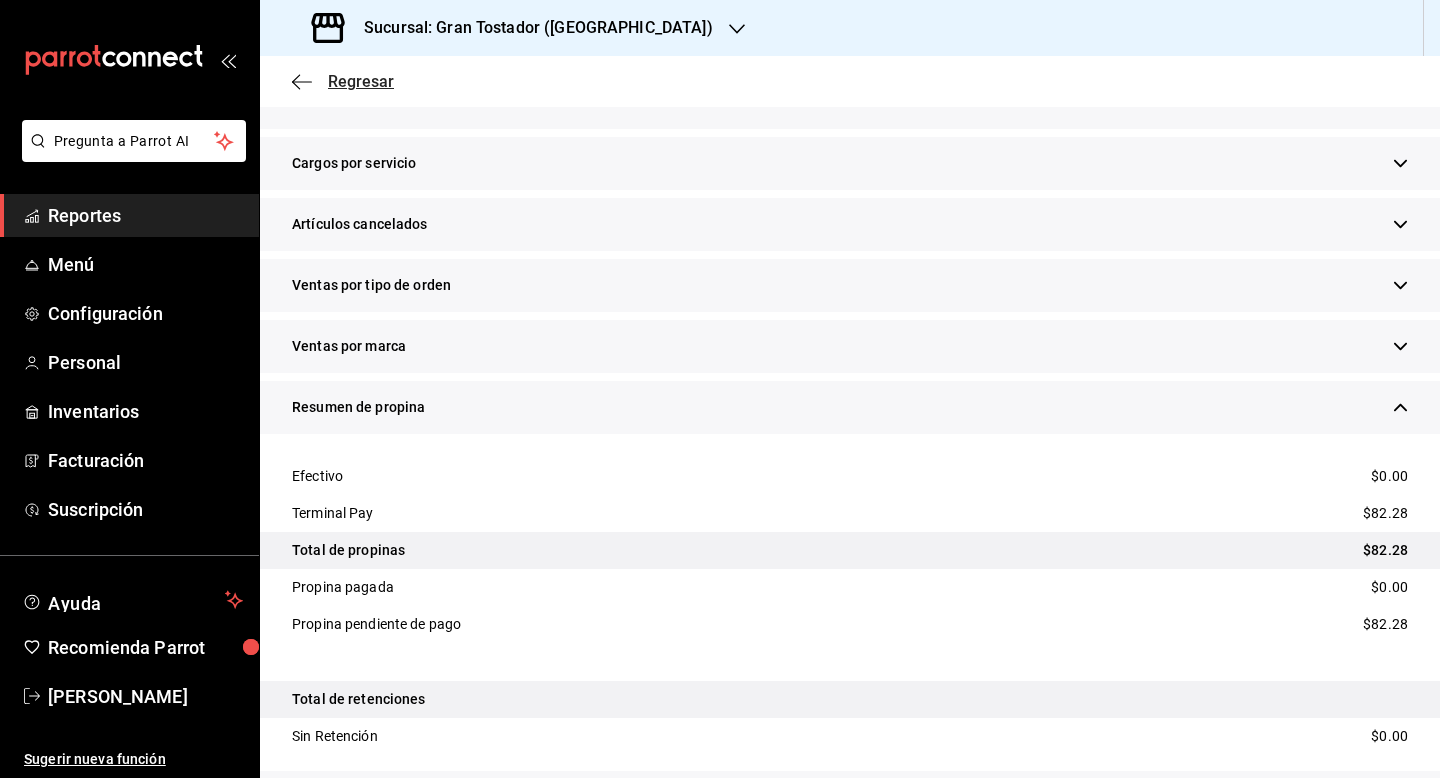 click on "Regresar" at bounding box center [361, 81] 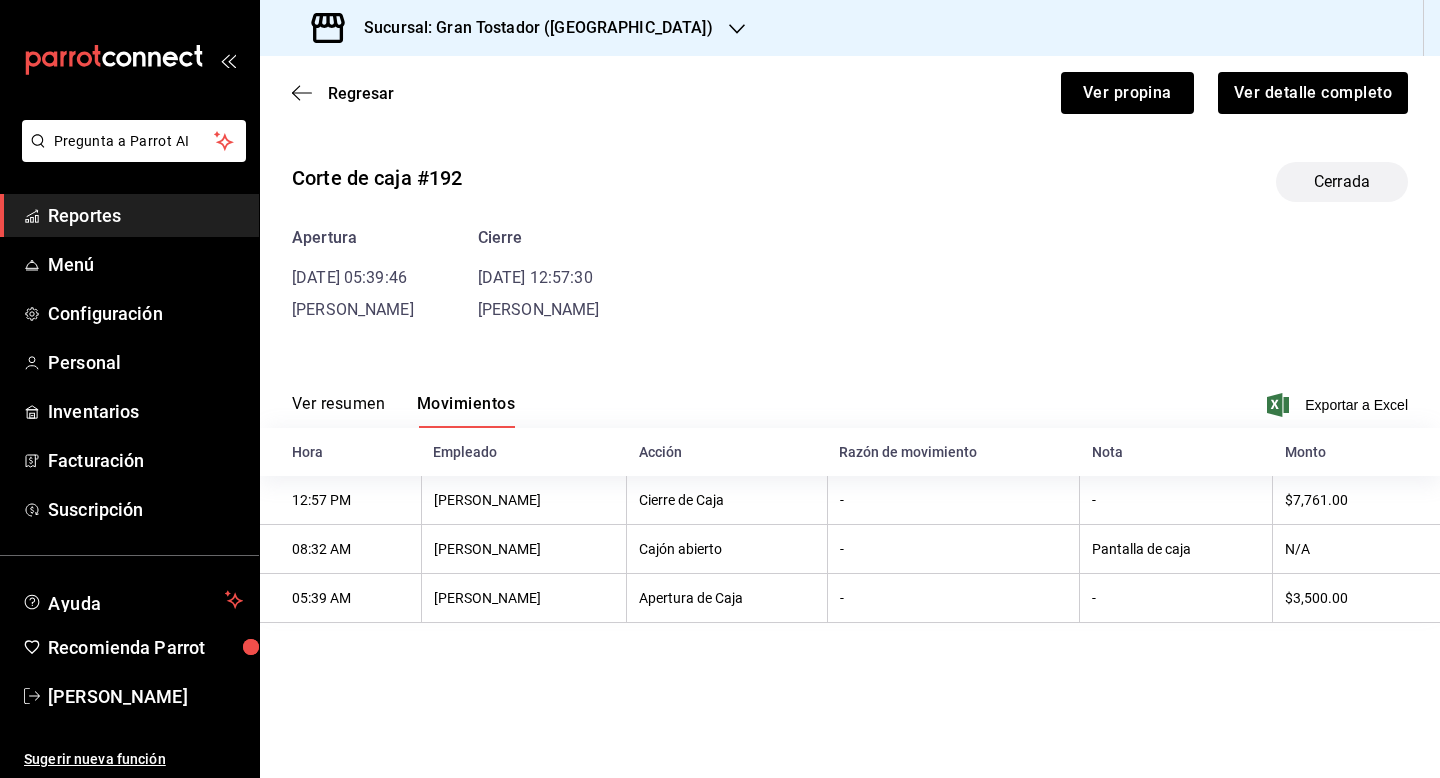 scroll, scrollTop: 0, scrollLeft: 0, axis: both 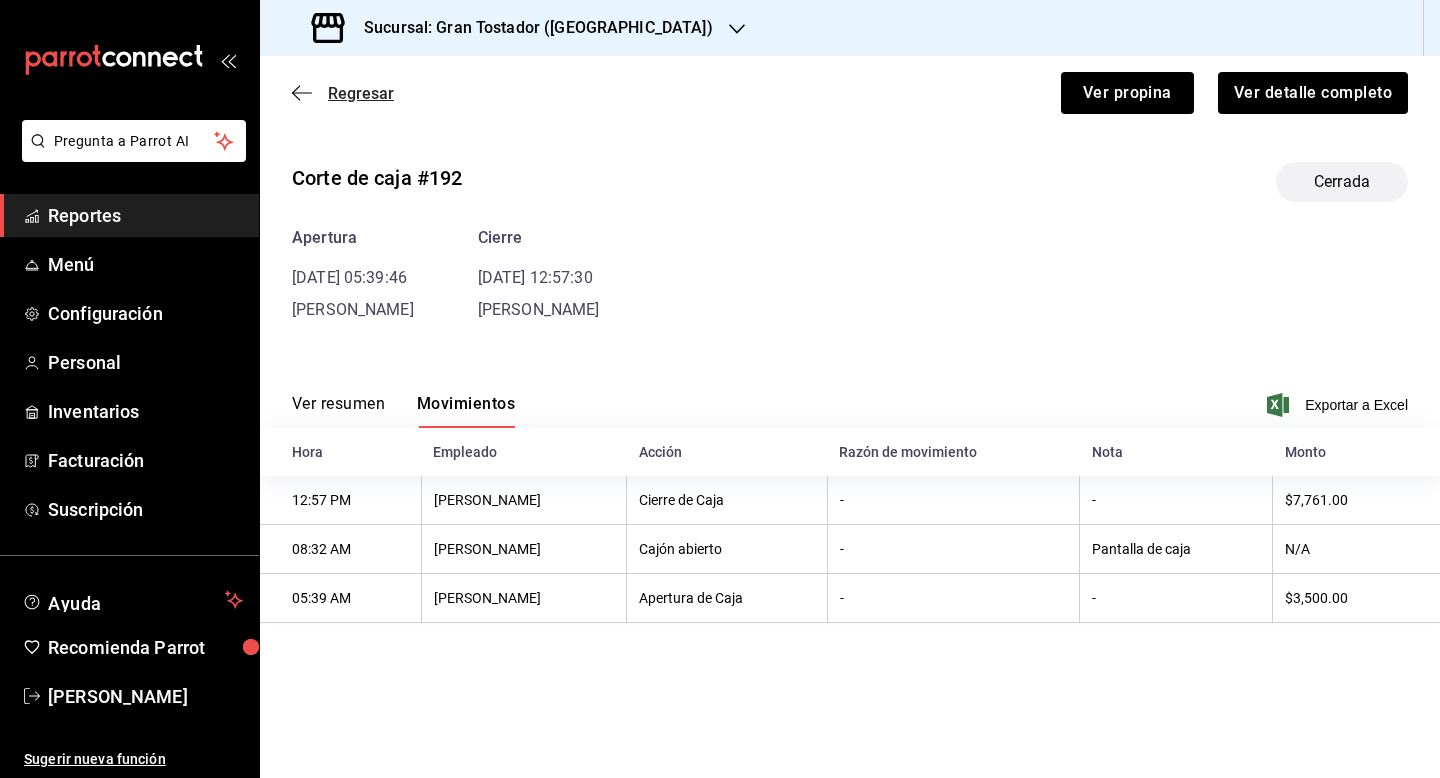 click on "Regresar" at bounding box center [361, 93] 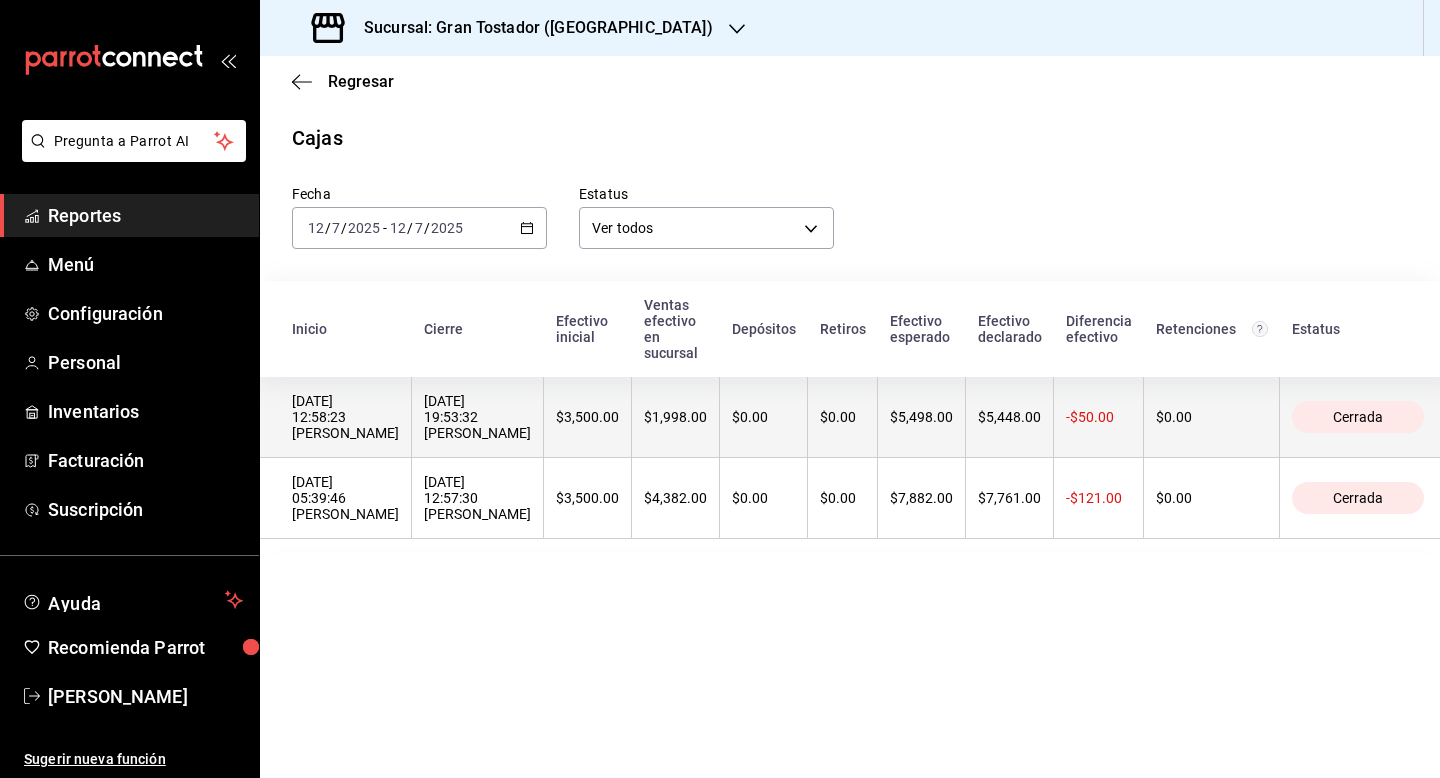 click on "$3,500.00" at bounding box center (587, 417) 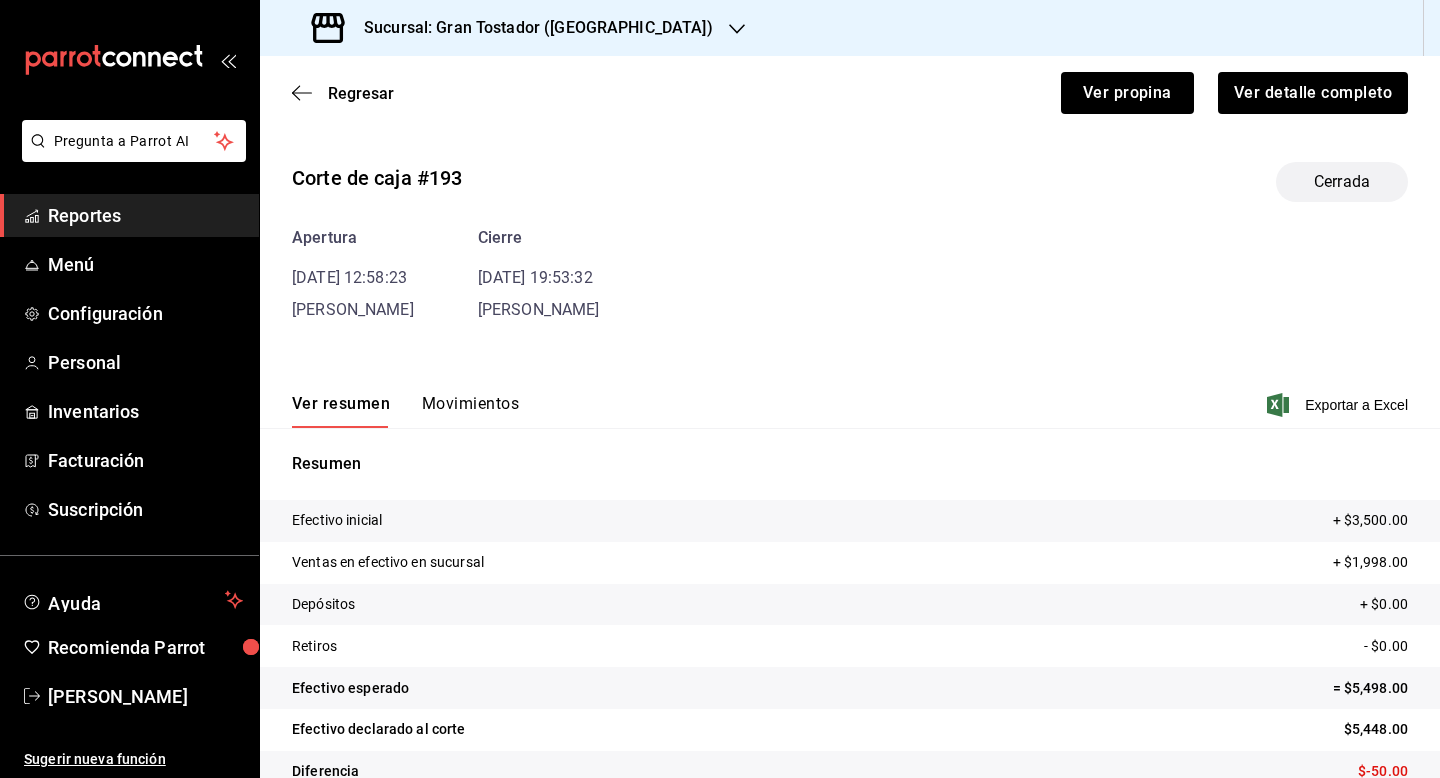 click on "Movimientos" at bounding box center (470, 411) 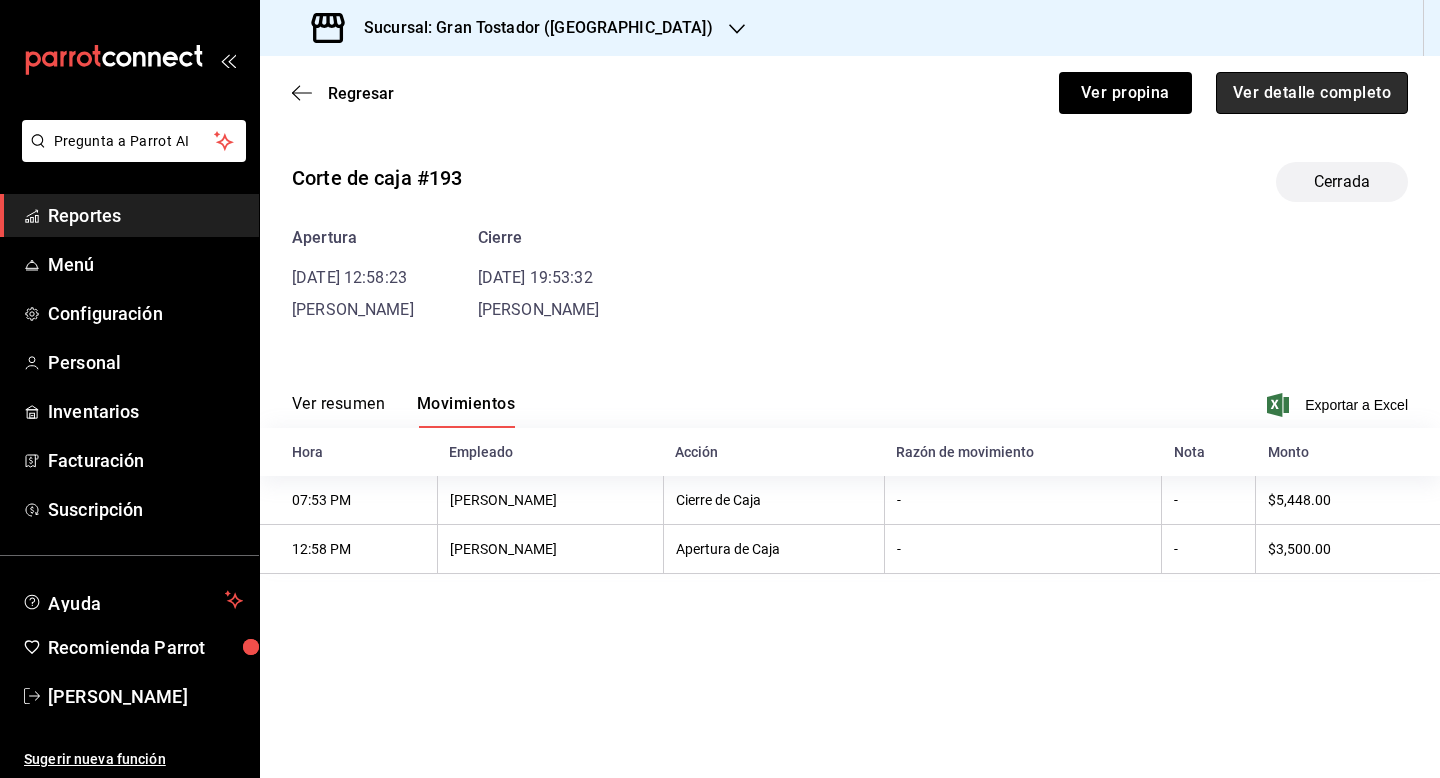 click on "Ver detalle completo" at bounding box center (1312, 93) 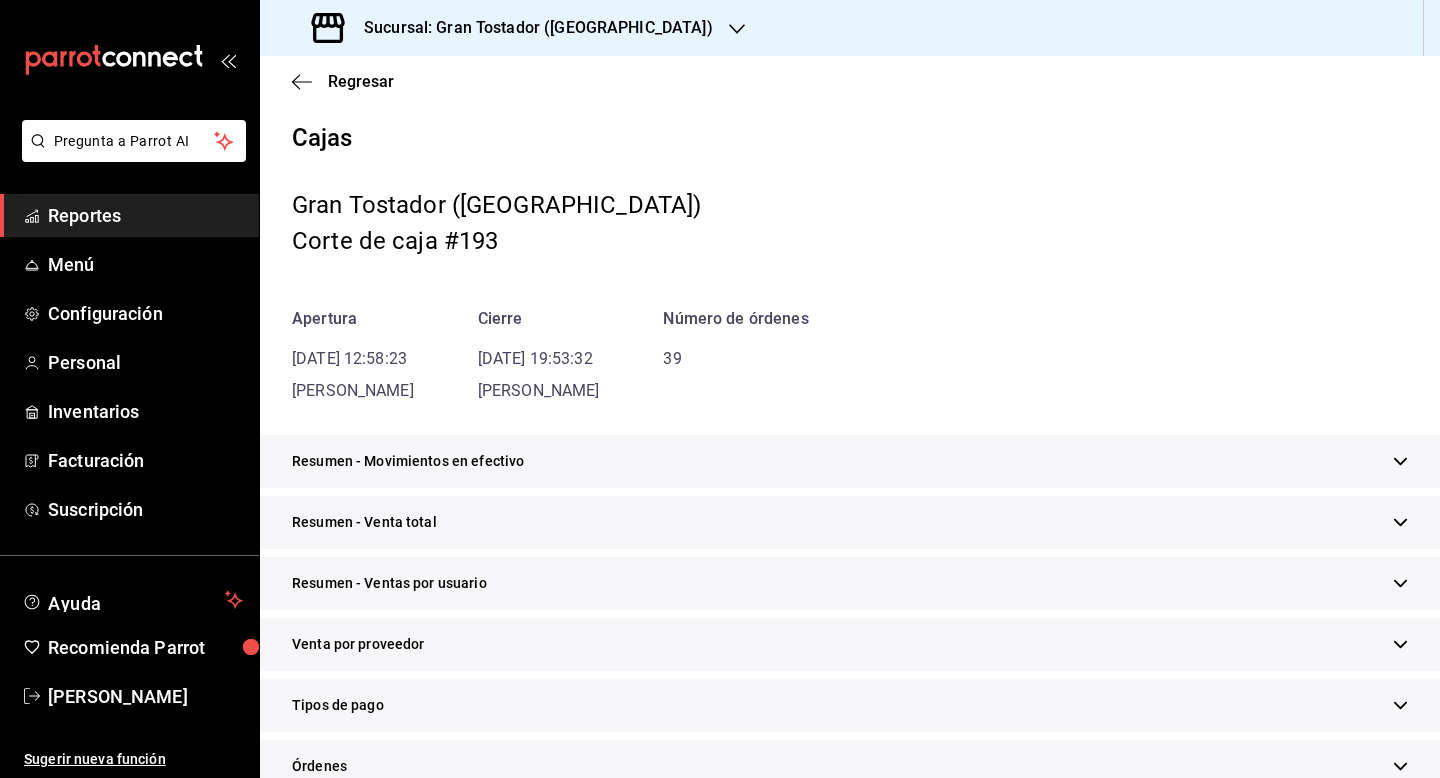 scroll, scrollTop: 95, scrollLeft: 0, axis: vertical 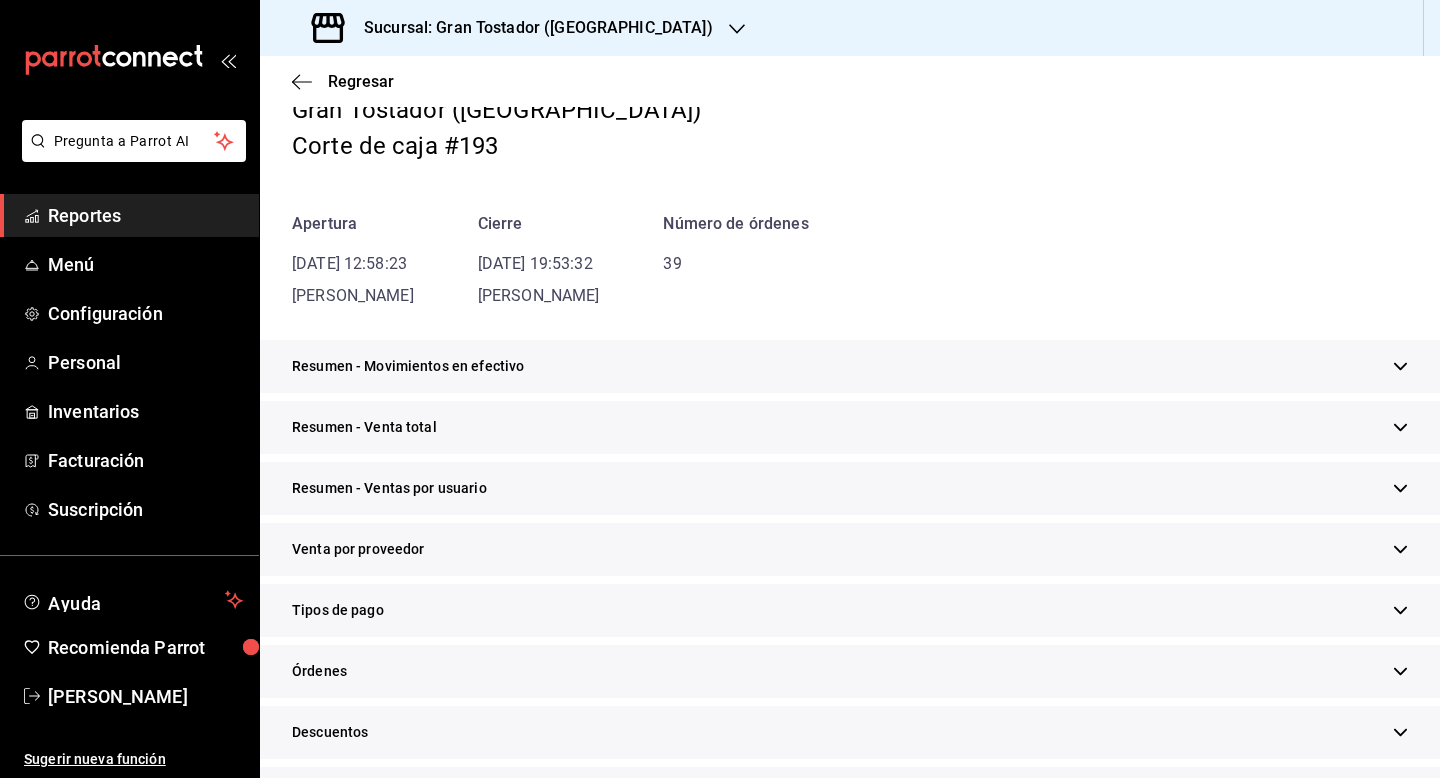 click on "Tipos de pago" at bounding box center [850, 610] 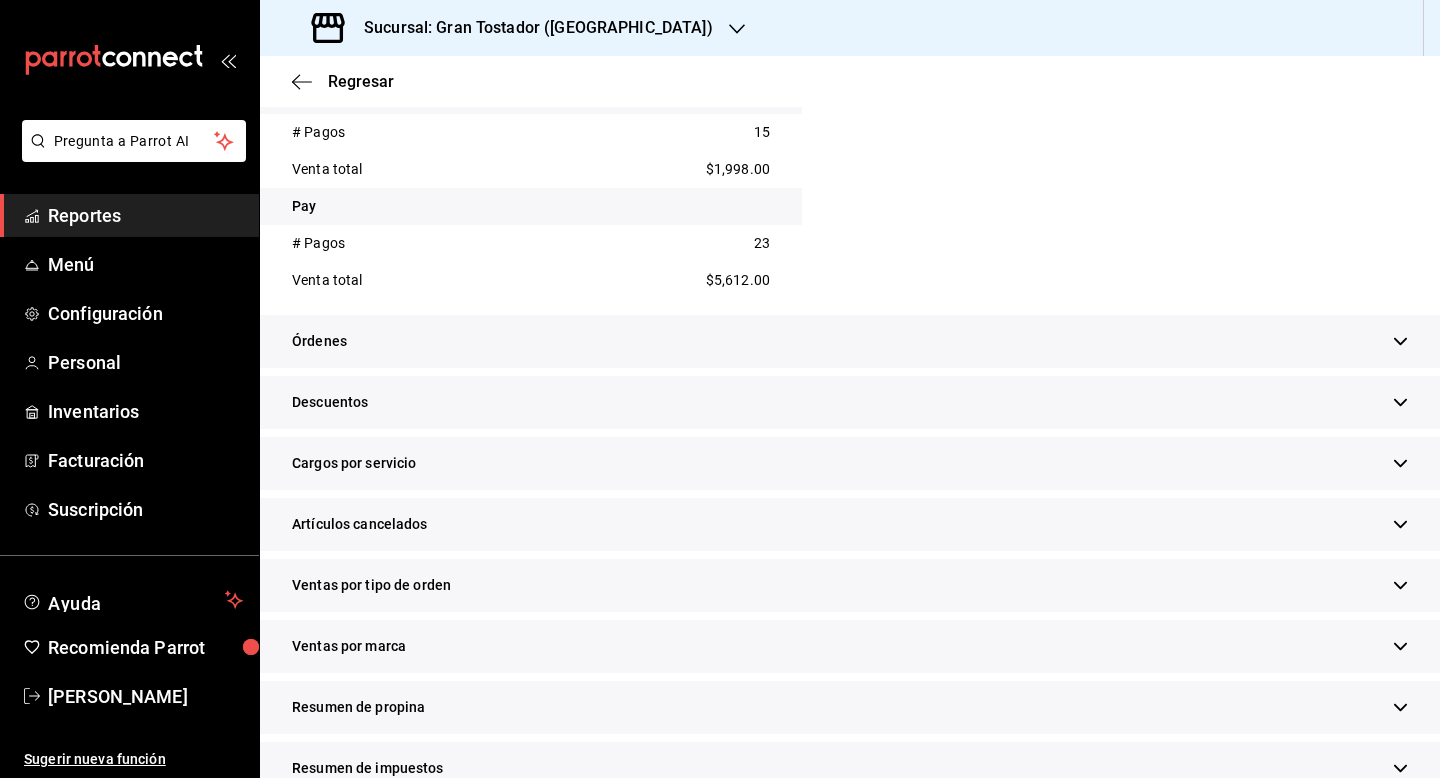 scroll, scrollTop: 834, scrollLeft: 0, axis: vertical 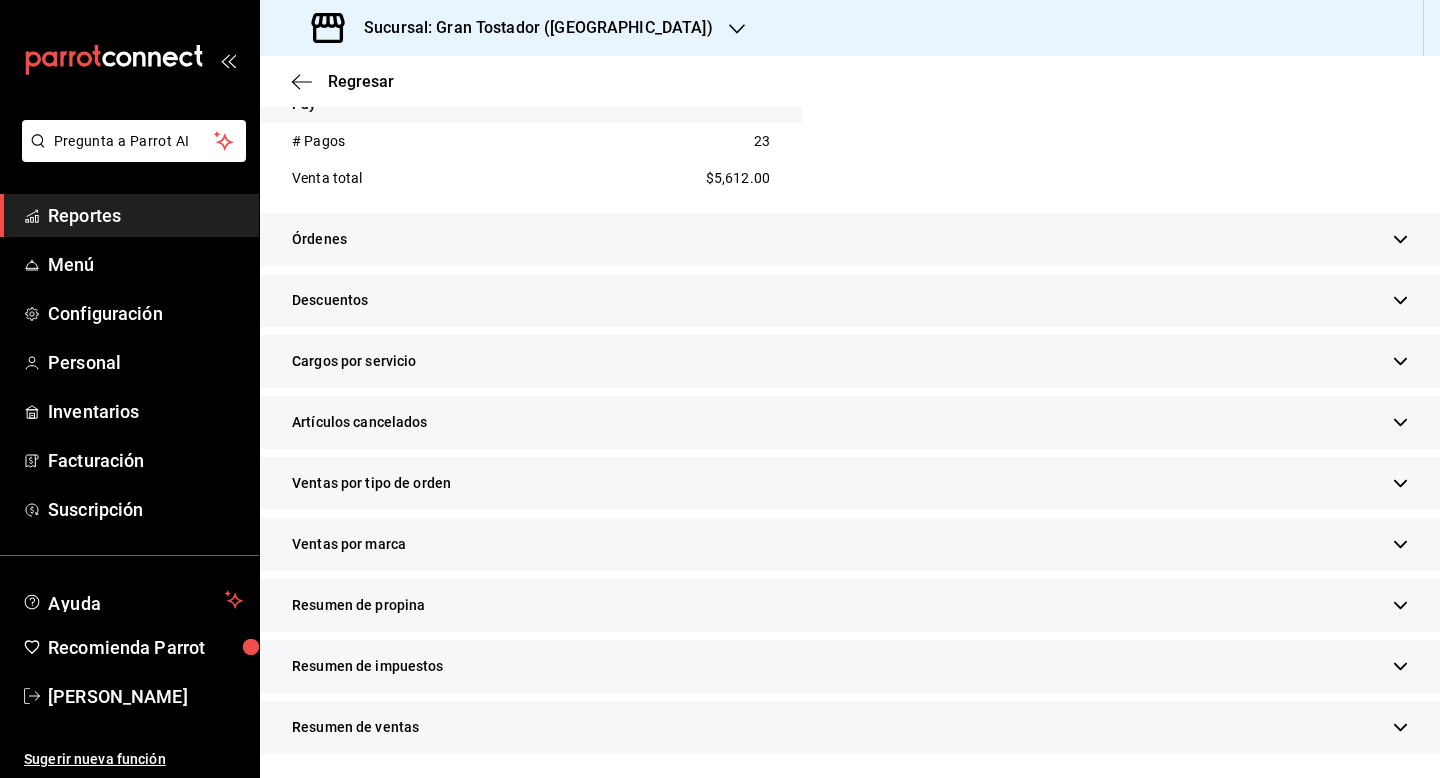 click on "Resumen de propina" at bounding box center [850, 605] 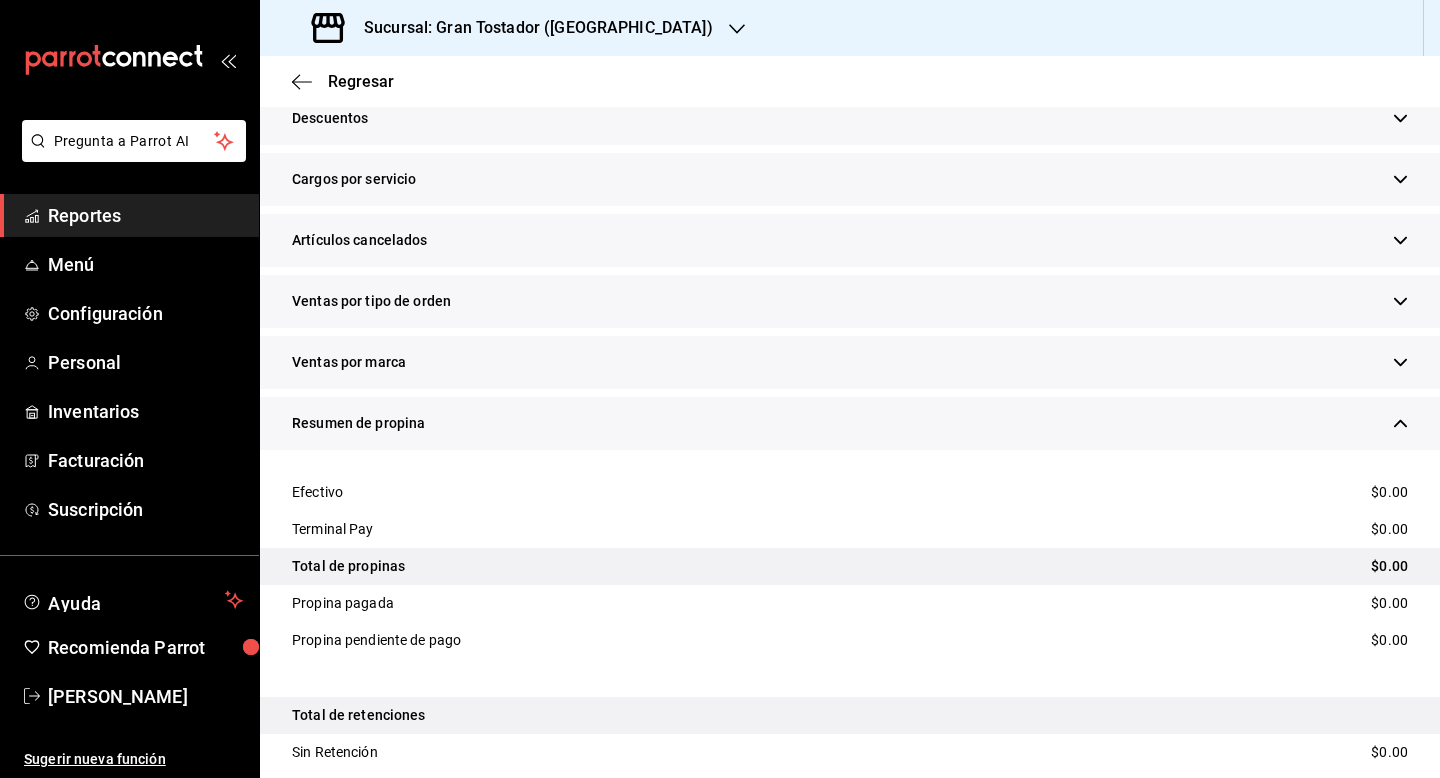 scroll, scrollTop: 1044, scrollLeft: 0, axis: vertical 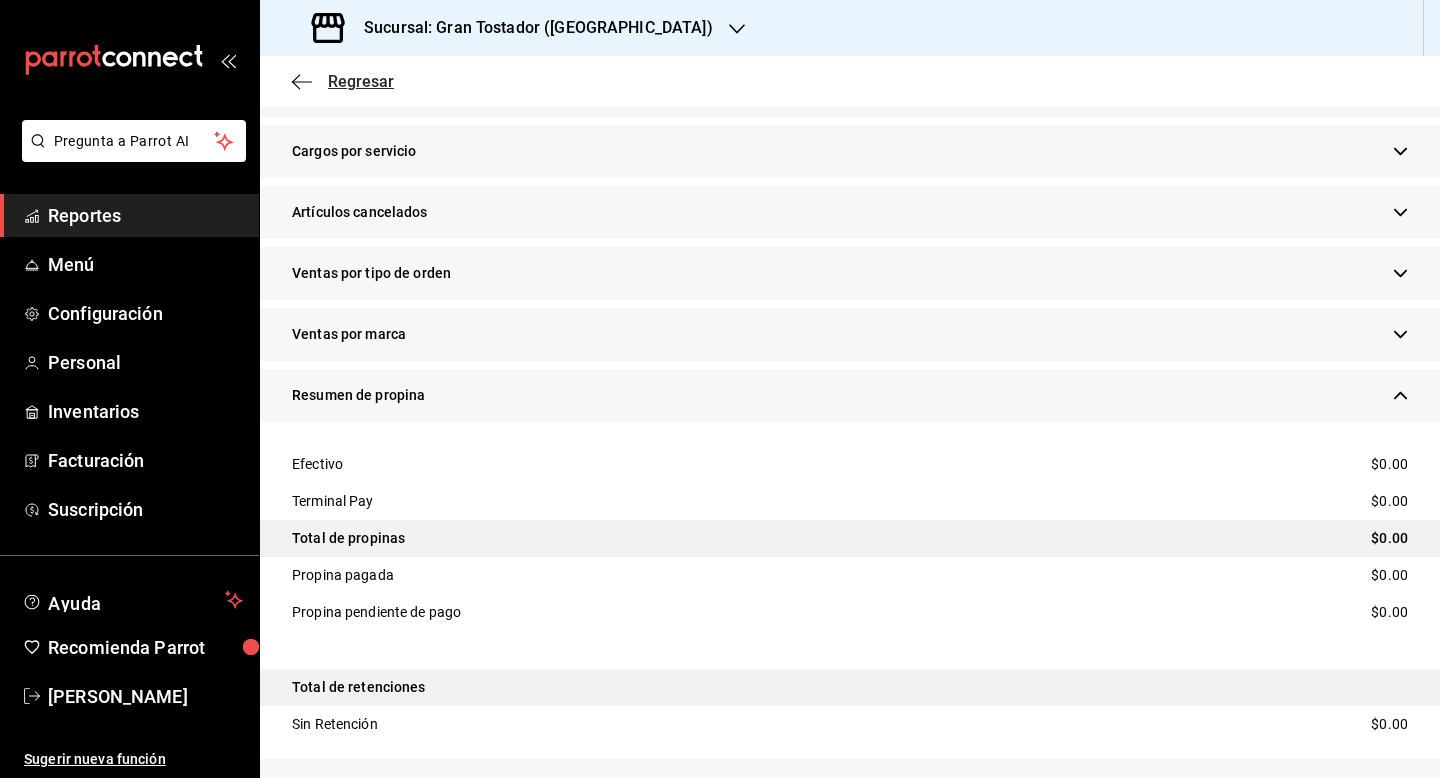 click on "Regresar" at bounding box center [361, 81] 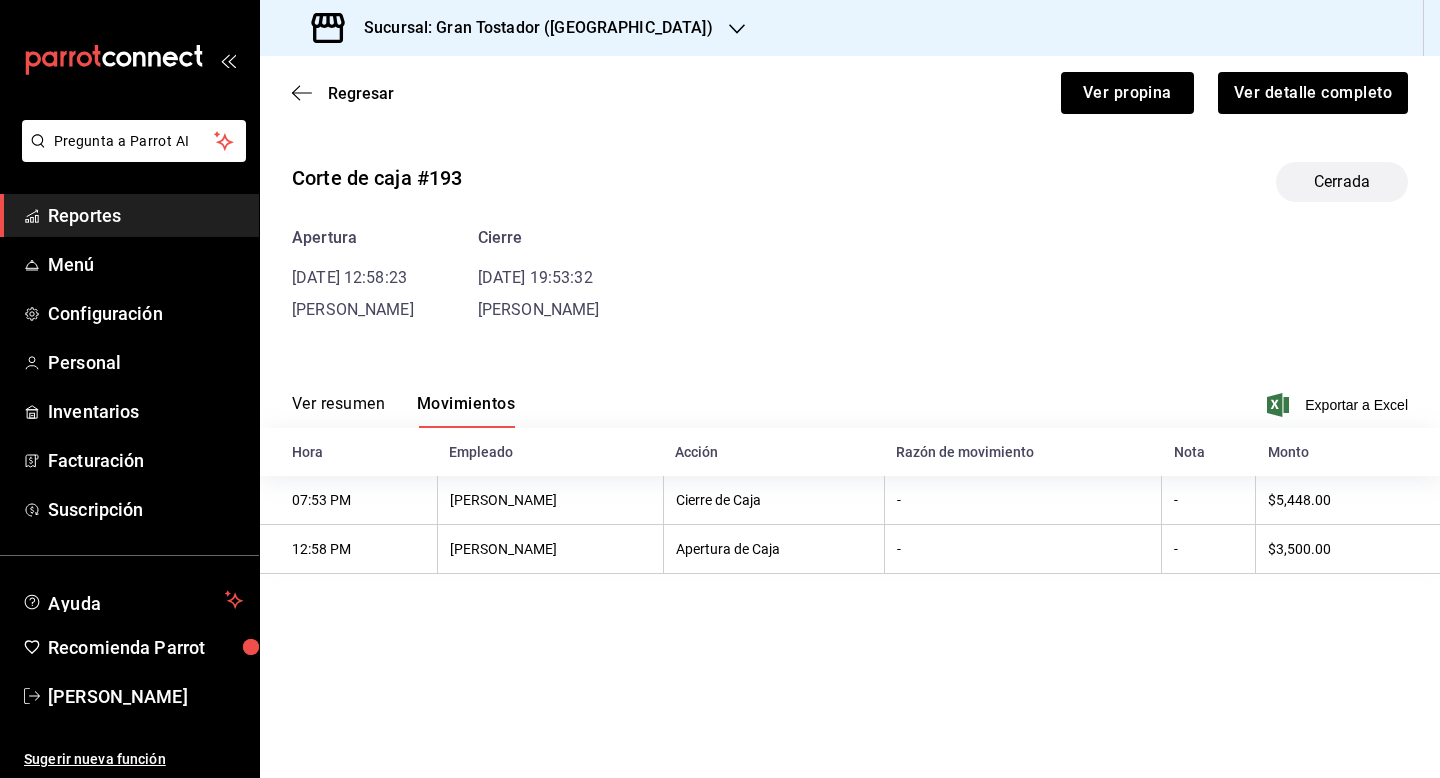 click on "Regresar Ver propina Ver detalle completo" at bounding box center (850, 93) 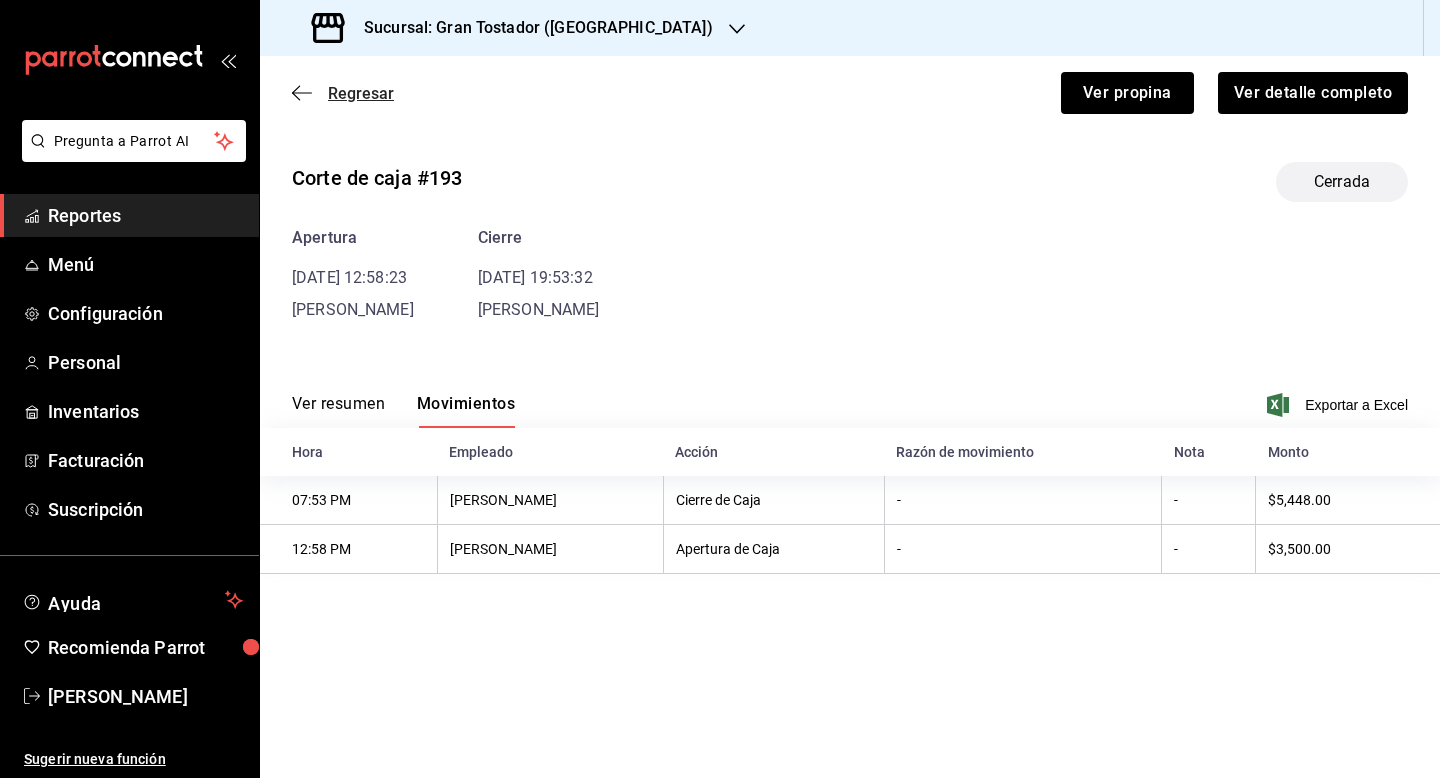 click on "Regresar" at bounding box center [361, 93] 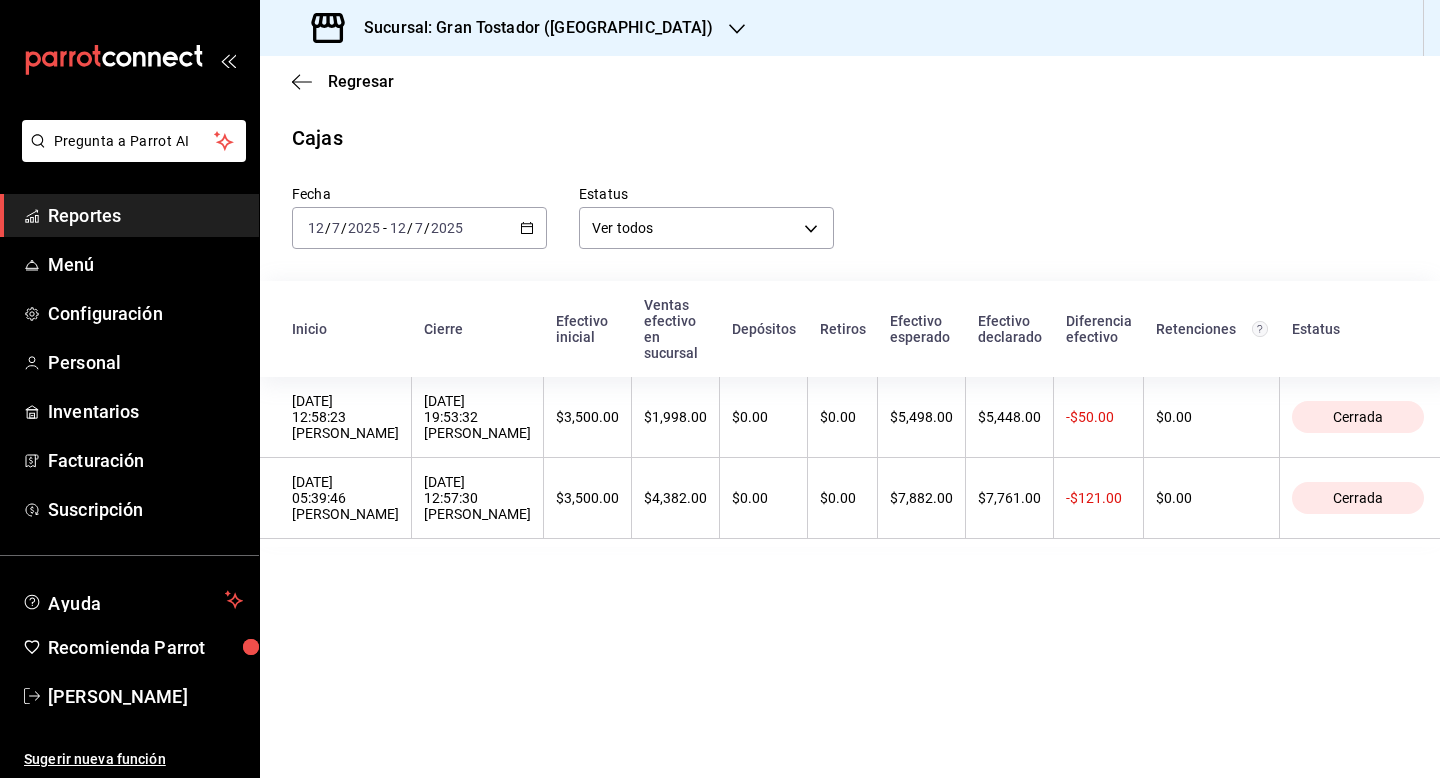 click on "[DATE] [DATE] - [DATE] [DATE]" at bounding box center (419, 228) 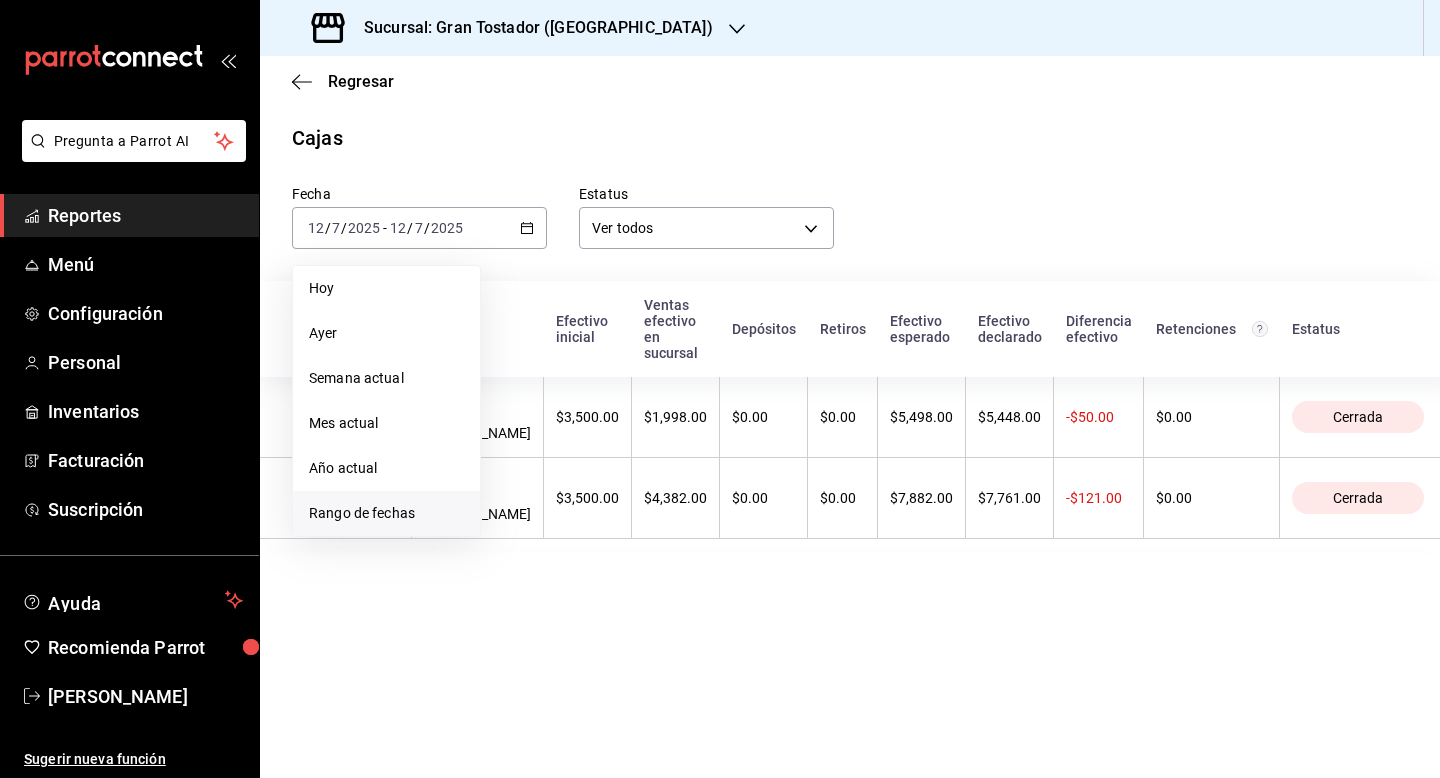 click on "Rango de fechas" at bounding box center [386, 513] 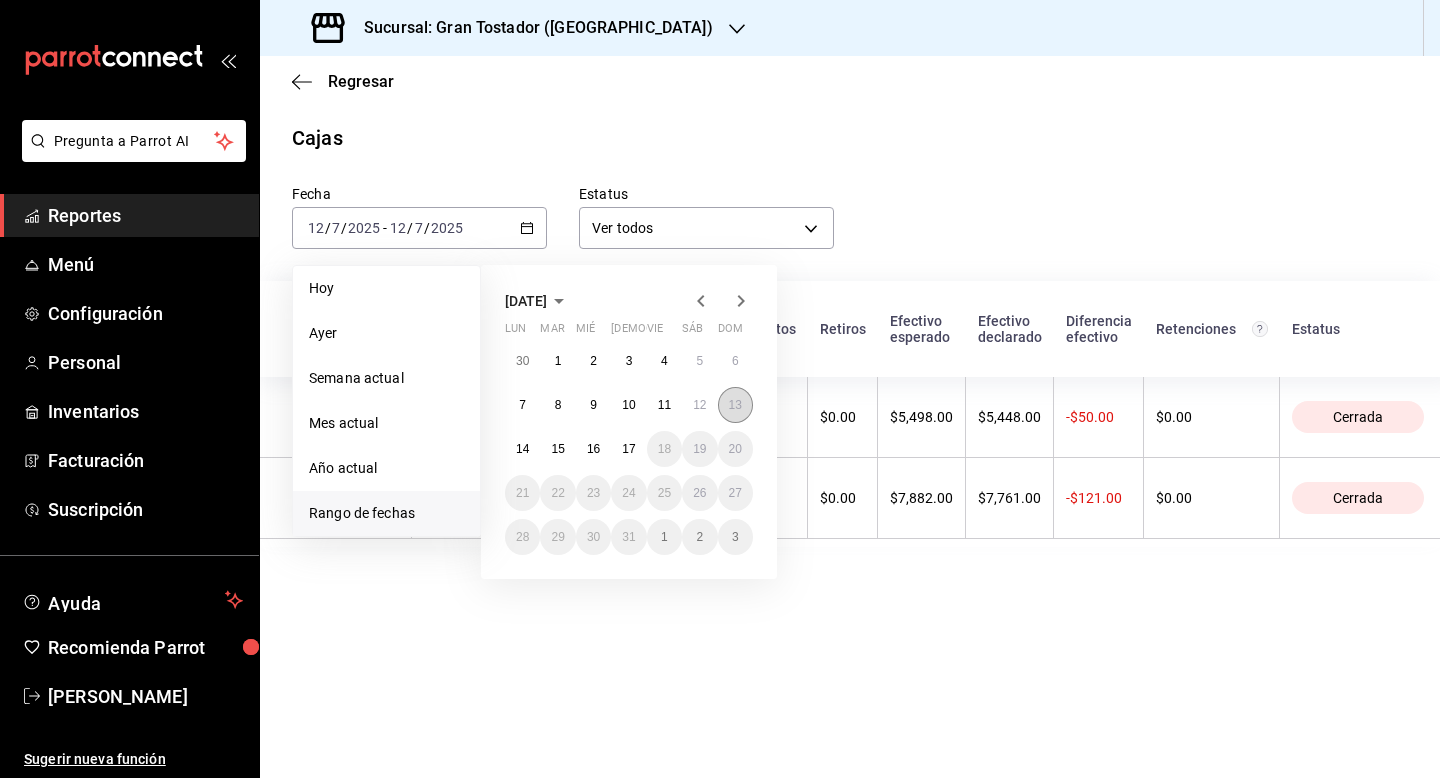 click on "13" at bounding box center [735, 405] 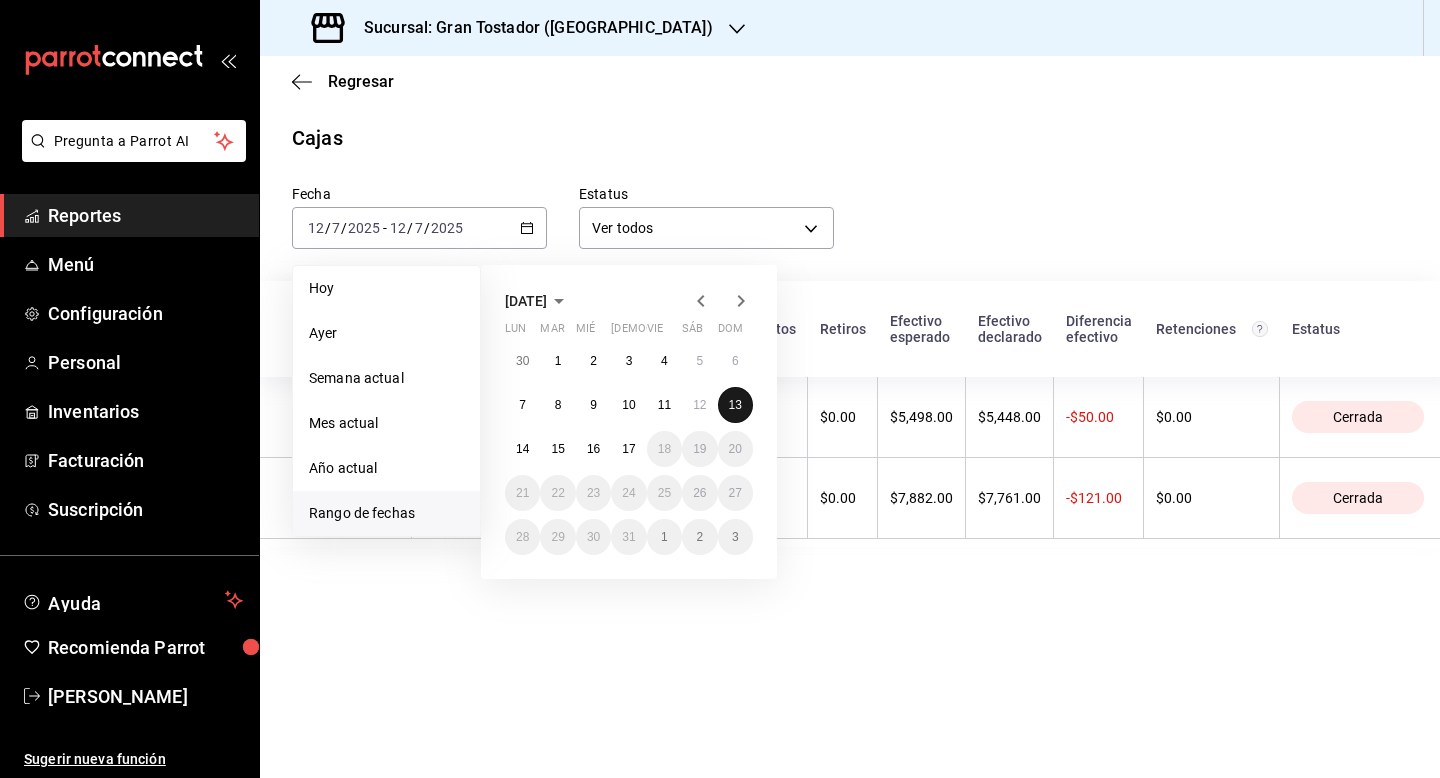 click on "13" at bounding box center (735, 405) 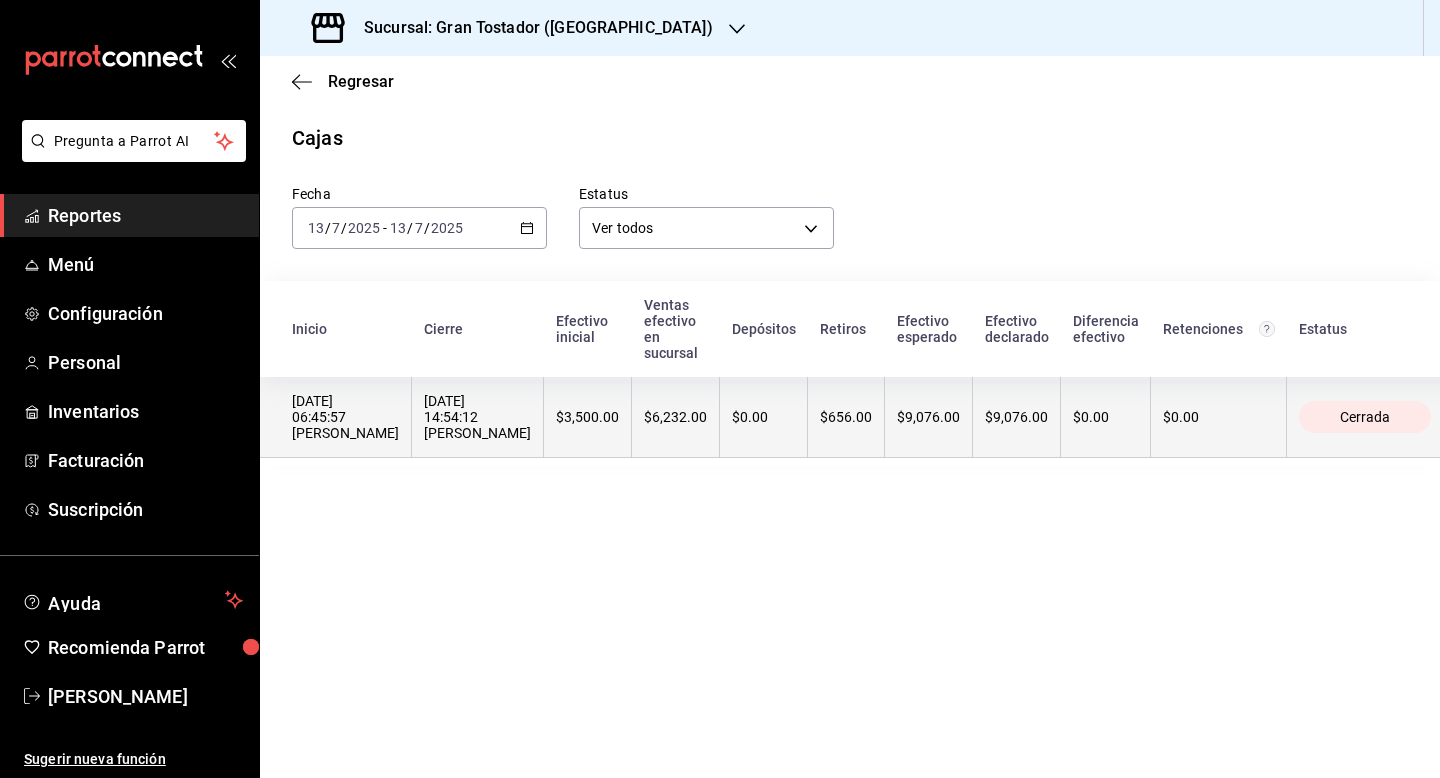 click on "$6,232.00" at bounding box center (675, 417) 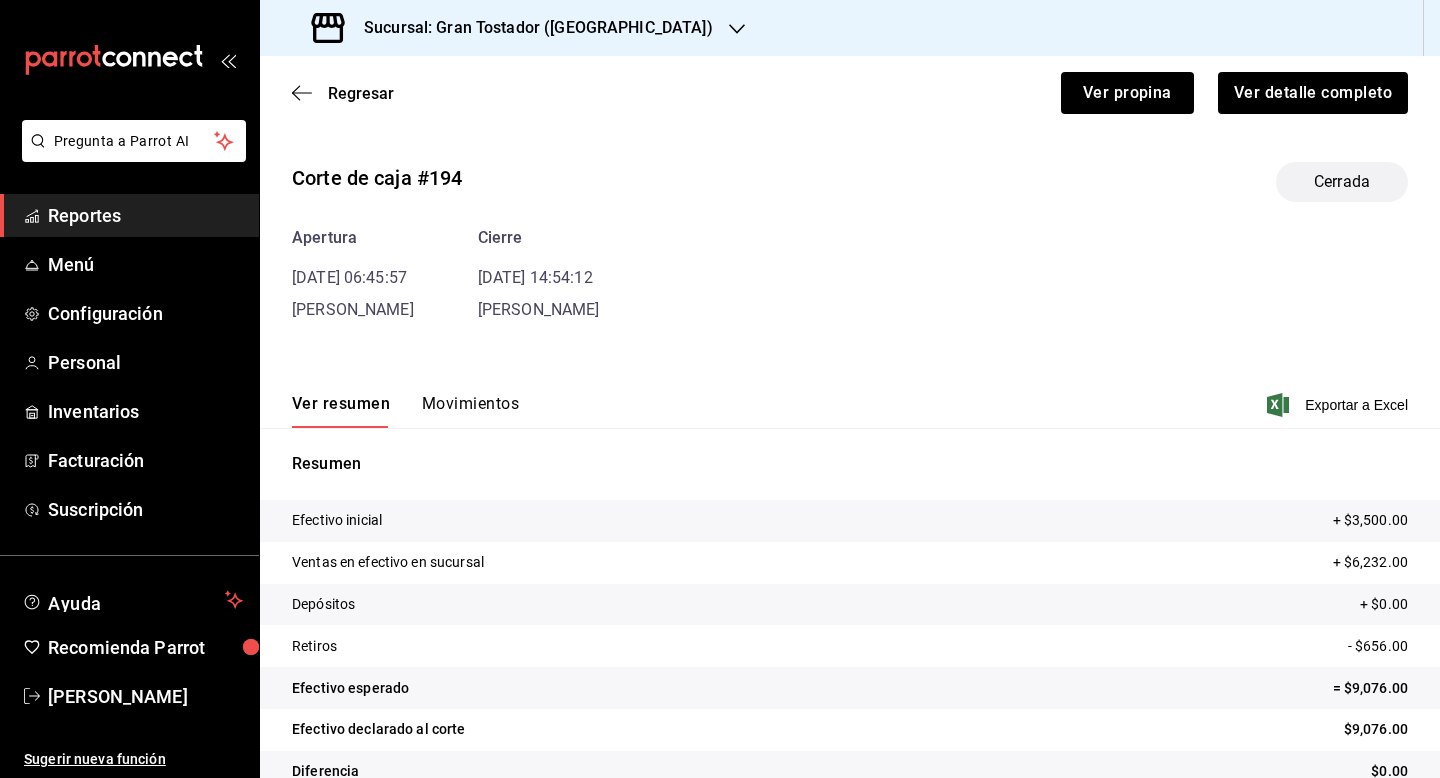 click on "Corte de caja  #194 Cerrada Apertura [DATE] 06:45:57 [PERSON_NAME] Cierre [DATE] 14:54:12 [PERSON_NAME] Ver resumen Movimientos Exportar a Excel Resumen Efectivo inicial + $3,500.00 Ventas en efectivo en sucursal + $6,232.00 Depósitos + $0.00 Retiros - $656.00 Efectivo esperado = $9,076.00 Efectivo declarado al corte  $9,076.00 Diferencia  $0.00" at bounding box center (850, 481) 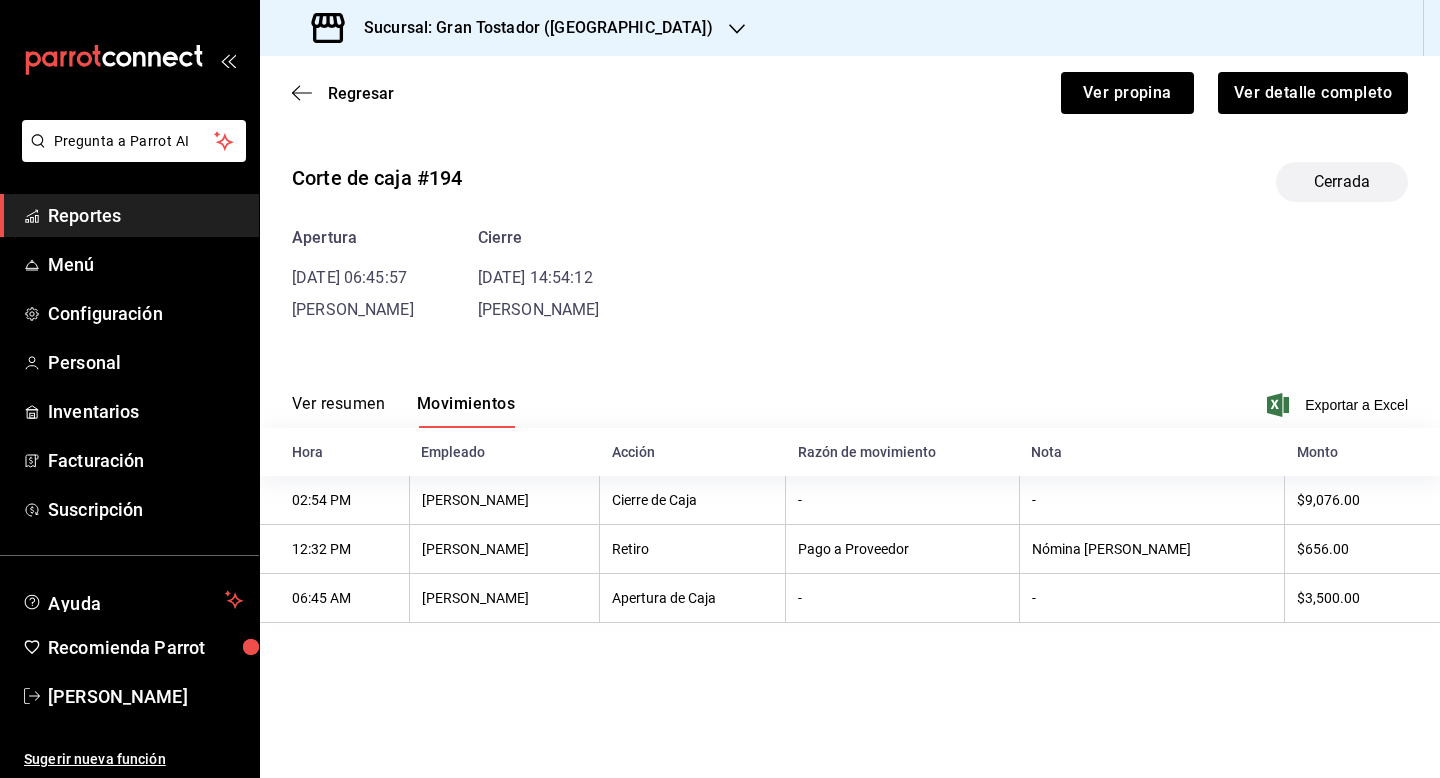 click on "Ver resumen" at bounding box center (338, 411) 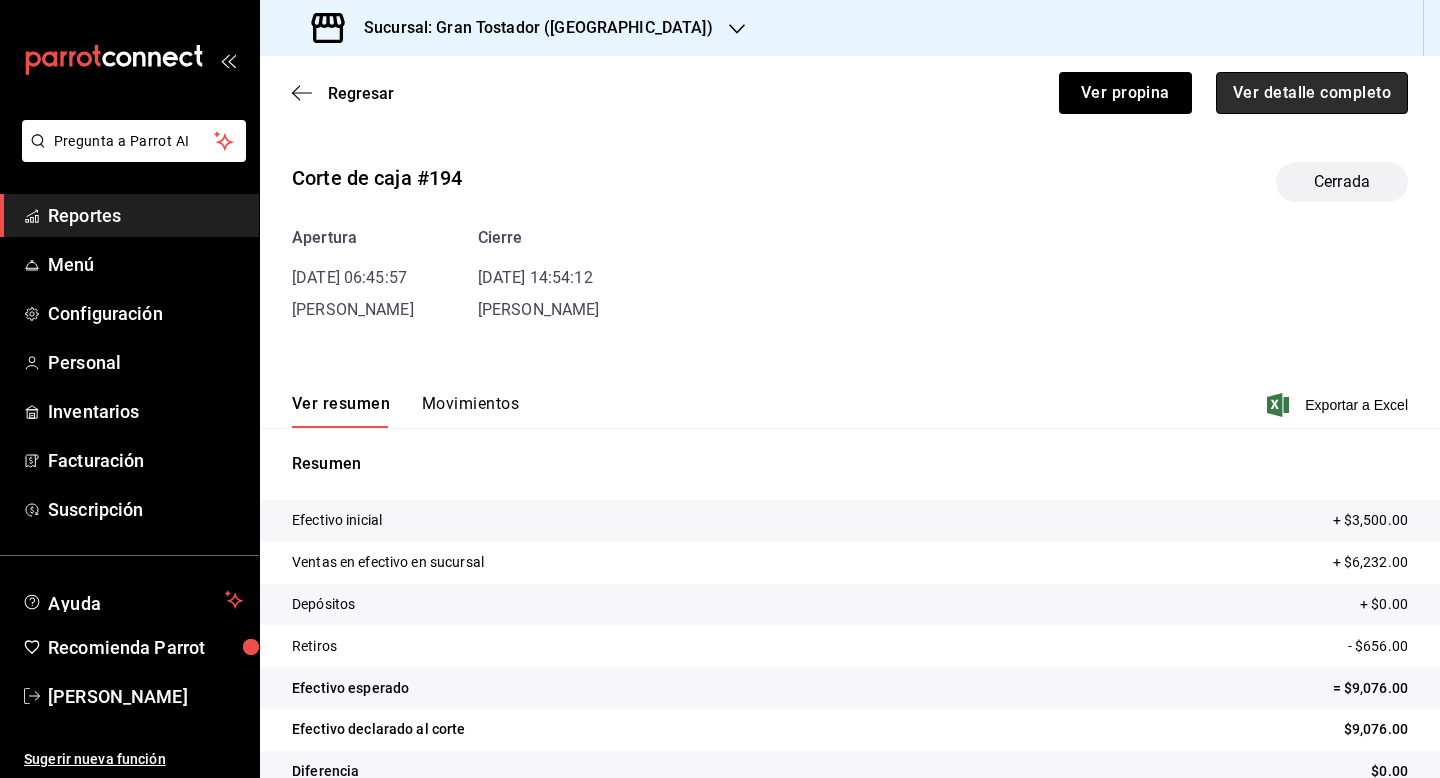 click on "Ver detalle completo" at bounding box center (1312, 93) 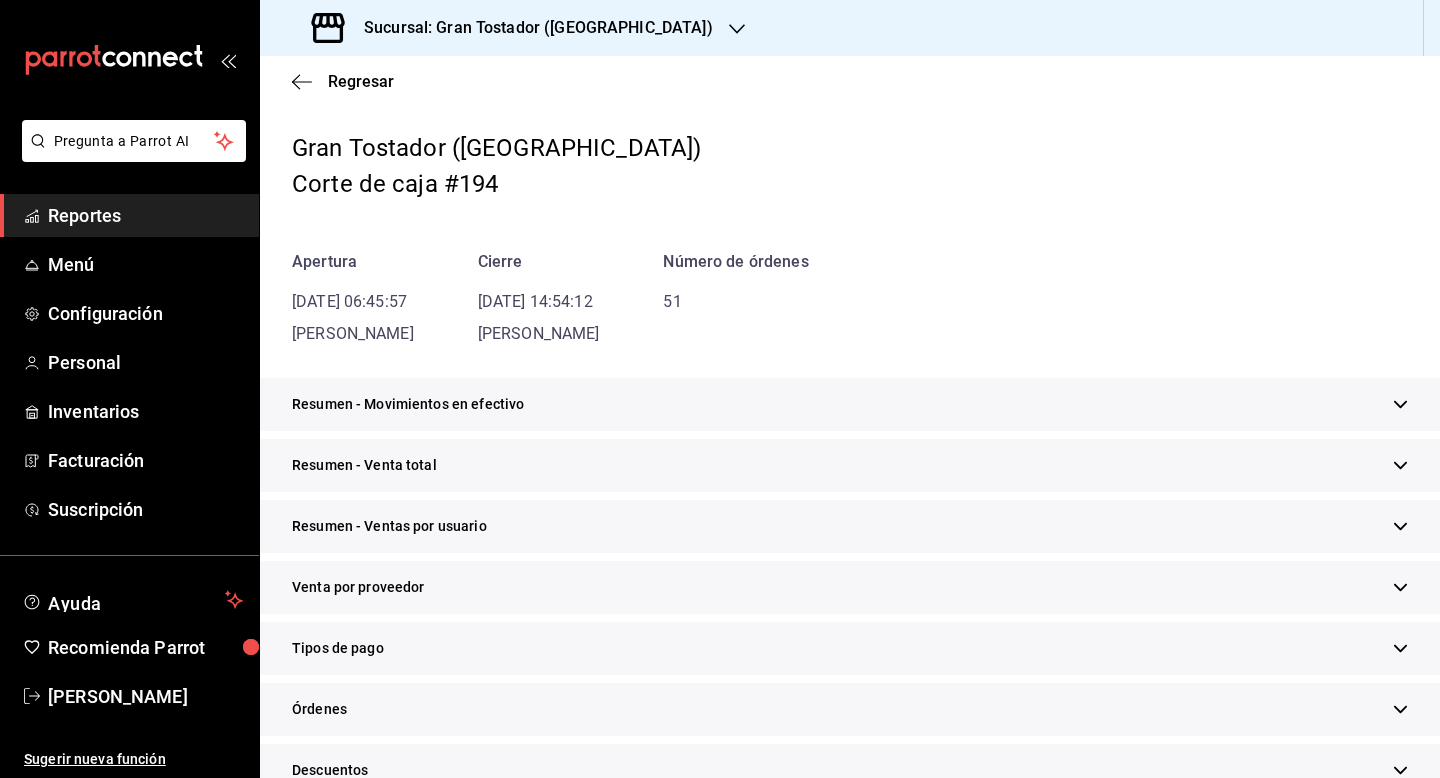 scroll, scrollTop: 64, scrollLeft: 0, axis: vertical 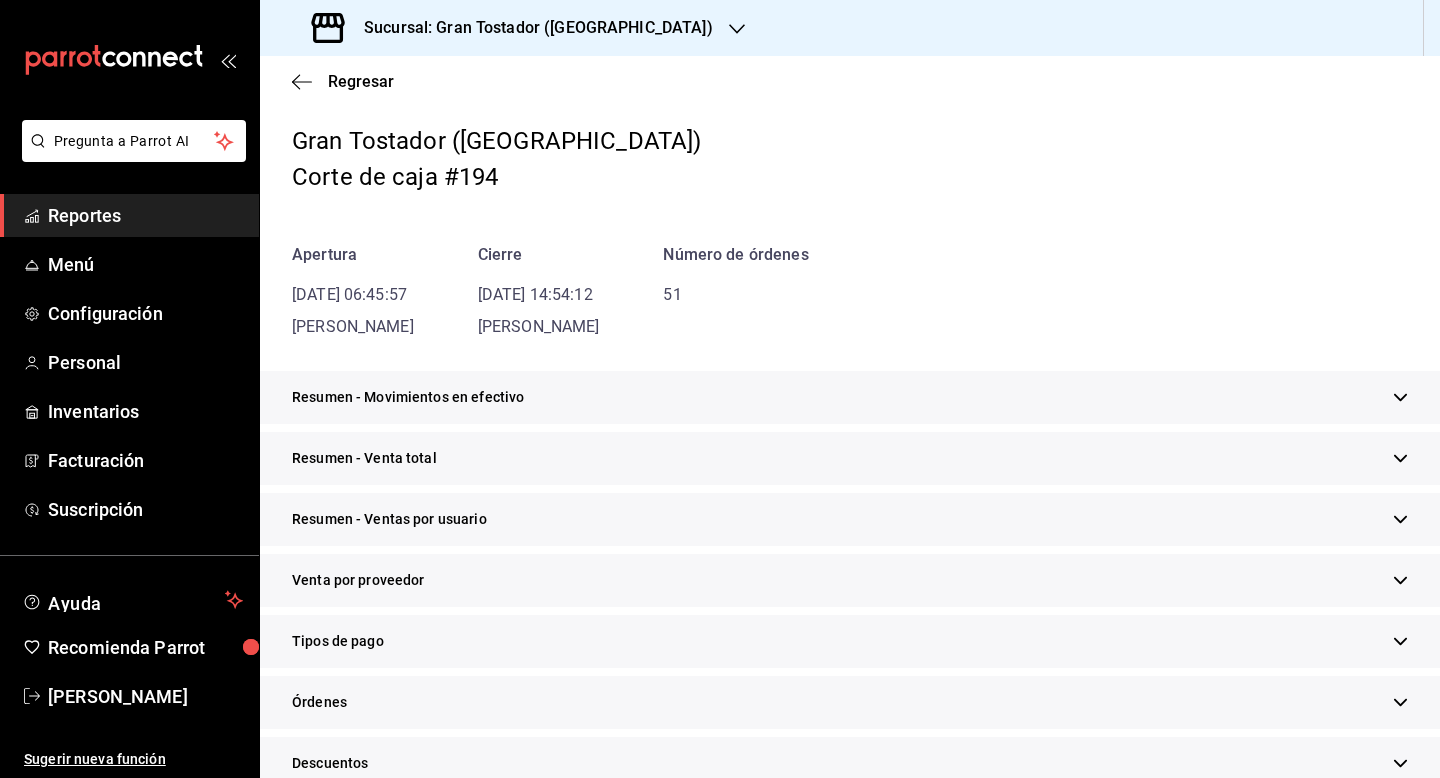 click on "Tipos de pago" at bounding box center (850, 641) 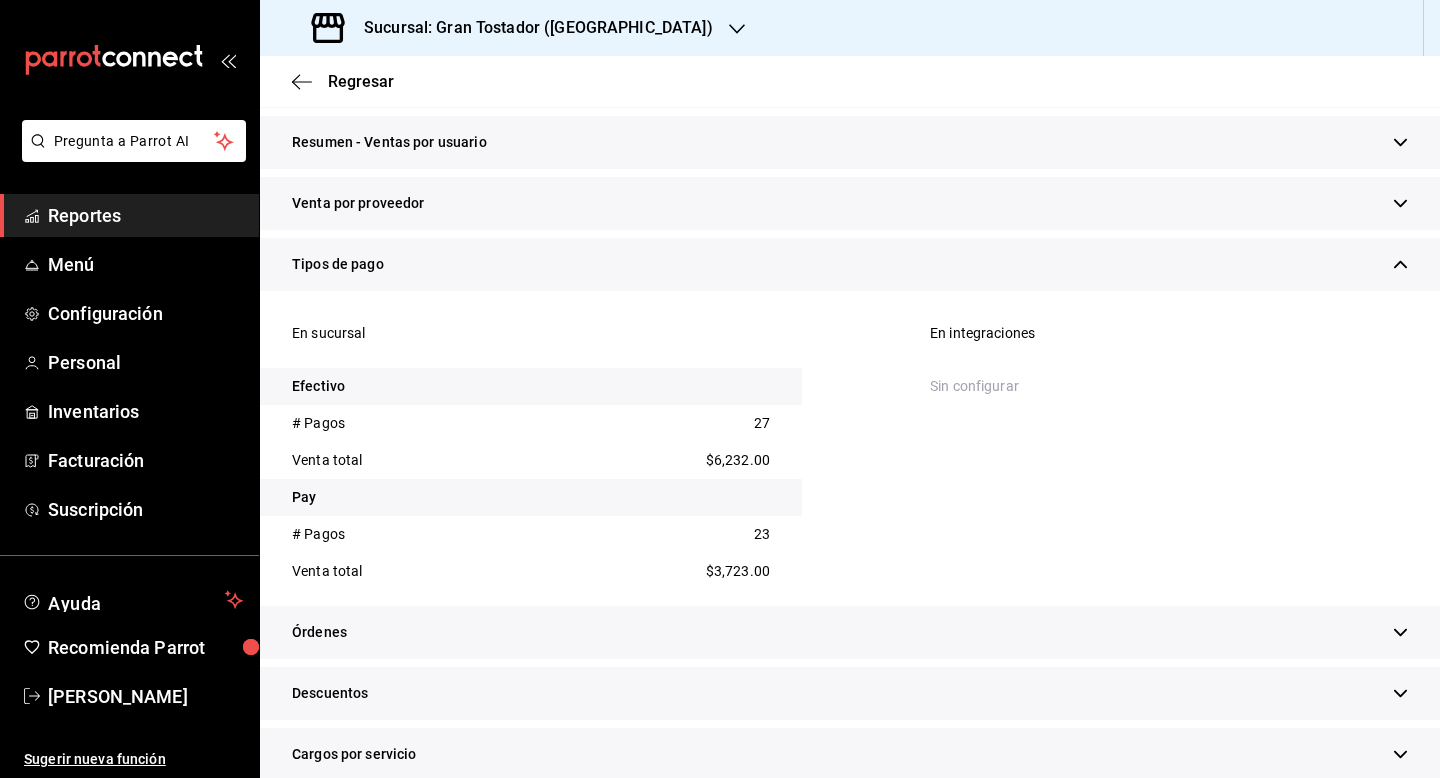 scroll, scrollTop: 834, scrollLeft: 0, axis: vertical 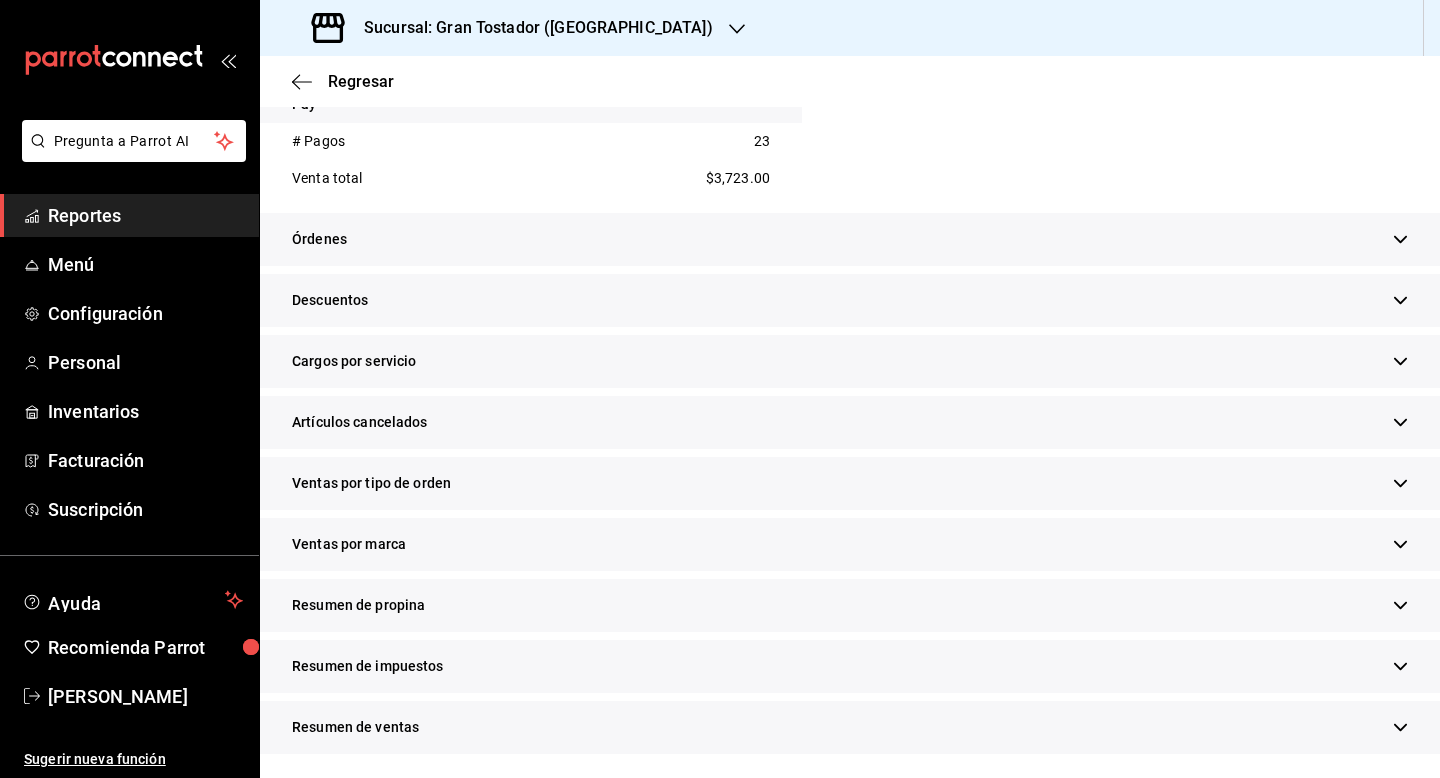 click on "Resumen de propina" at bounding box center (850, 605) 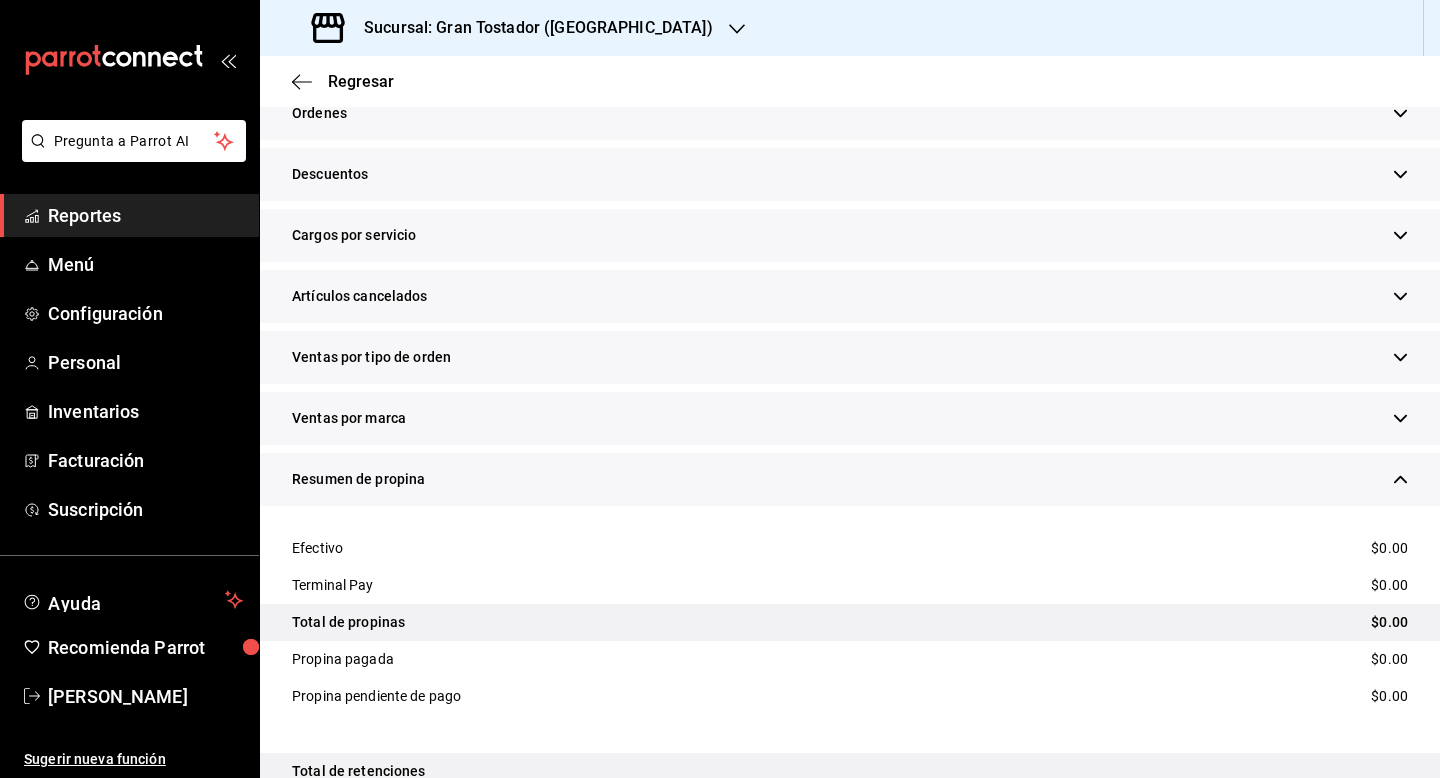 scroll, scrollTop: 1119, scrollLeft: 0, axis: vertical 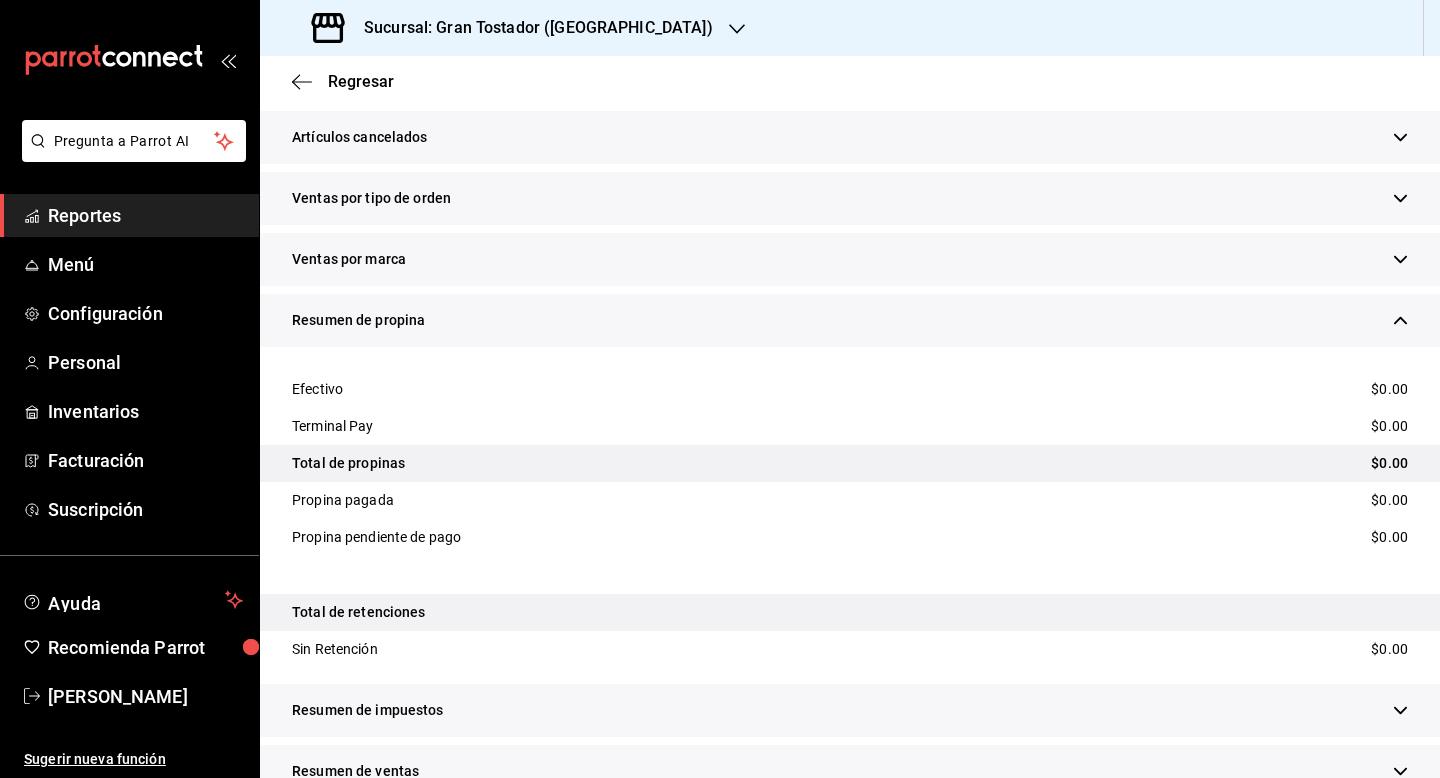 click on "Regresar" at bounding box center (850, 81) 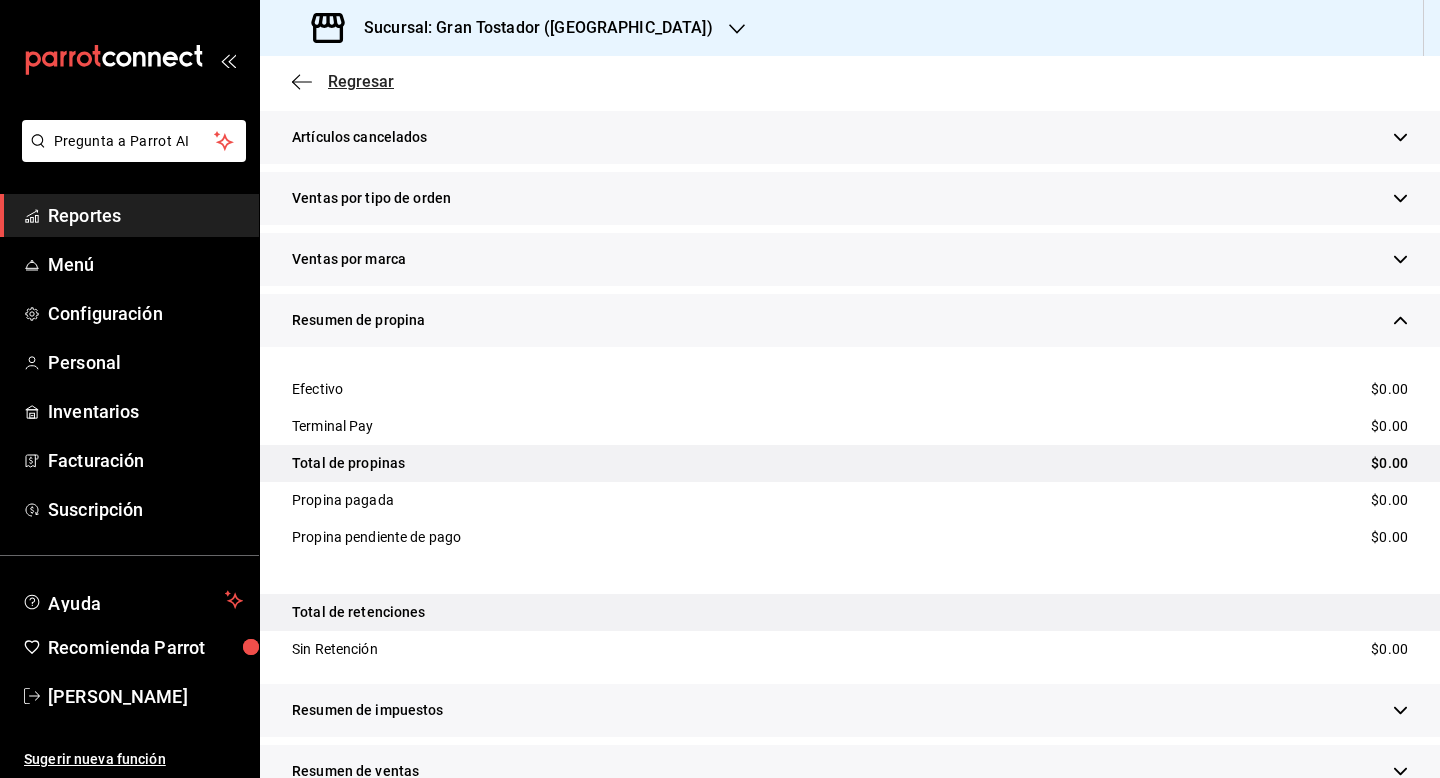 click on "Regresar" at bounding box center (361, 81) 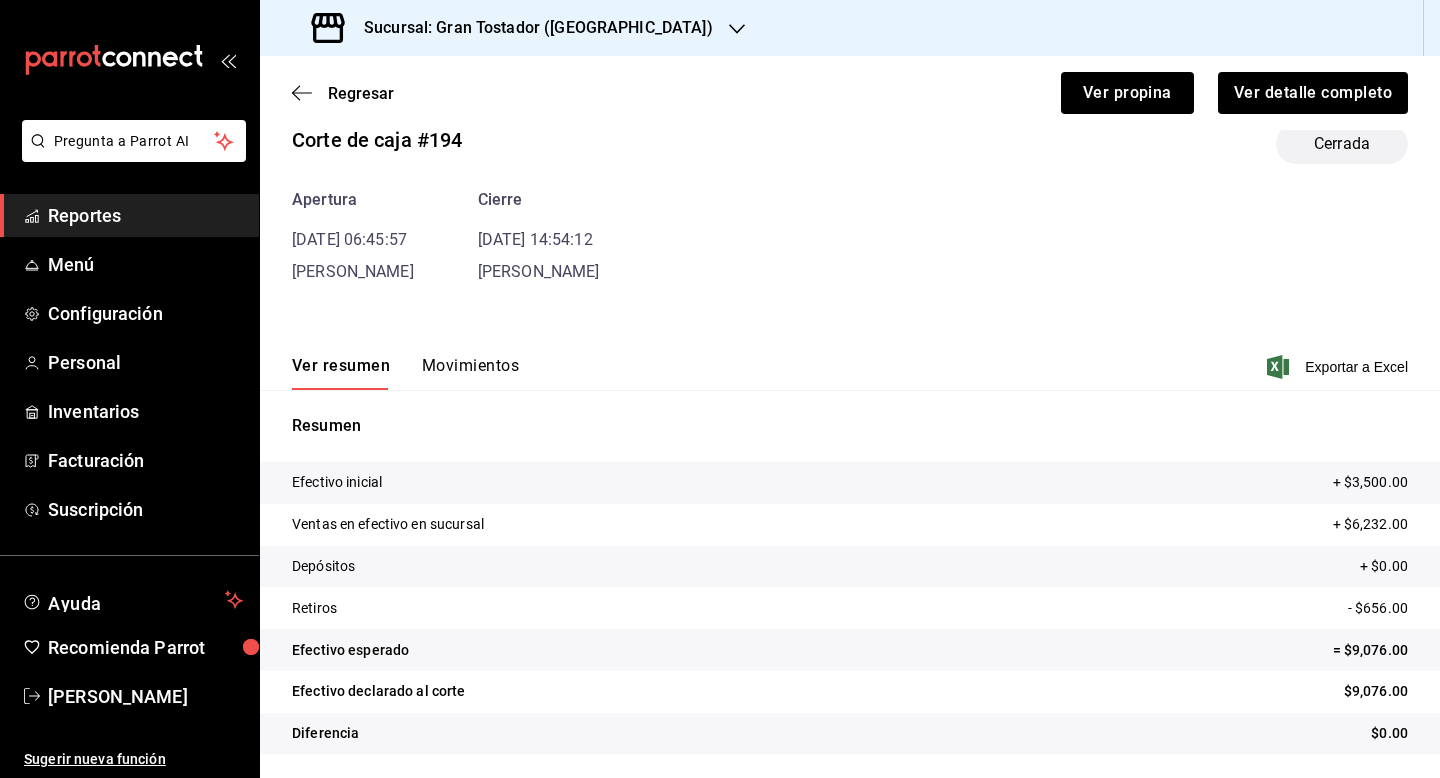 scroll, scrollTop: 38, scrollLeft: 0, axis: vertical 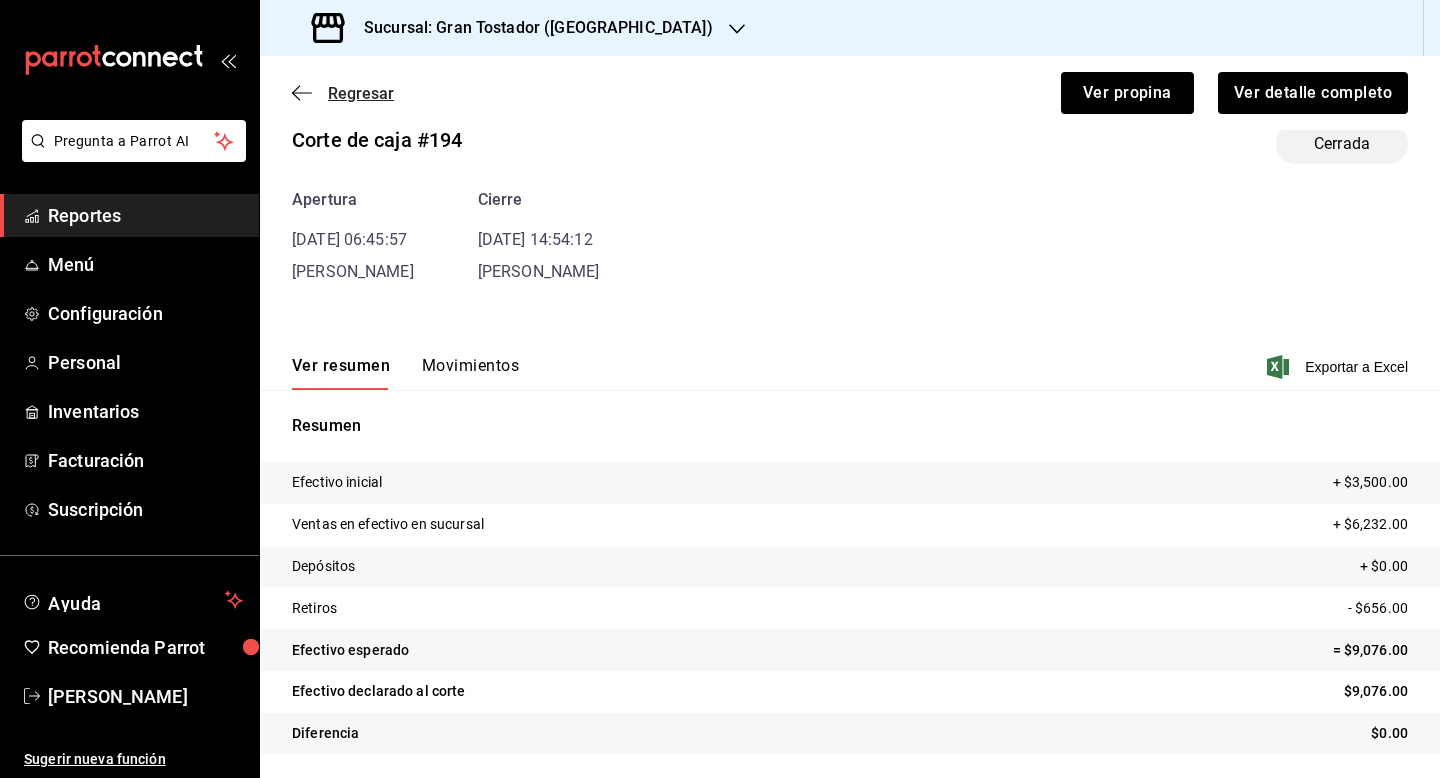 click on "Regresar" at bounding box center (361, 93) 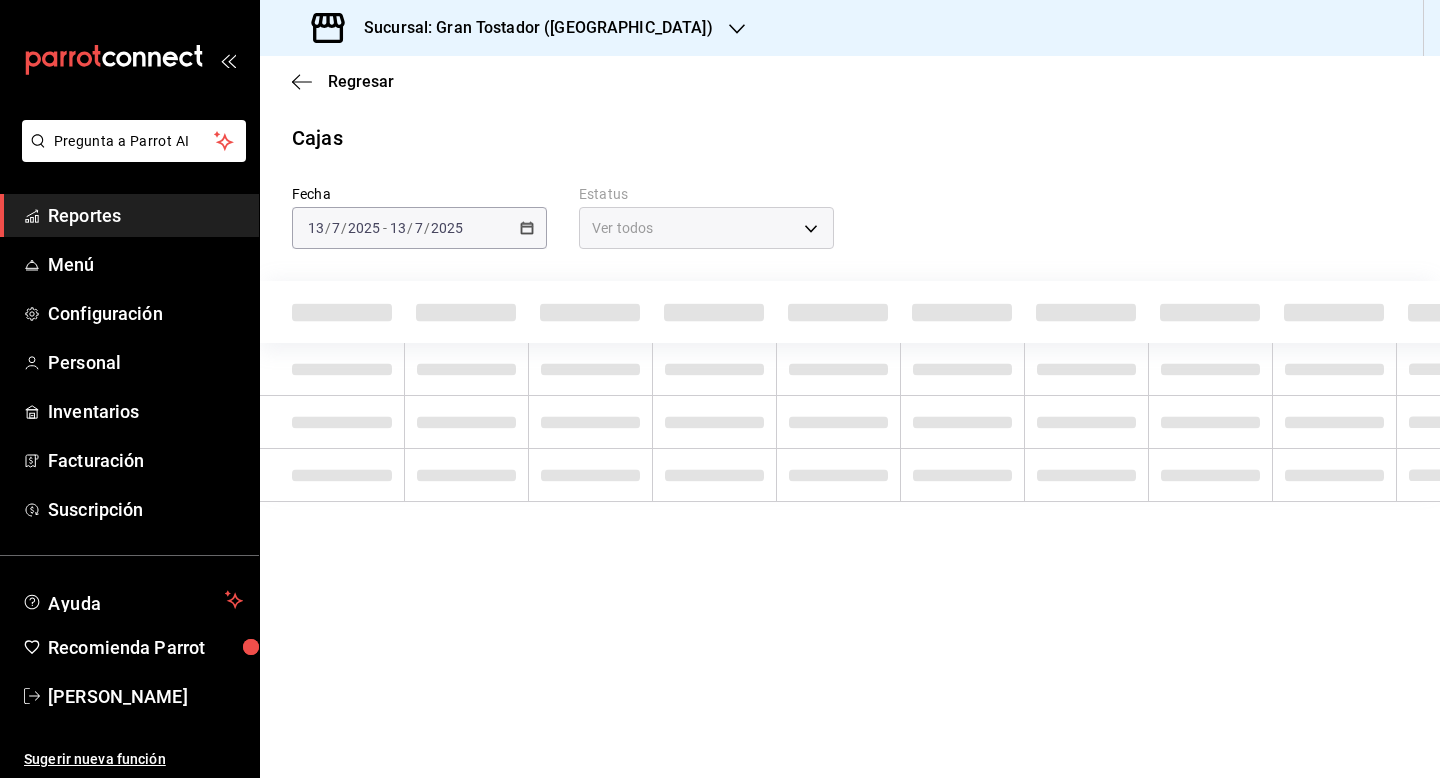 scroll, scrollTop: 0, scrollLeft: 0, axis: both 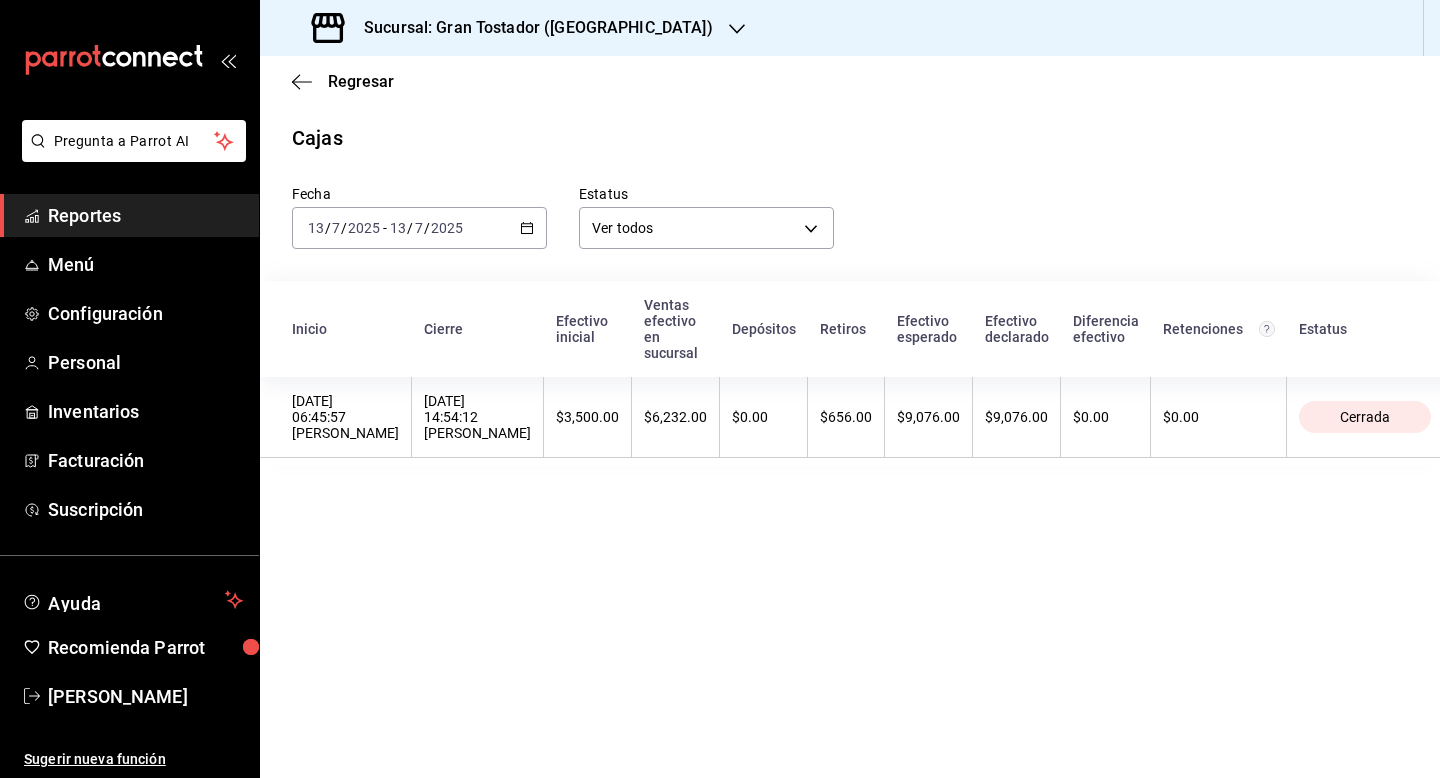 click 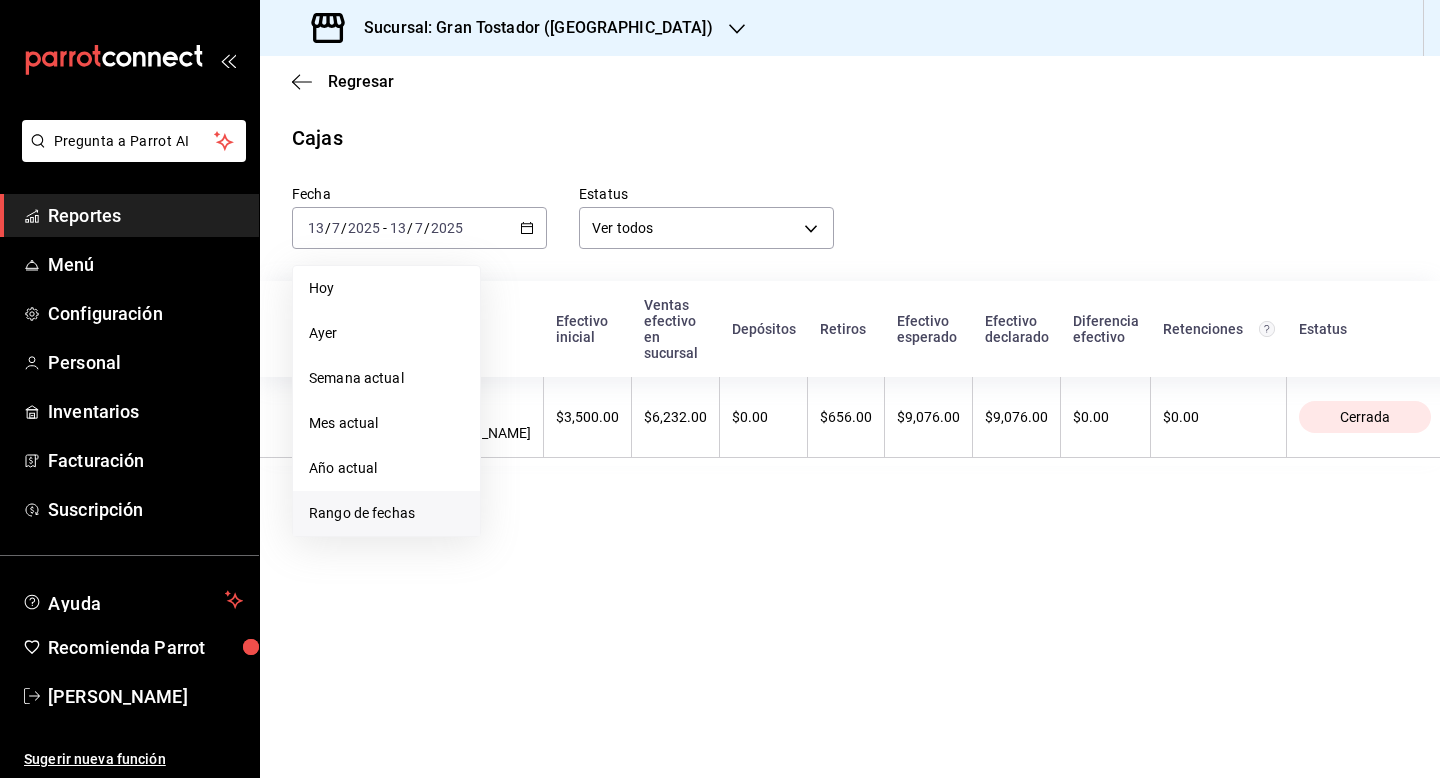 click on "Rango de fechas" at bounding box center [386, 513] 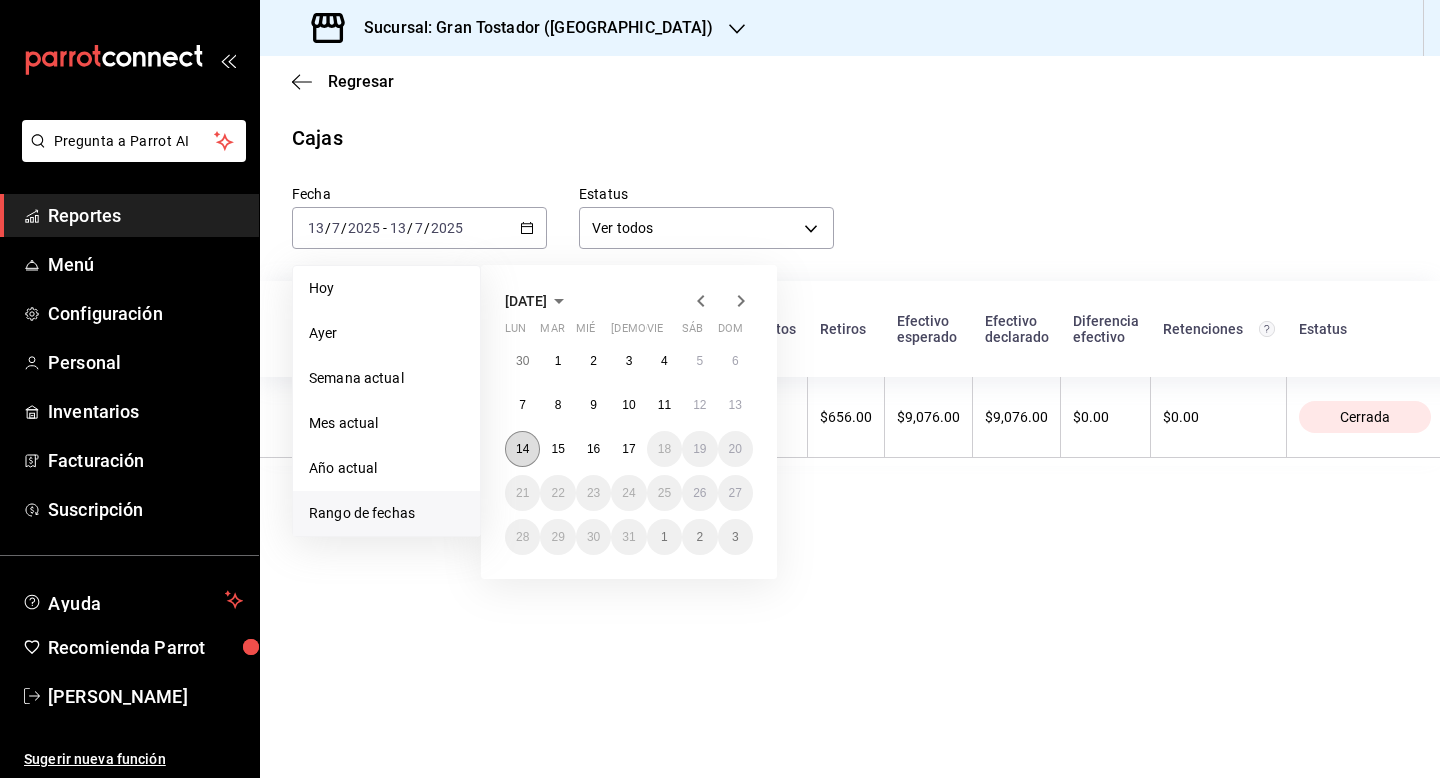 click on "14" at bounding box center [522, 449] 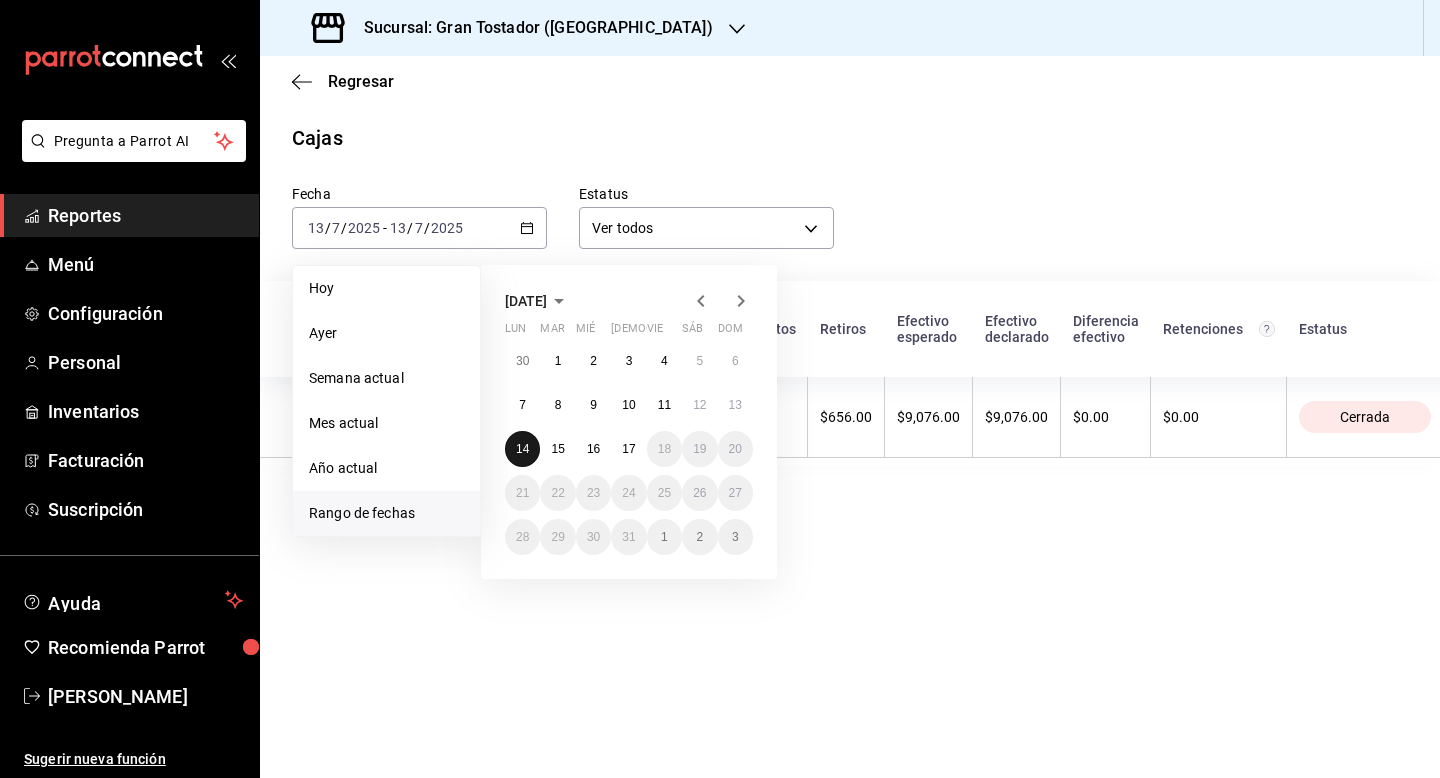 click on "14" at bounding box center [522, 449] 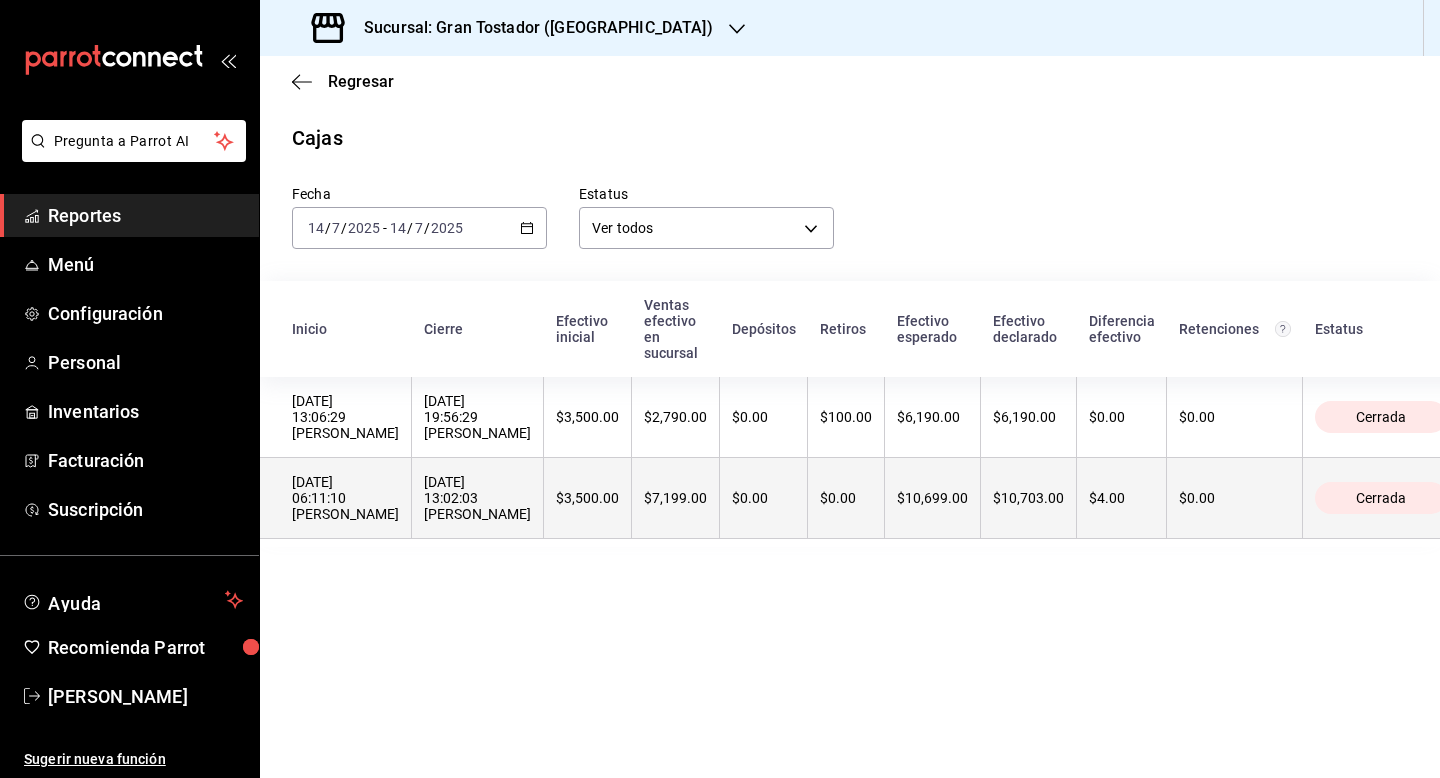 click on "$7,199.00" at bounding box center (675, 498) 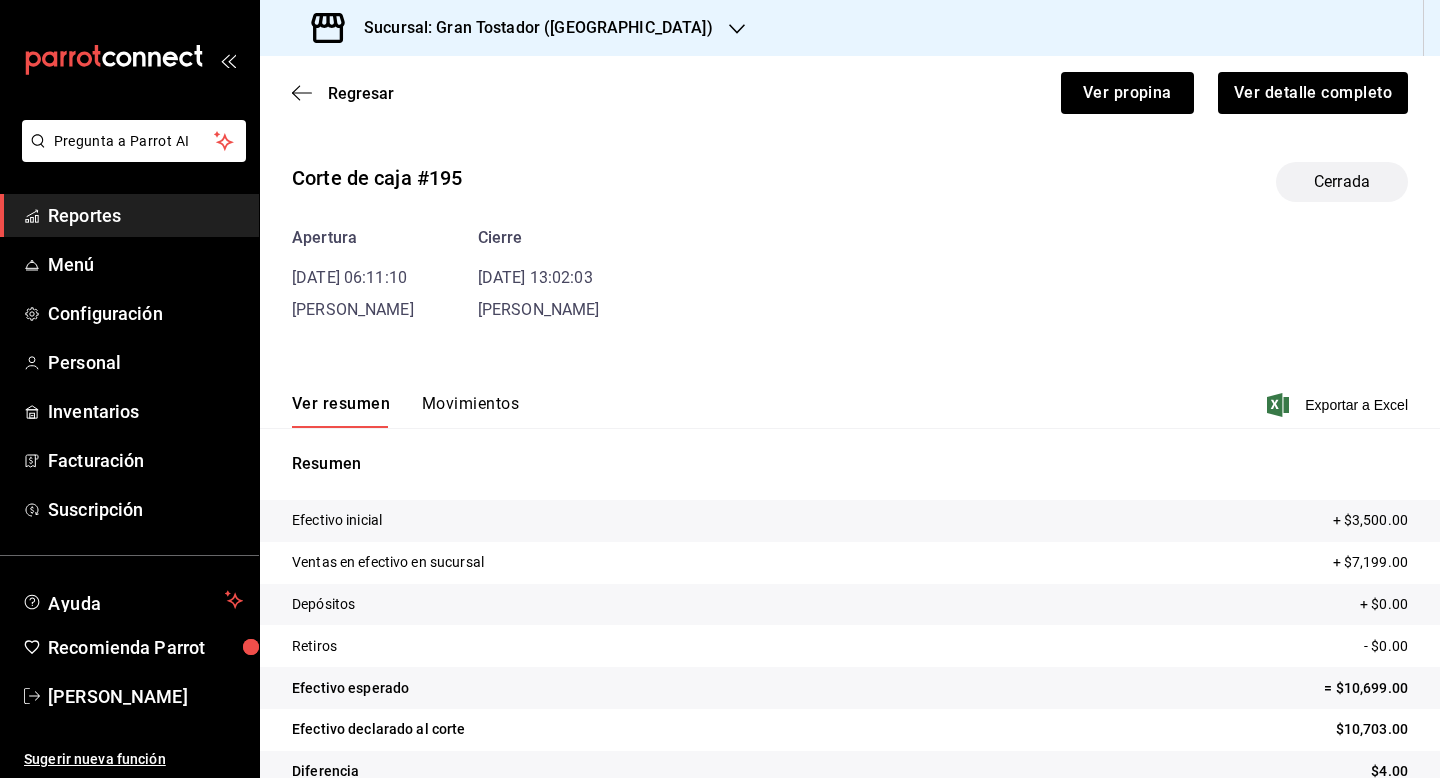 click on "Movimientos" at bounding box center (470, 411) 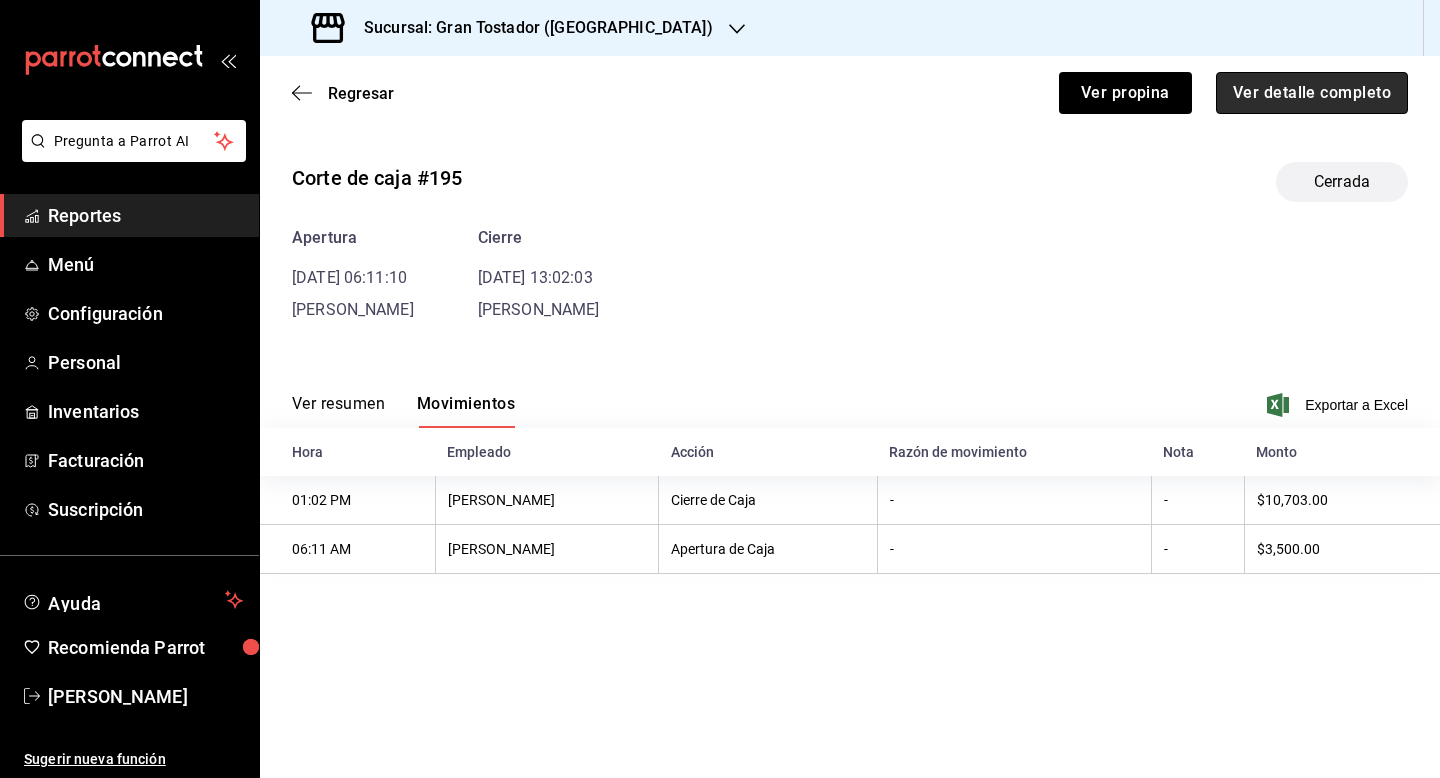 click on "Ver detalle completo" at bounding box center [1312, 93] 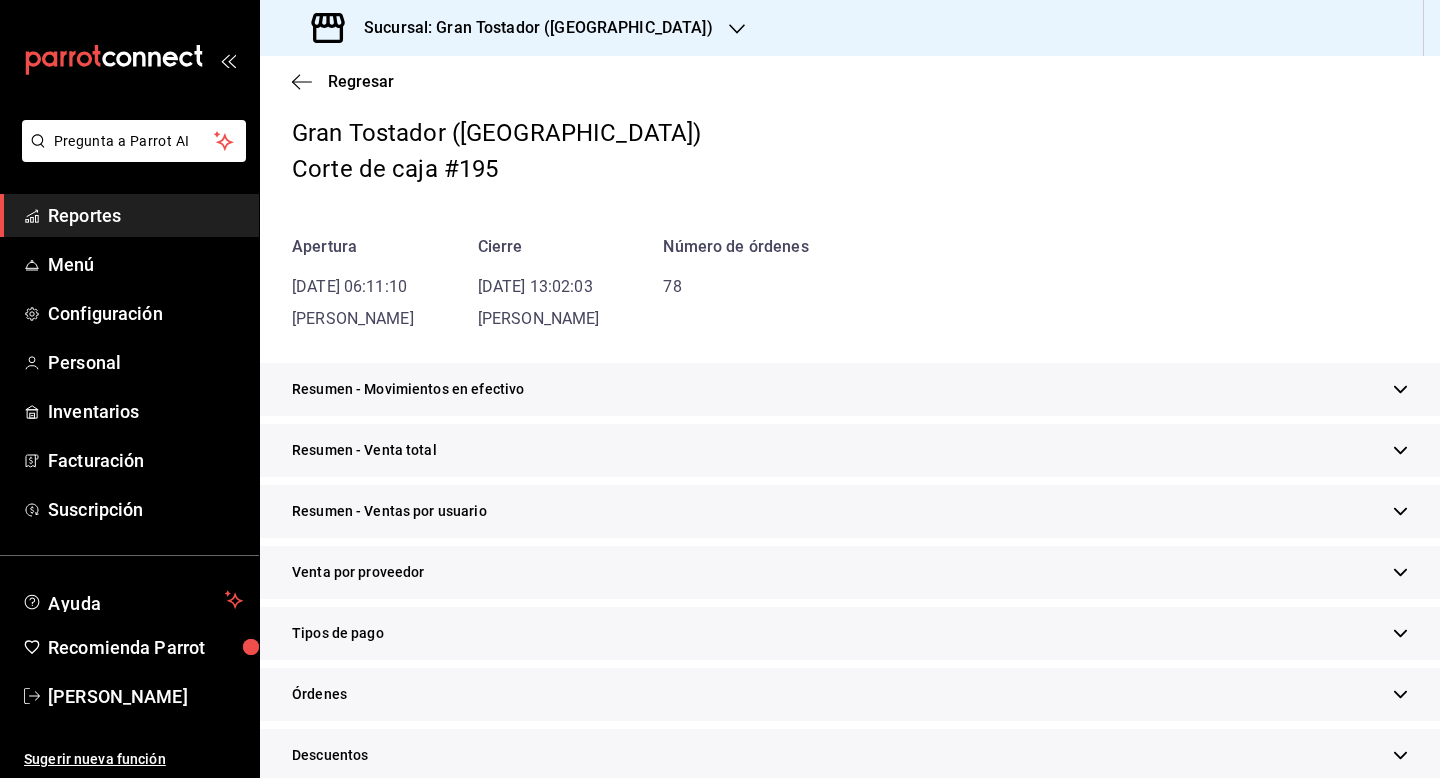scroll, scrollTop: 100, scrollLeft: 0, axis: vertical 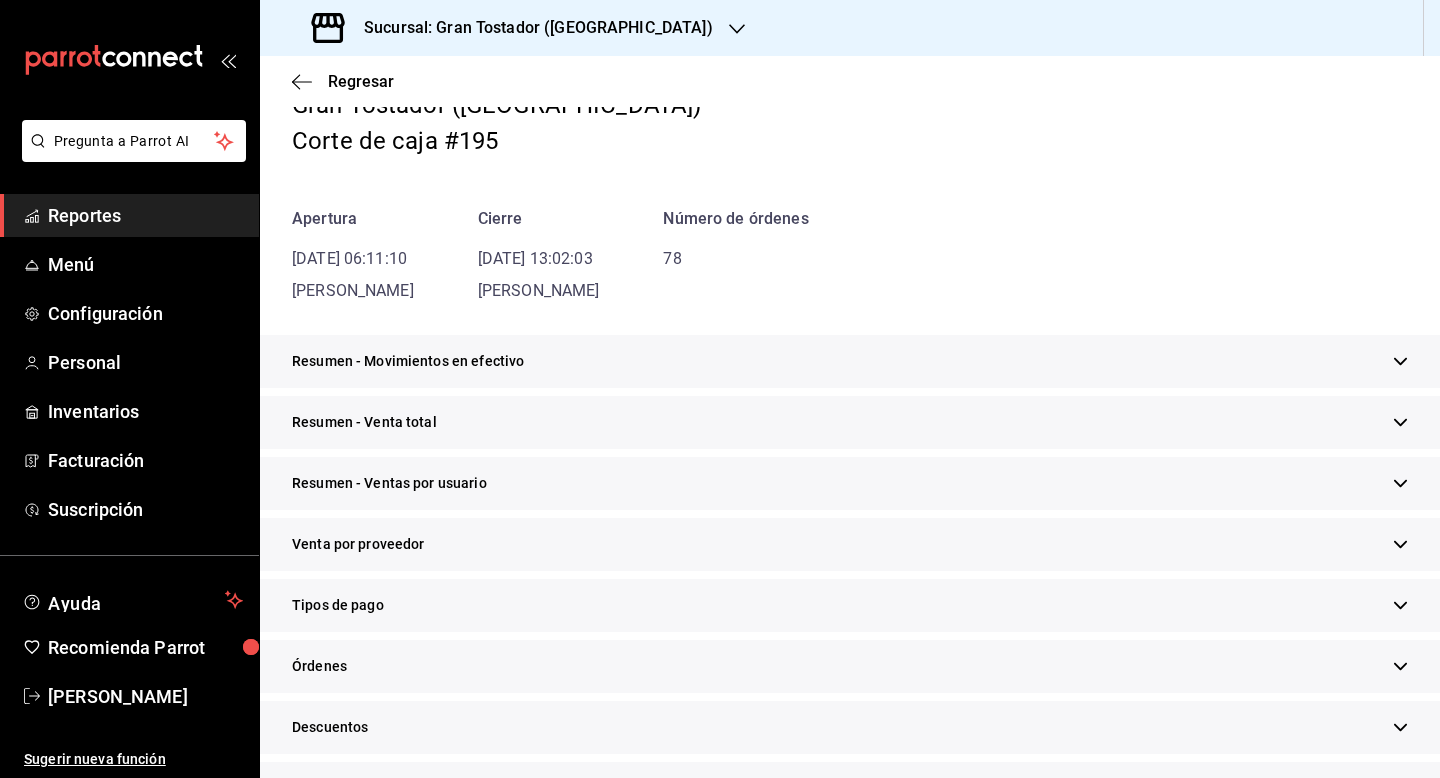 click on "Tipos de pago" at bounding box center (850, 605) 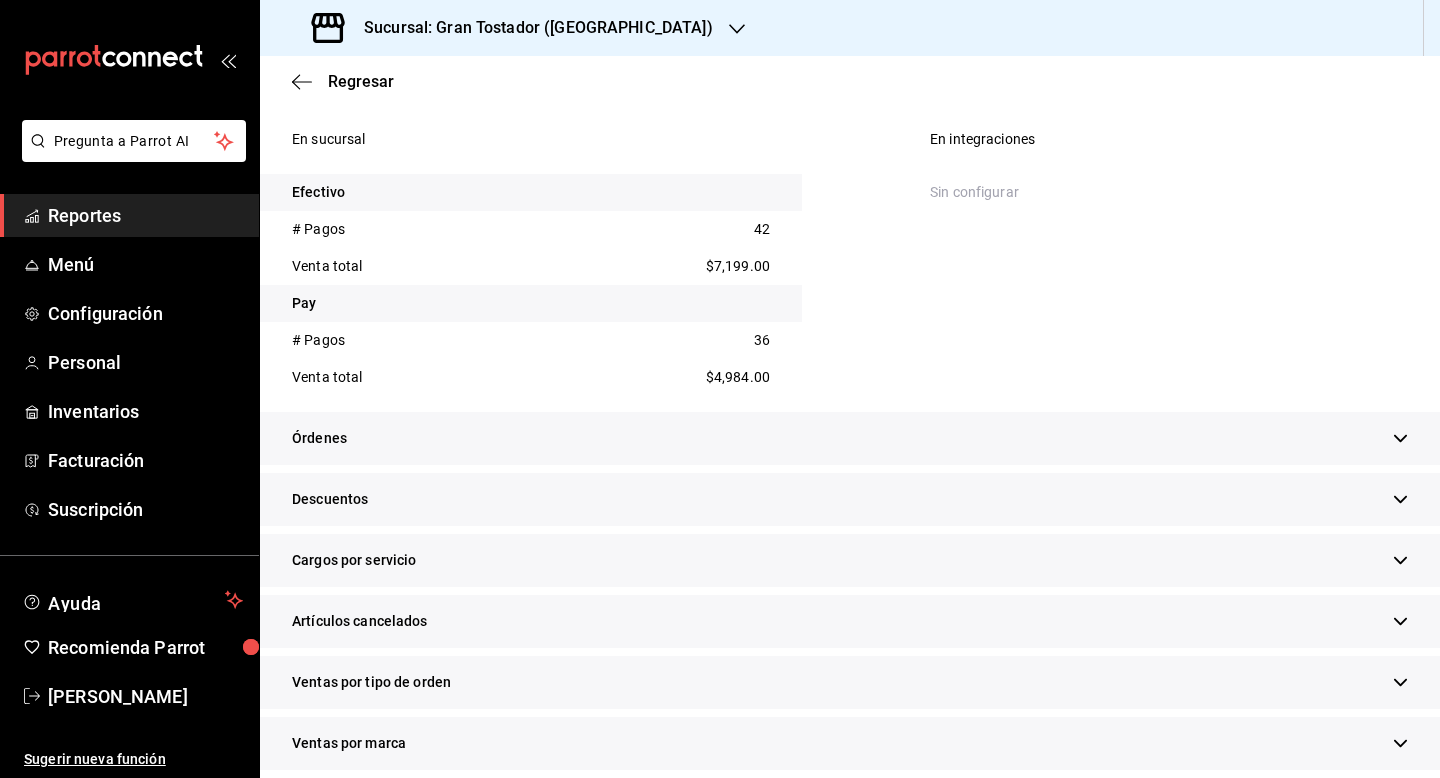 scroll, scrollTop: 834, scrollLeft: 0, axis: vertical 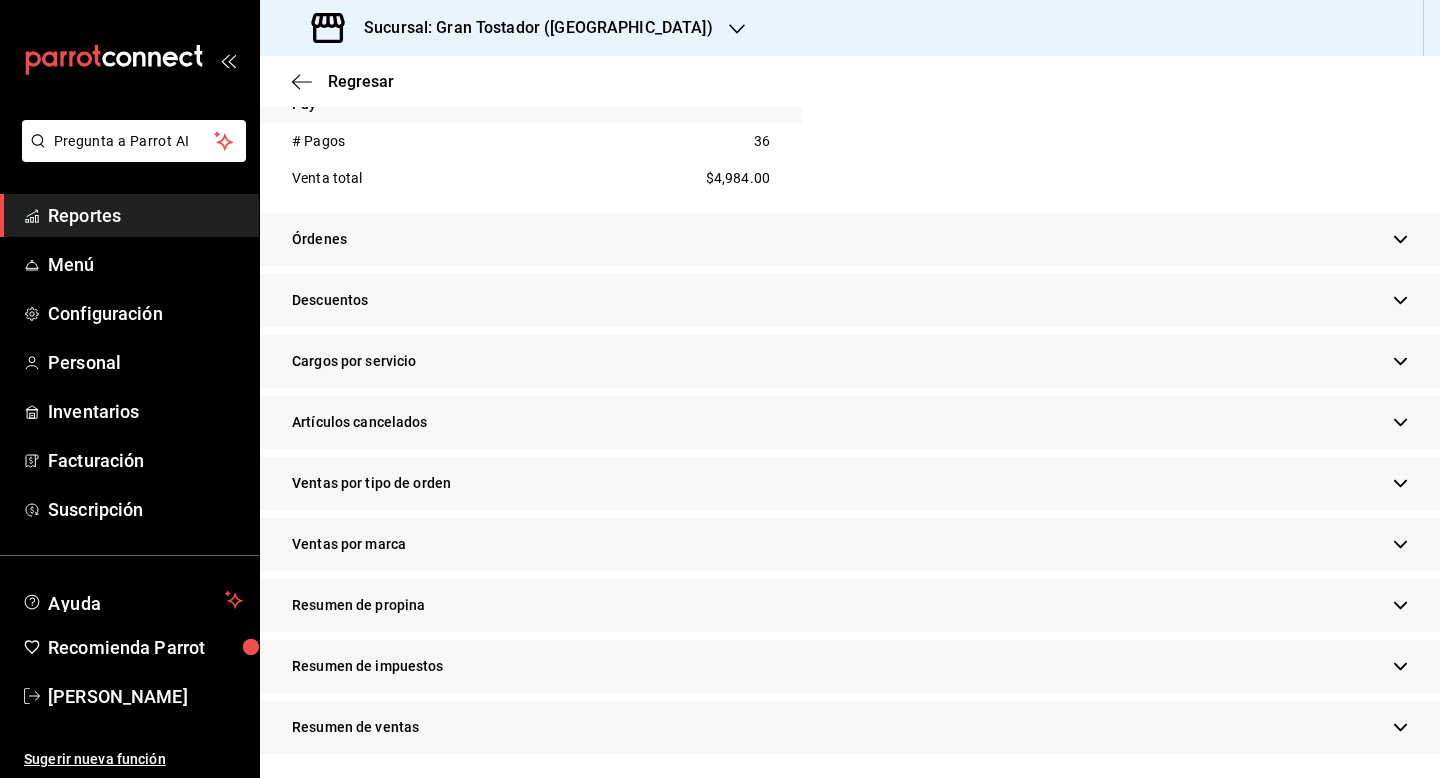 click on "Resumen de propina" at bounding box center (850, 605) 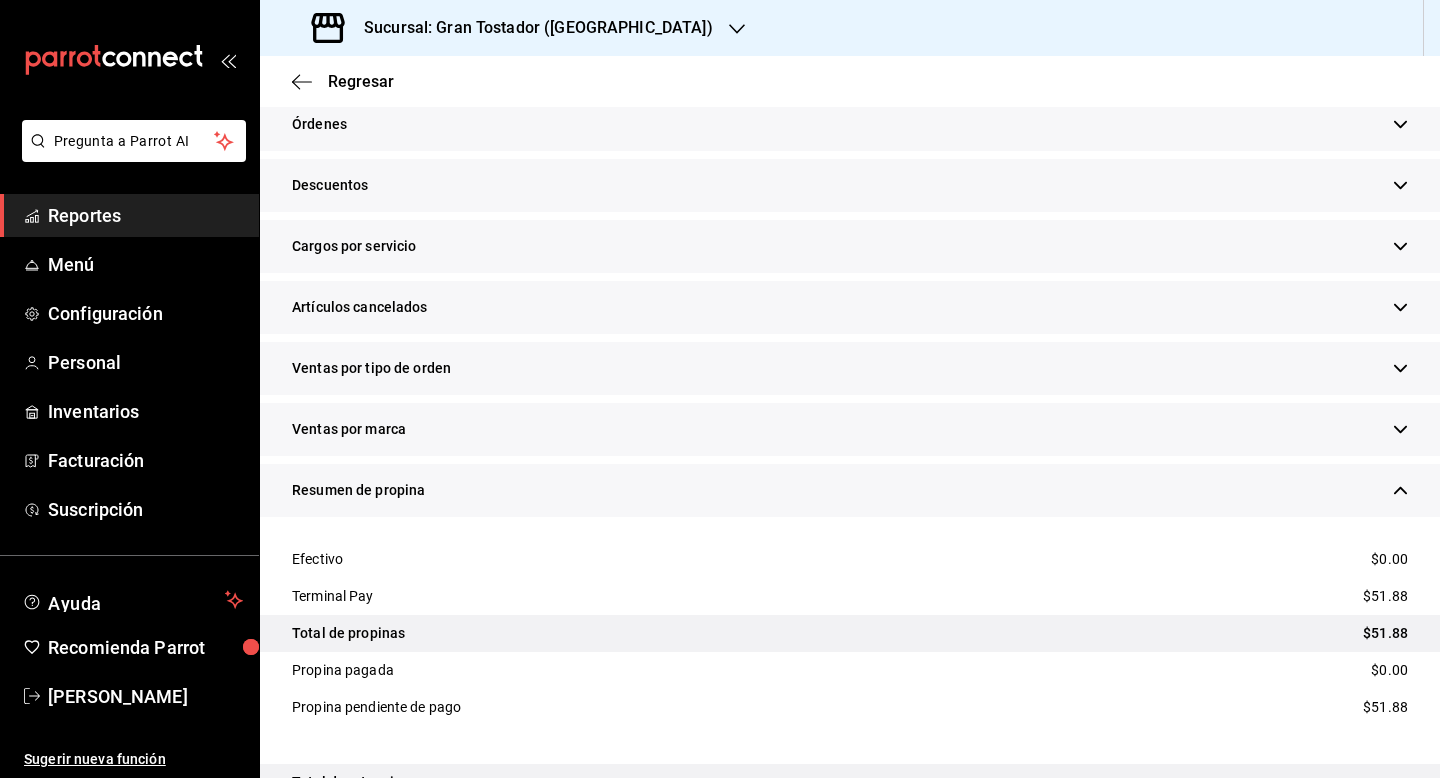 scroll, scrollTop: 1163, scrollLeft: 0, axis: vertical 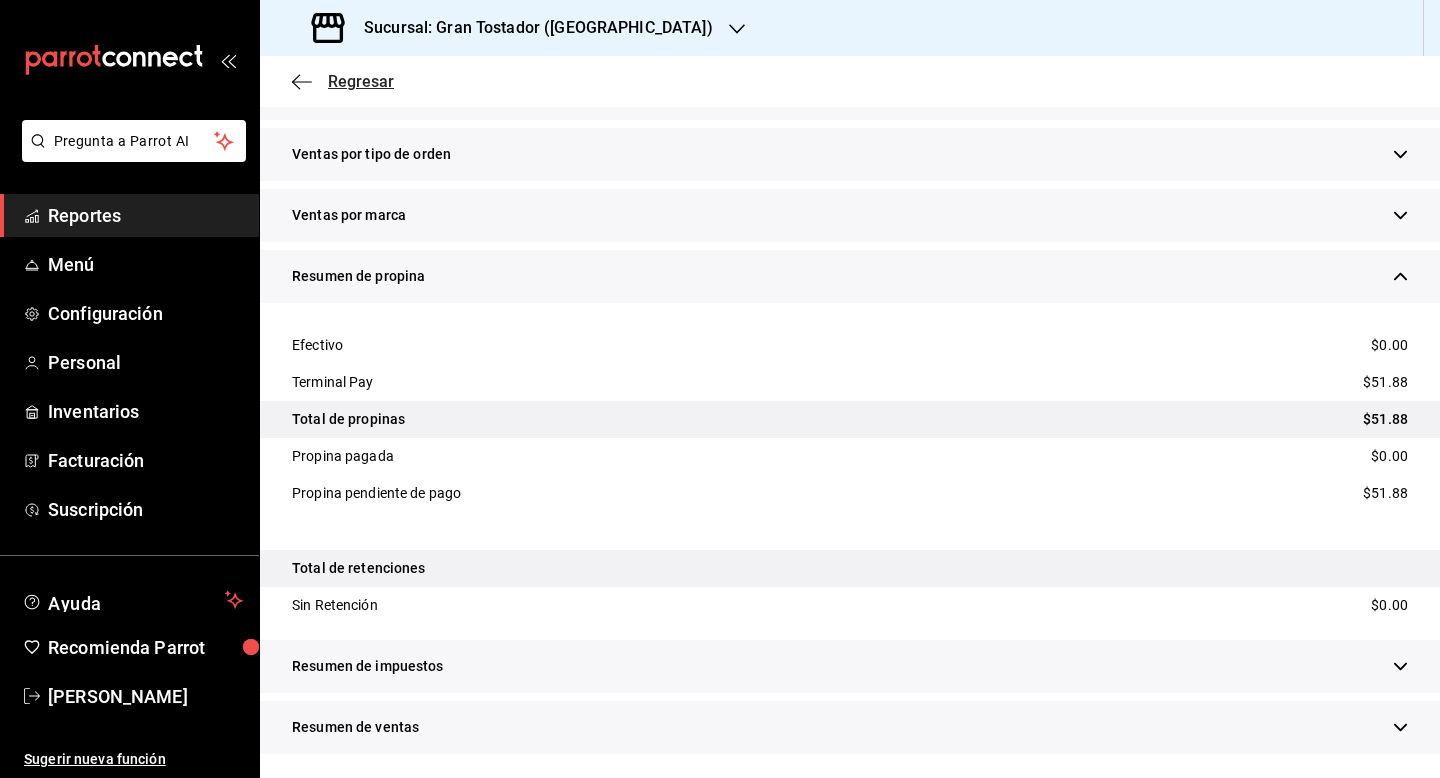click on "Regresar" at bounding box center (361, 81) 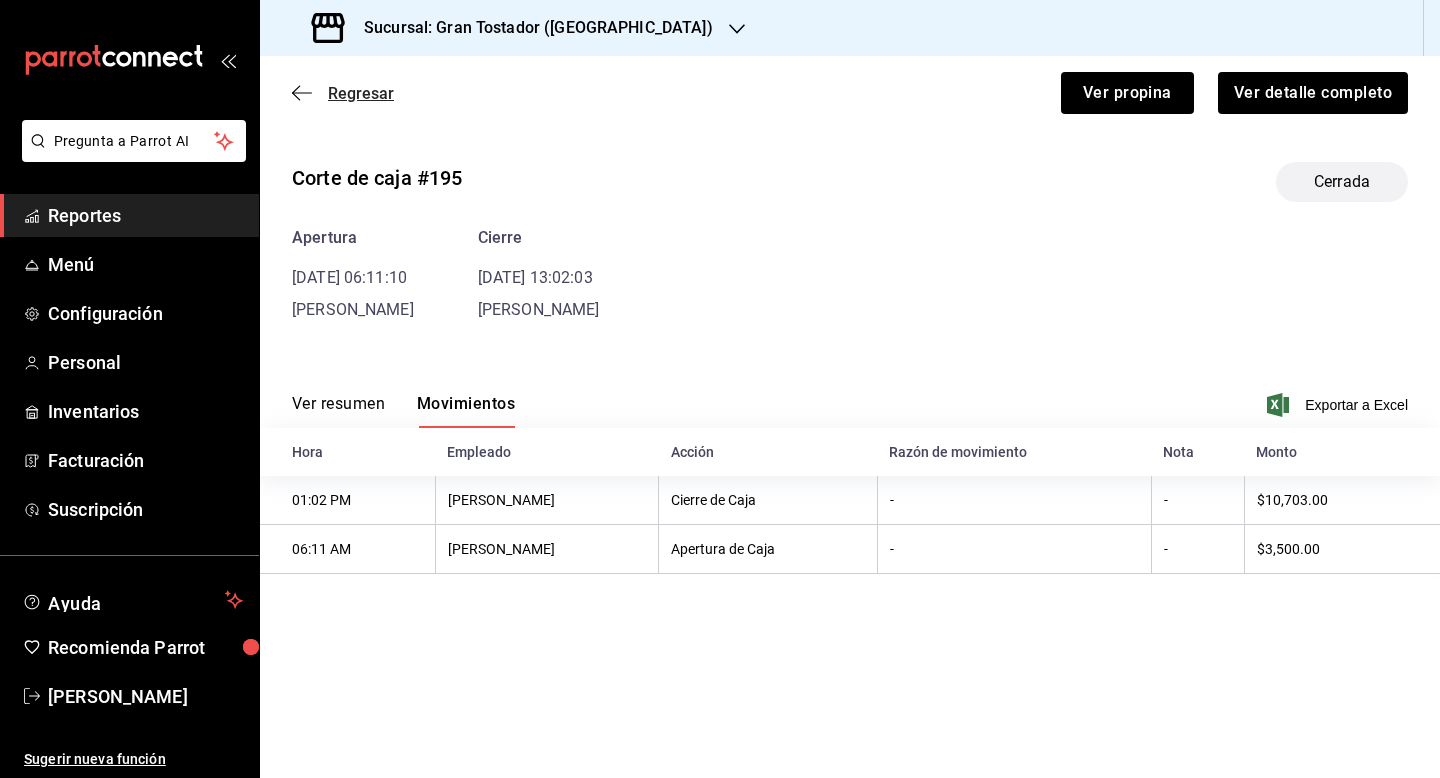 click on "Regresar" at bounding box center (361, 93) 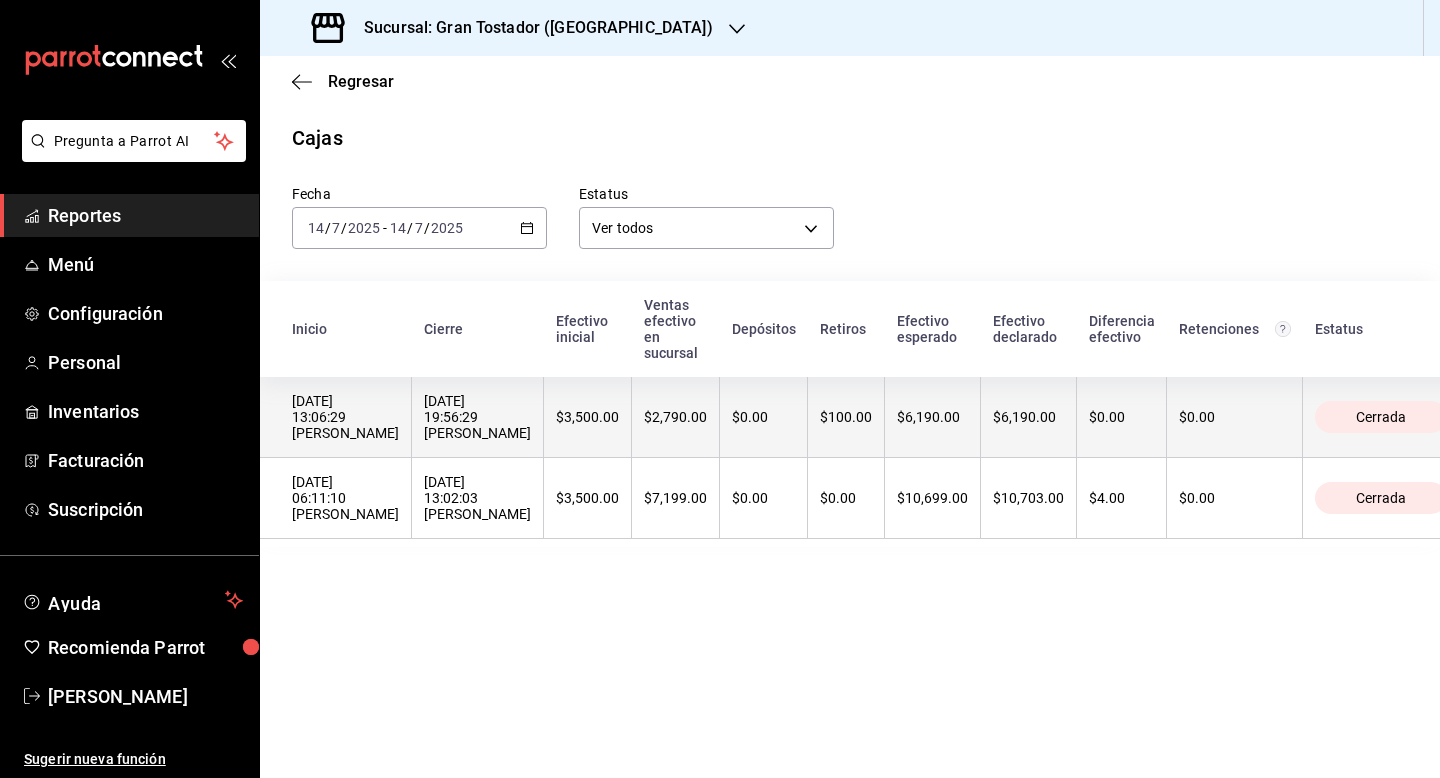 click on "$100.00" at bounding box center [846, 417] 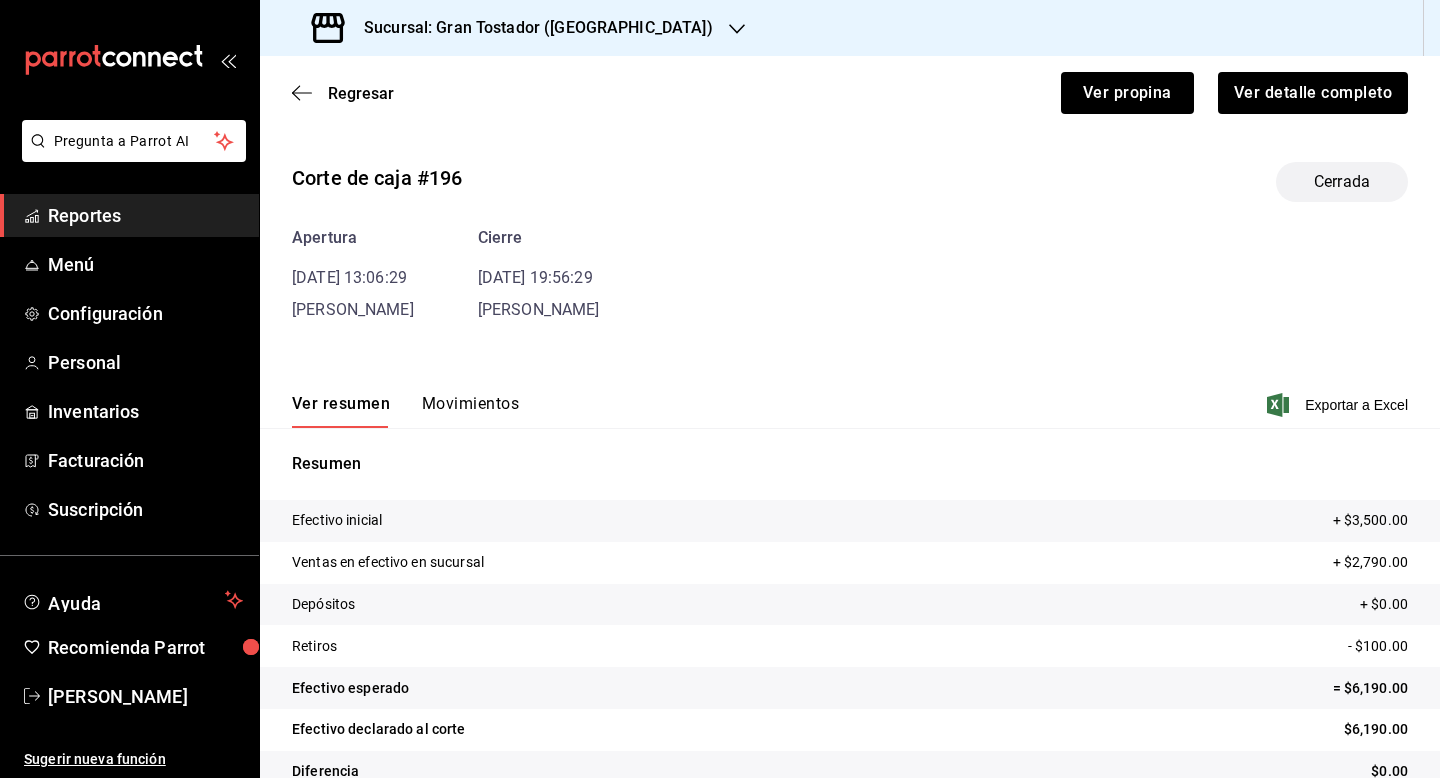 click on "Movimientos" at bounding box center [470, 411] 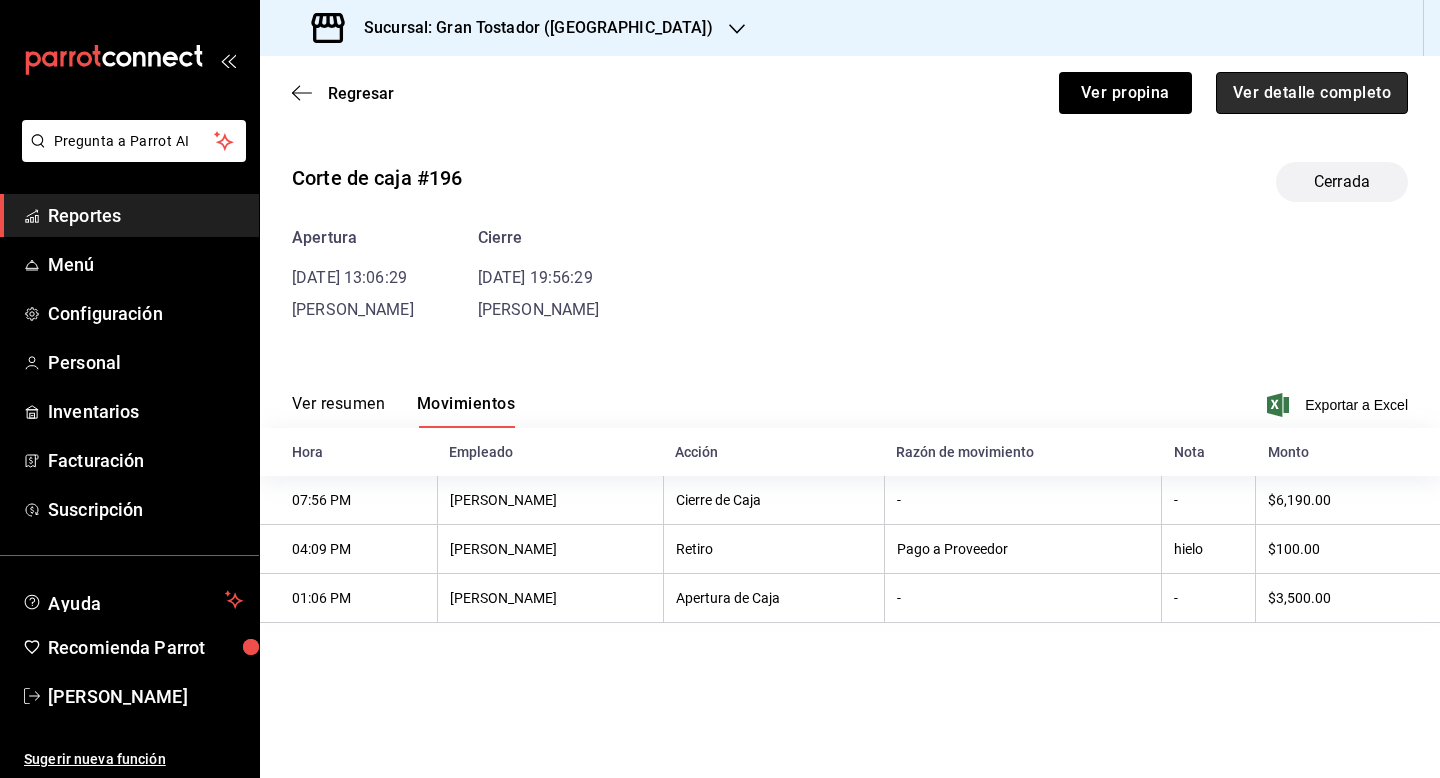 click on "Ver detalle completo" at bounding box center [1312, 93] 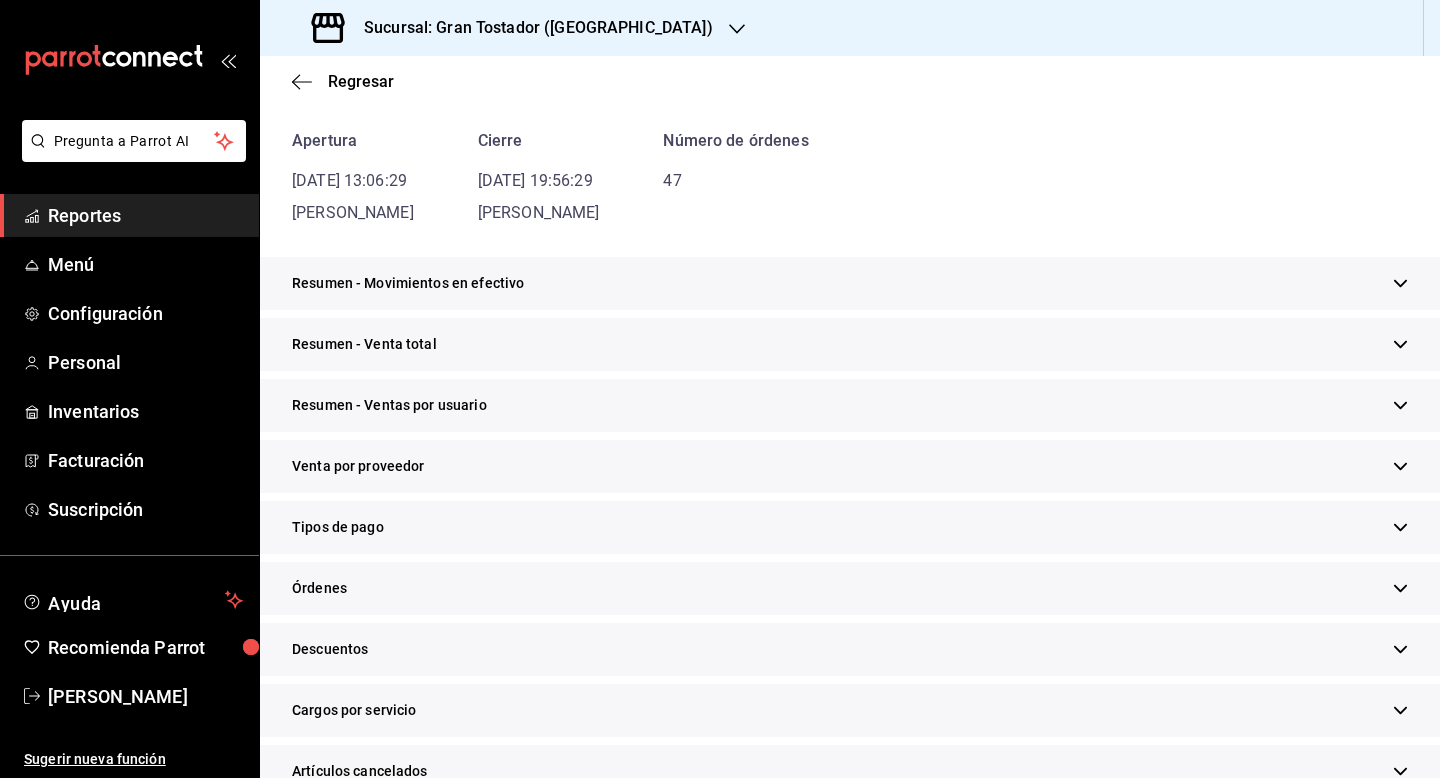 scroll, scrollTop: 181, scrollLeft: 0, axis: vertical 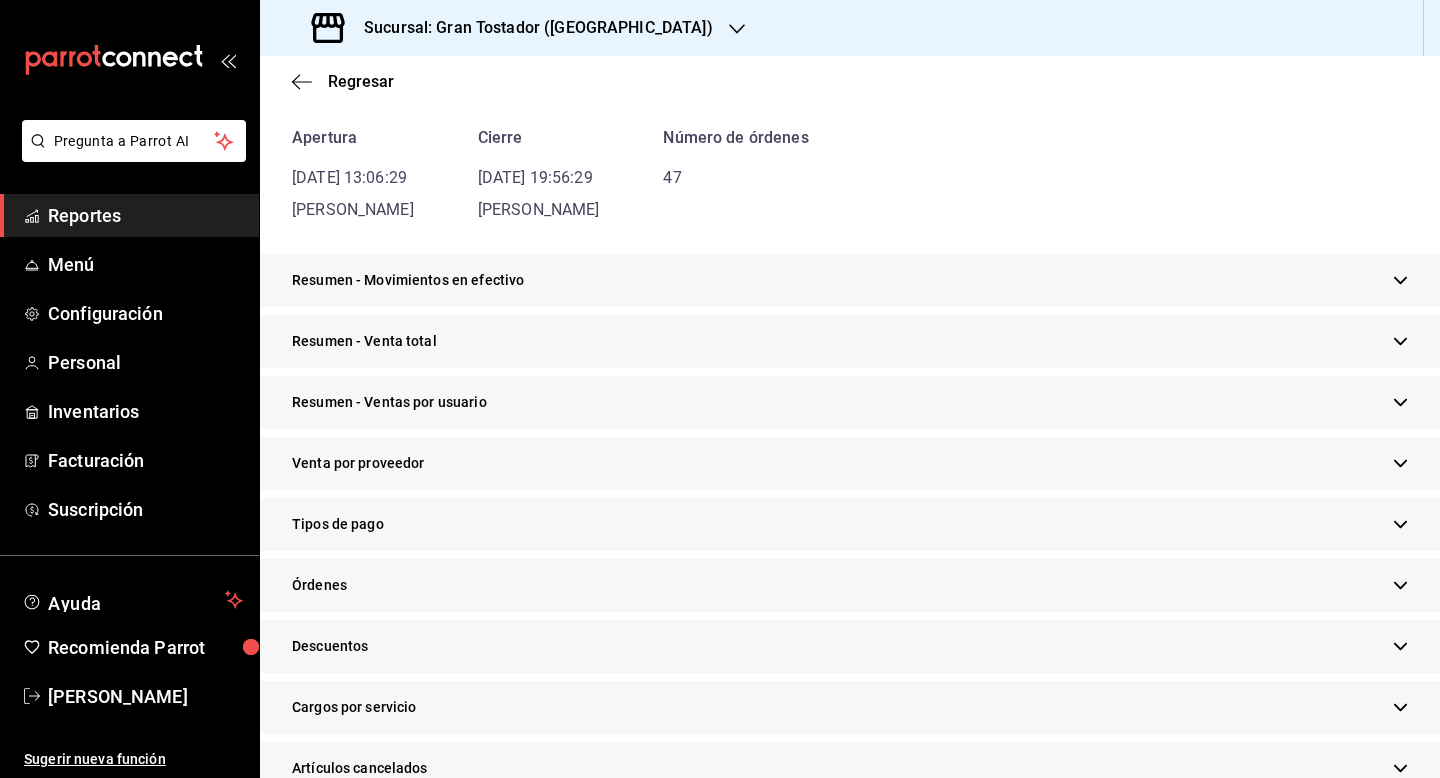click on "Tipos de pago" at bounding box center [850, 524] 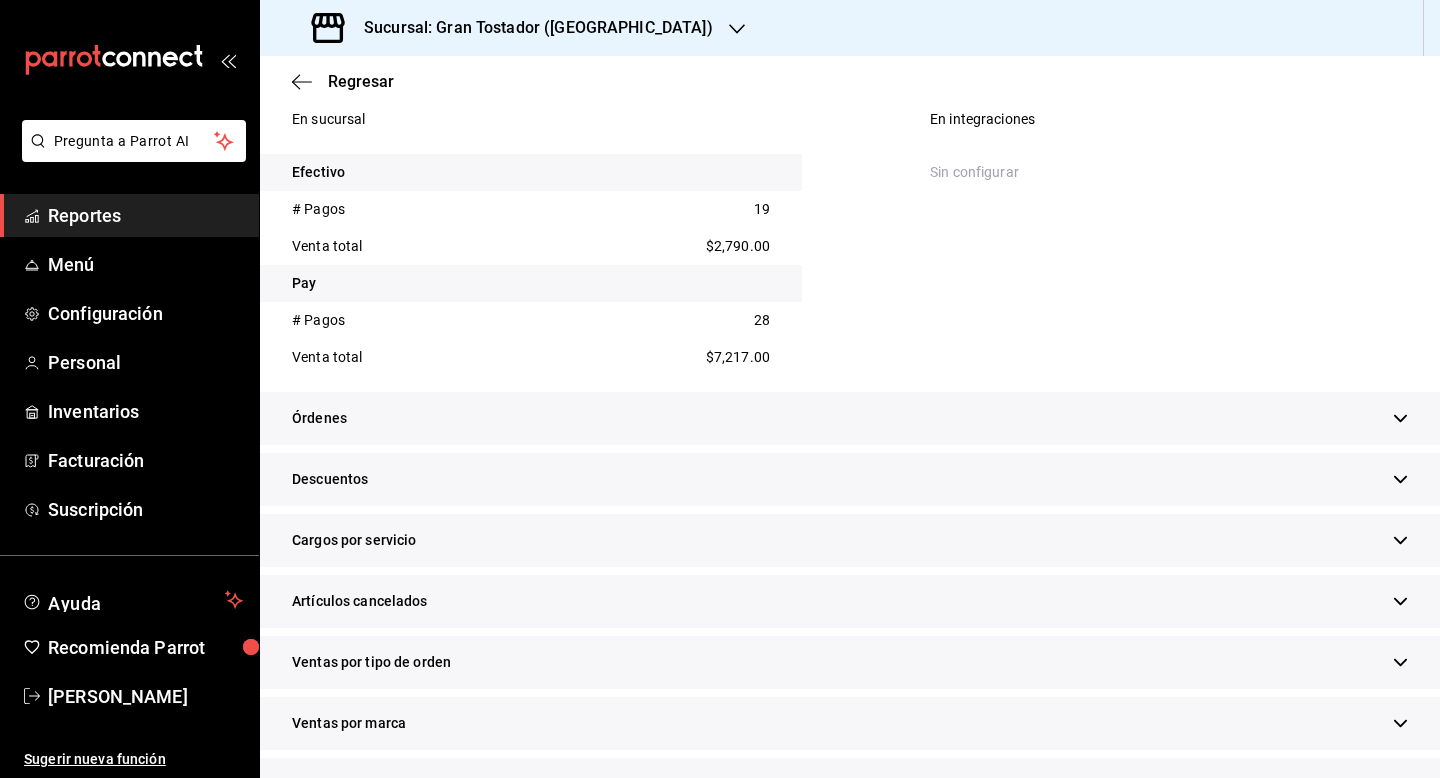 scroll, scrollTop: 807, scrollLeft: 0, axis: vertical 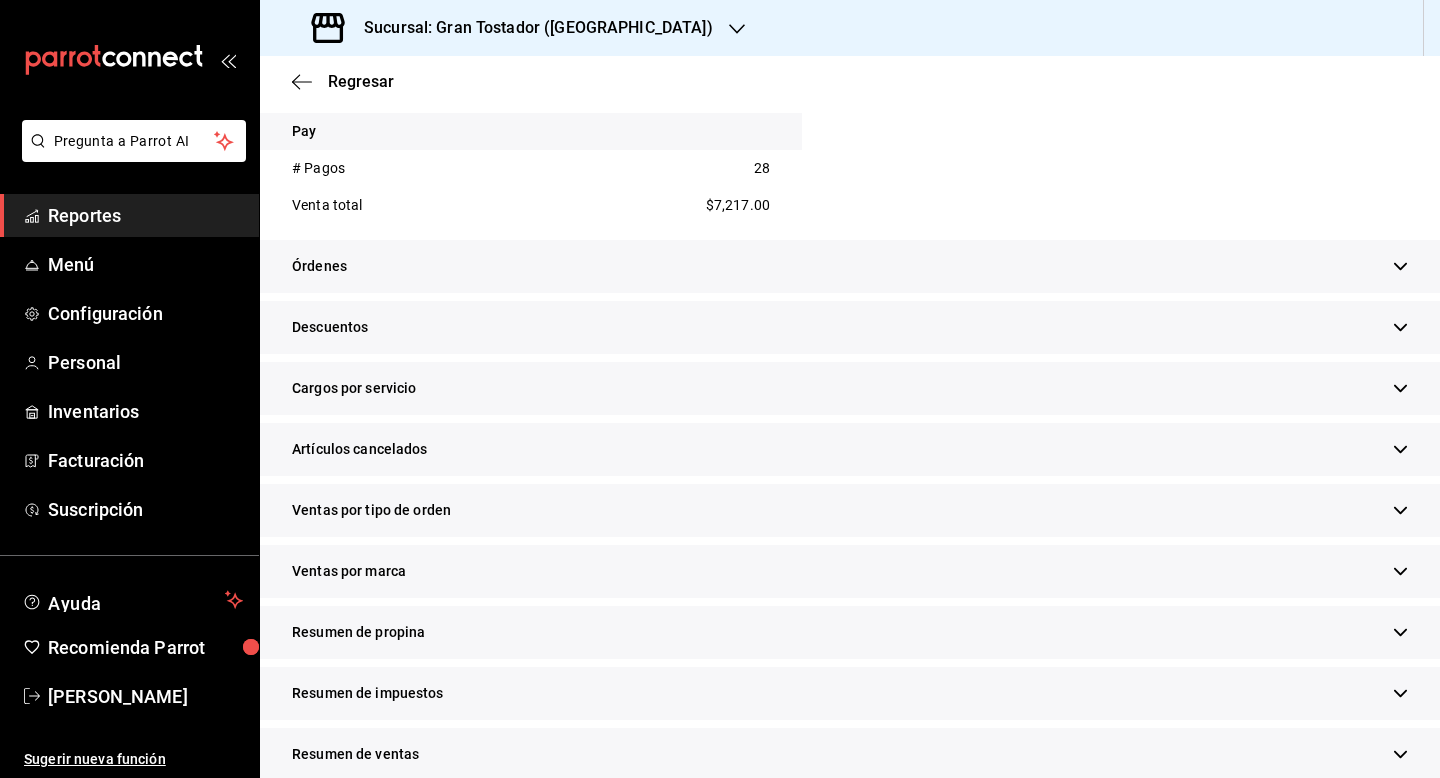 click on "Resumen de propina" at bounding box center [850, 632] 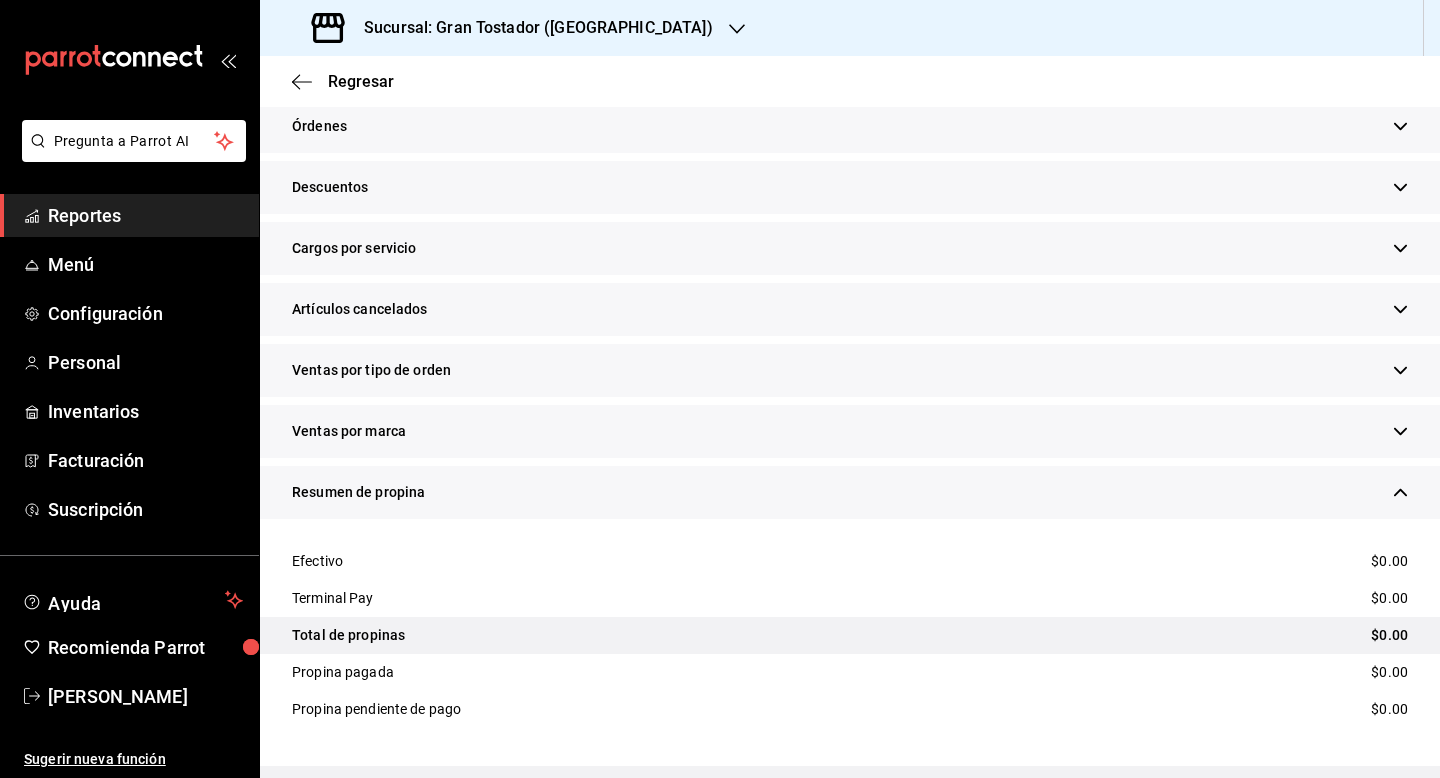 scroll, scrollTop: 954, scrollLeft: 0, axis: vertical 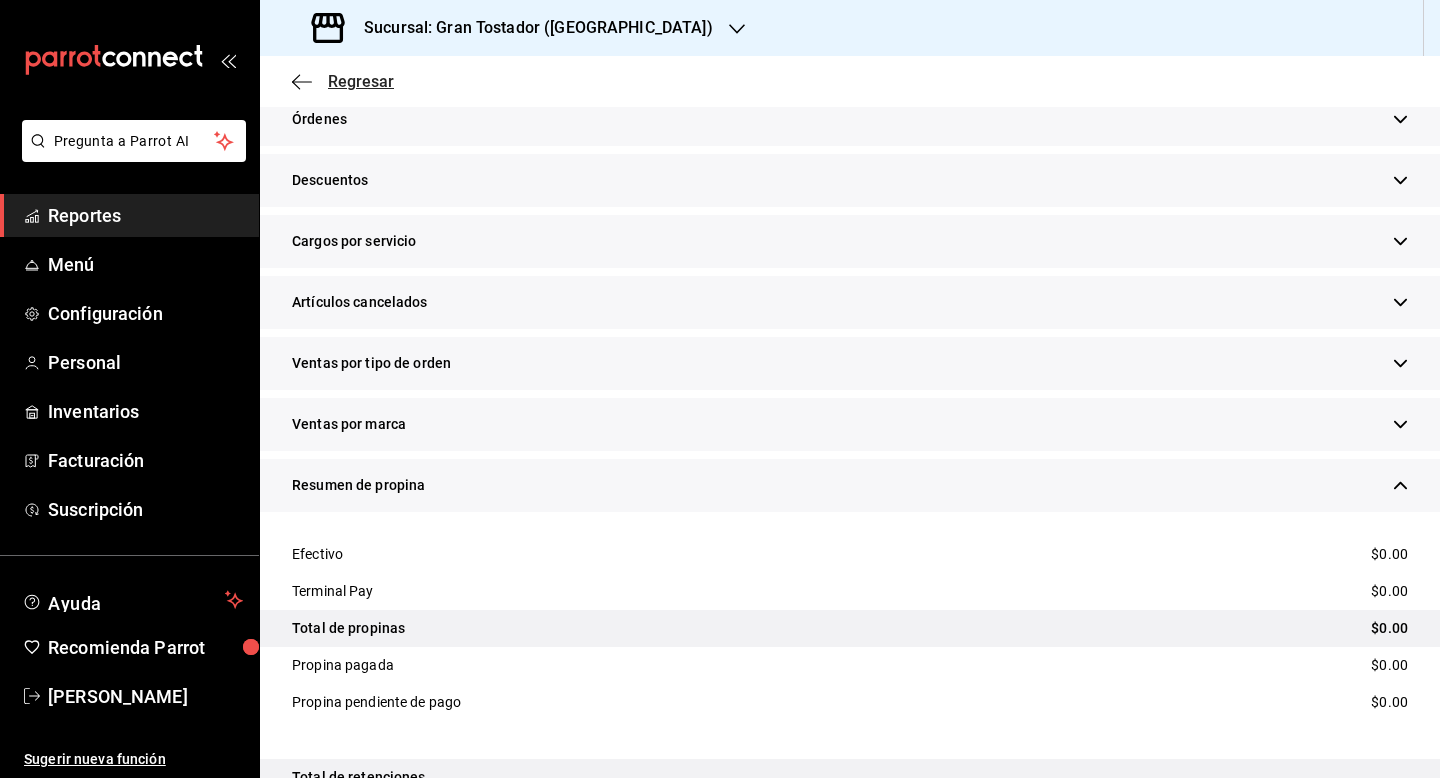 click on "Regresar" at bounding box center (361, 81) 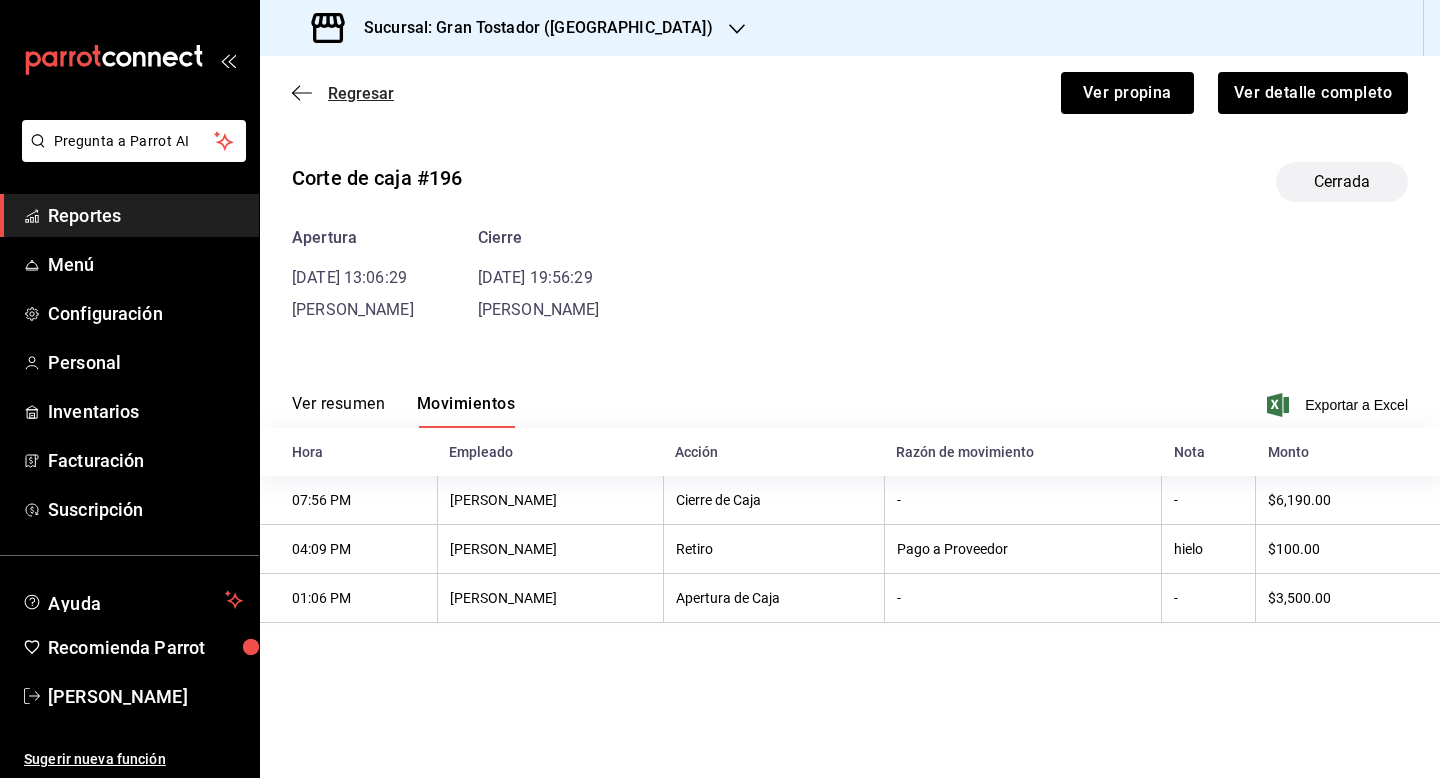 click on "Regresar" at bounding box center [361, 93] 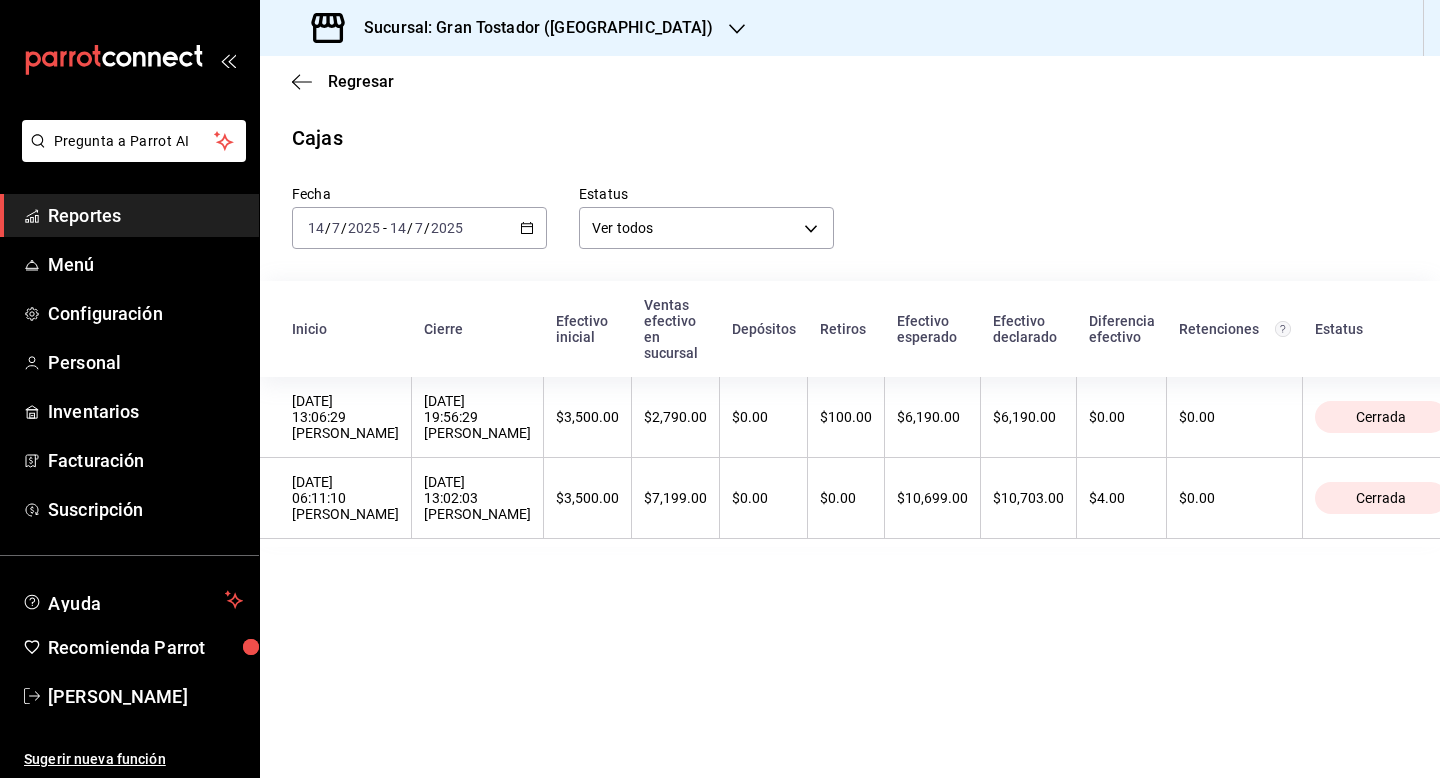 click 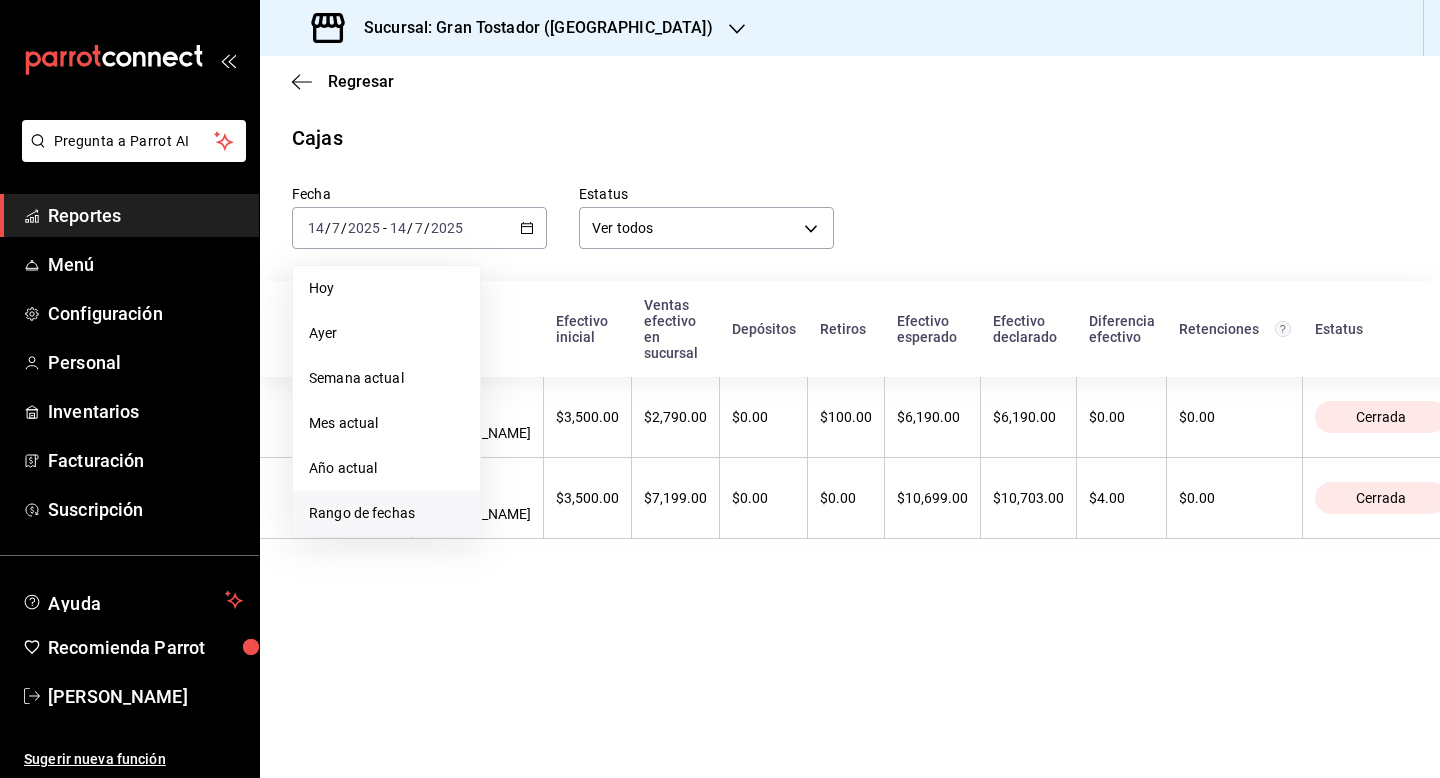 click on "Rango de fechas" at bounding box center (386, 513) 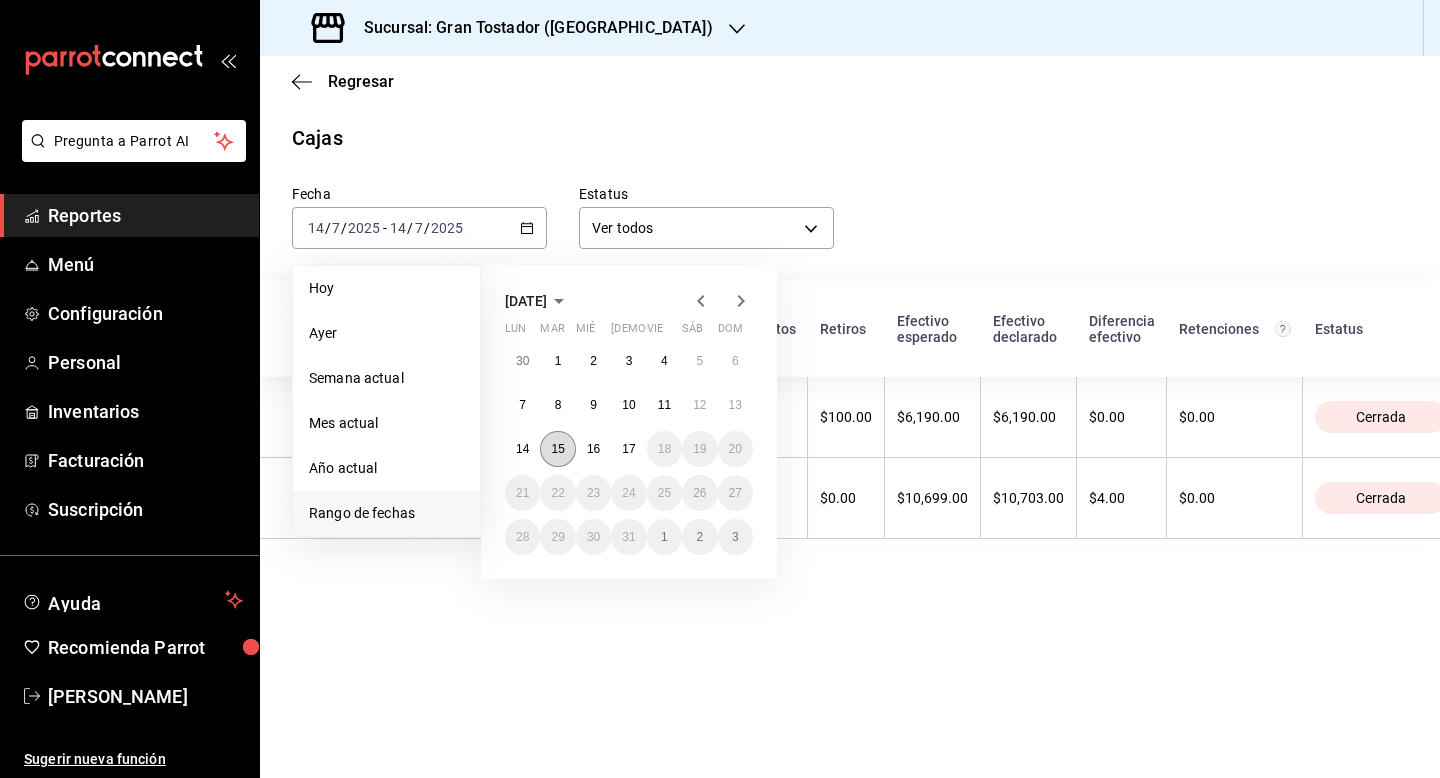 click on "15" at bounding box center (557, 449) 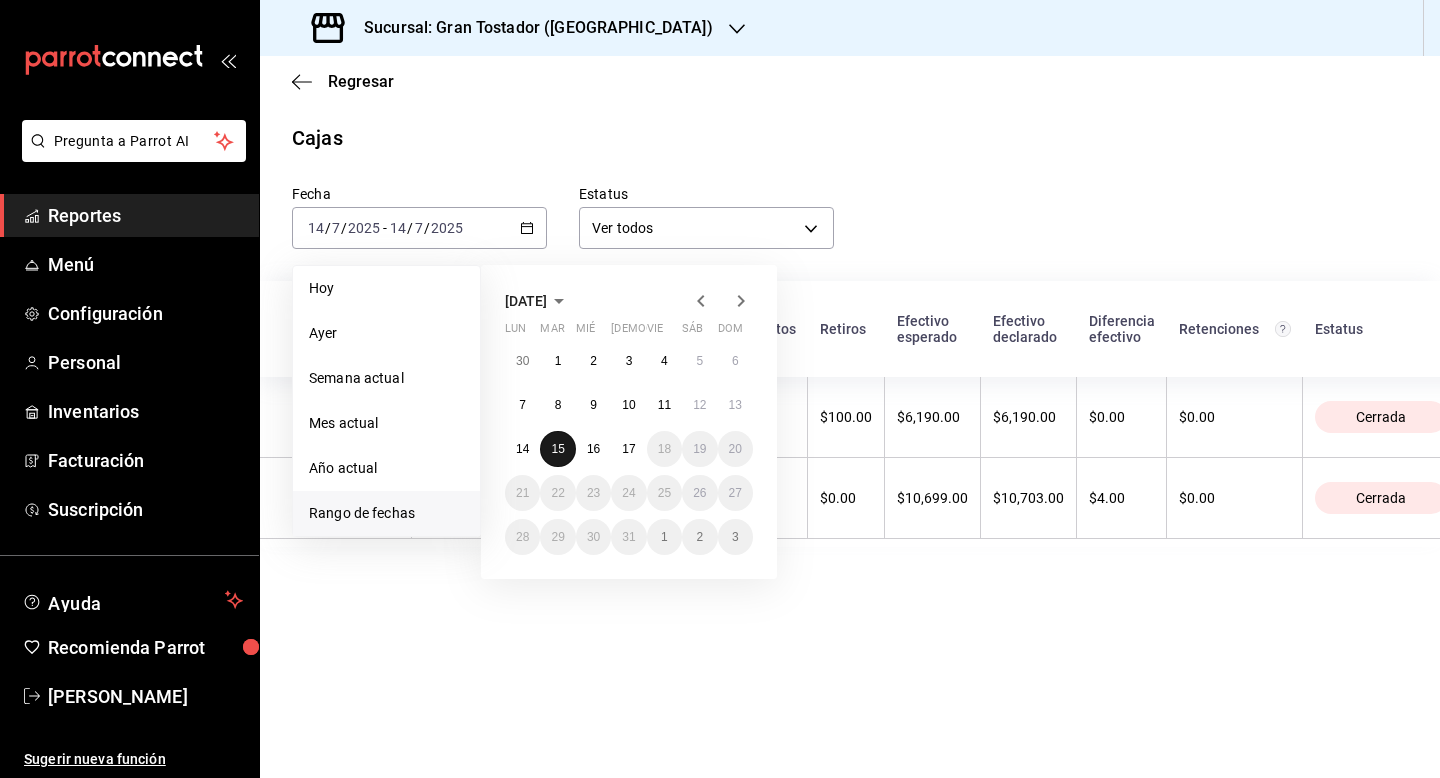 click on "15" at bounding box center (557, 449) 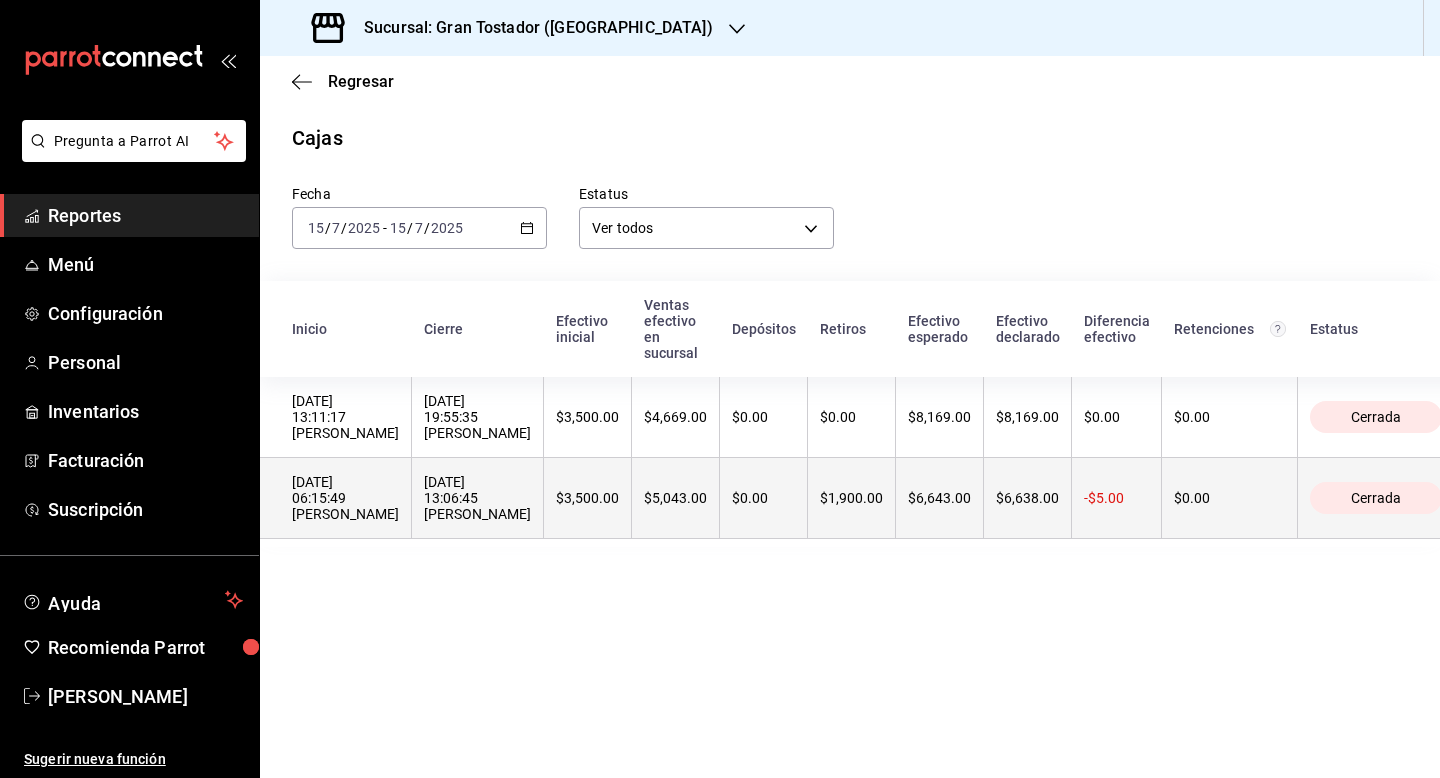 click on "$0.00" at bounding box center (763, 498) 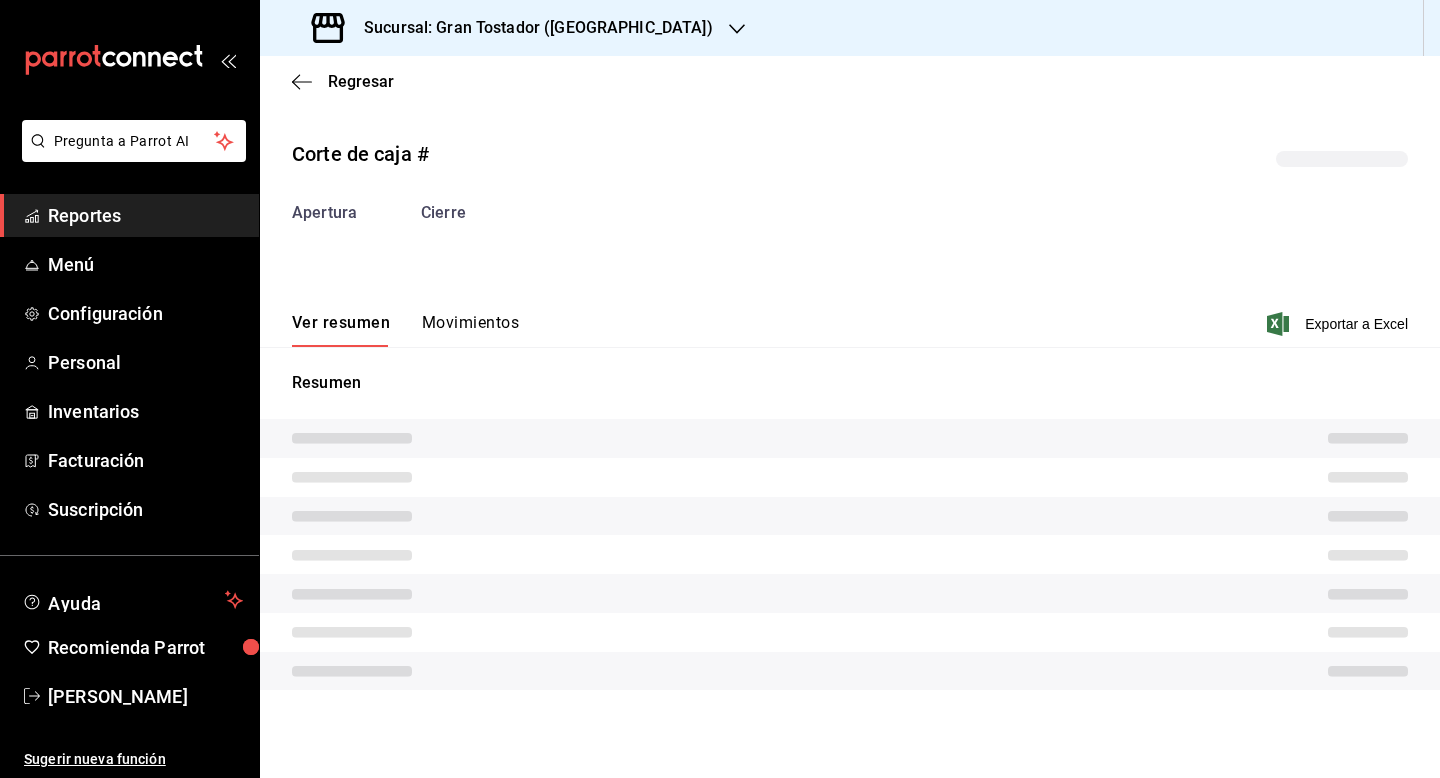 click on "Corte de caja  # Apertura Cierre Ver resumen Movimientos Exportar a Excel Resumen" at bounding box center (850, 418) 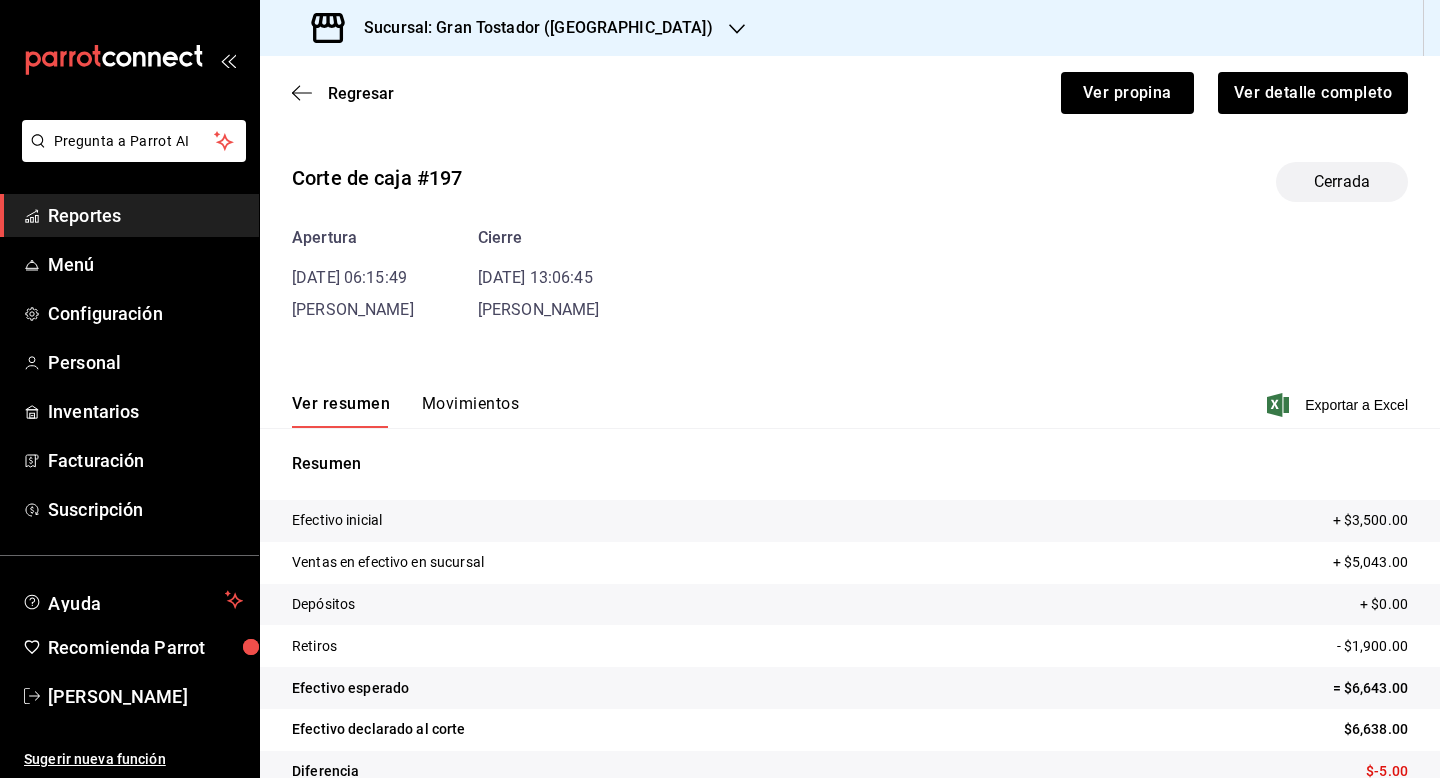 click on "Resumen Efectivo inicial + $3,500.00 Ventas en efectivo en sucursal + $5,043.00 Depósitos + $0.00 Retiros - $1,900.00 Efectivo esperado = $6,643.00 Efectivo declarado al corte  $6,638.00 Diferencia  $-5.00" at bounding box center [850, 622] 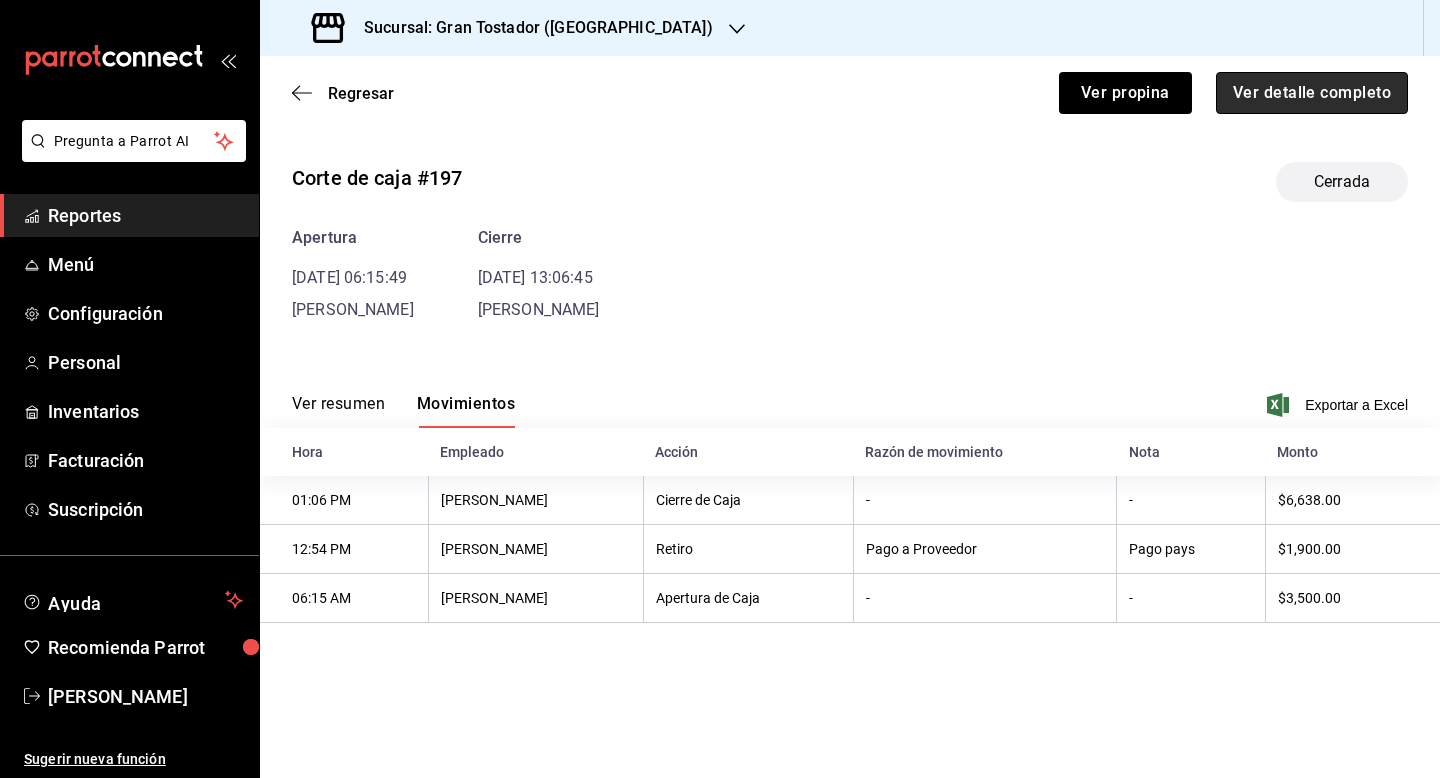 click on "Ver detalle completo" at bounding box center [1312, 93] 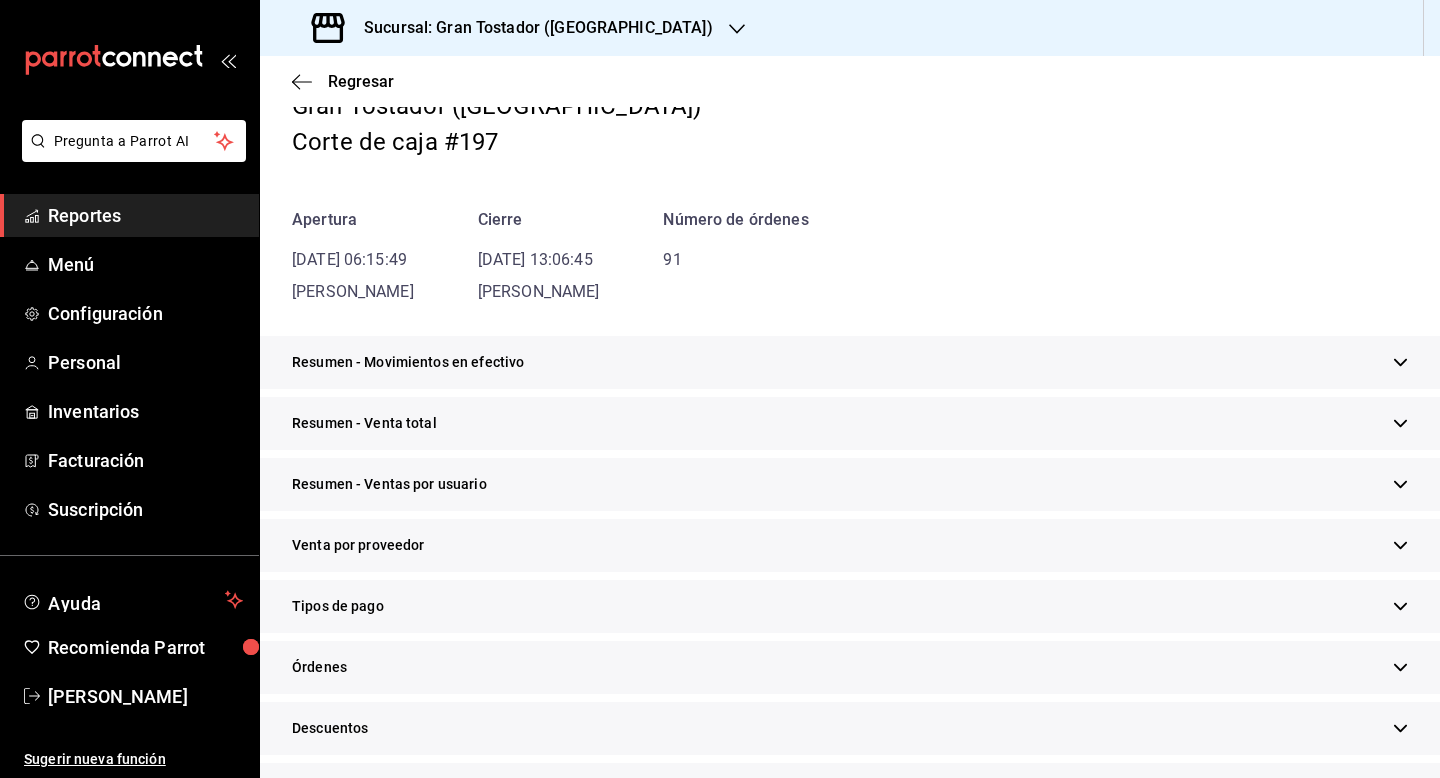 scroll, scrollTop: 121, scrollLeft: 0, axis: vertical 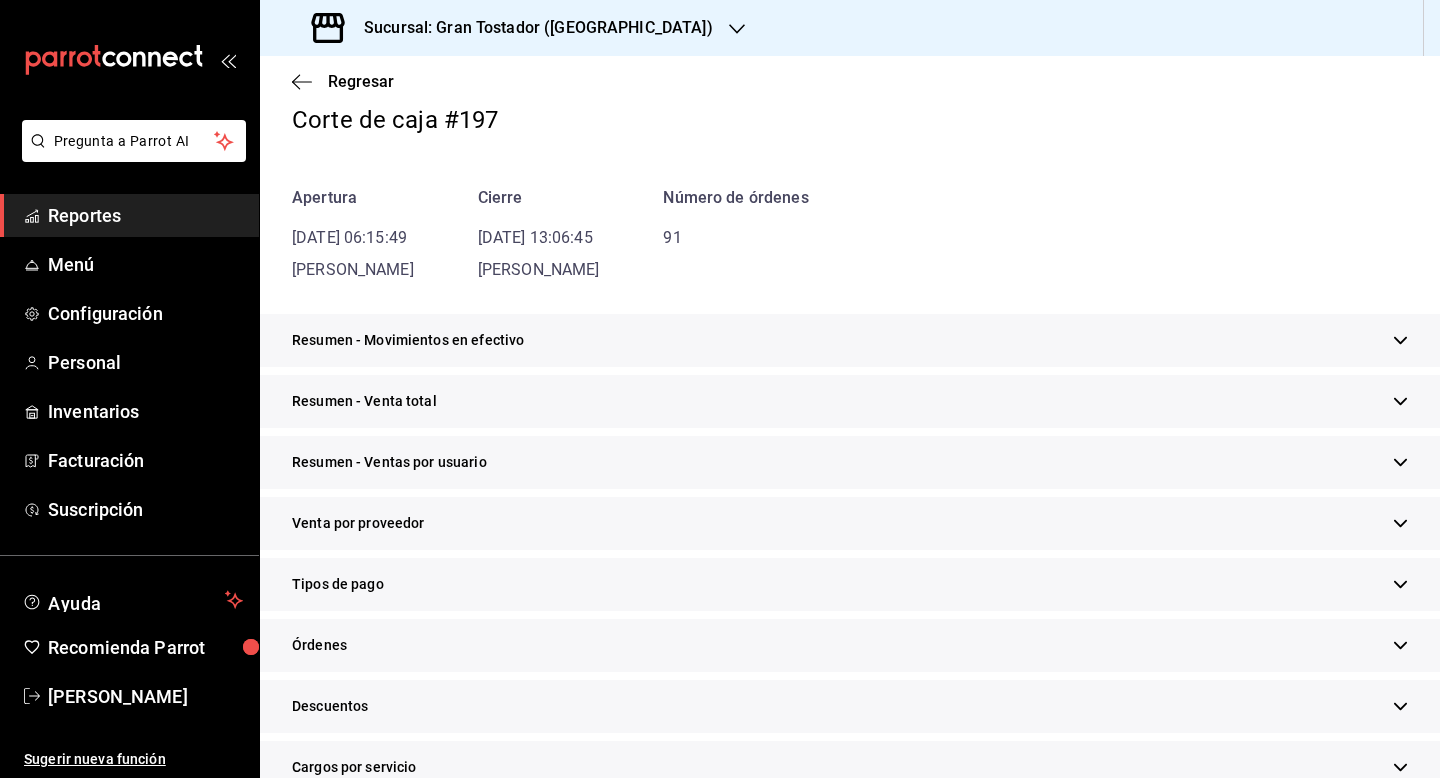click on "Tipos de pago" at bounding box center [850, 584] 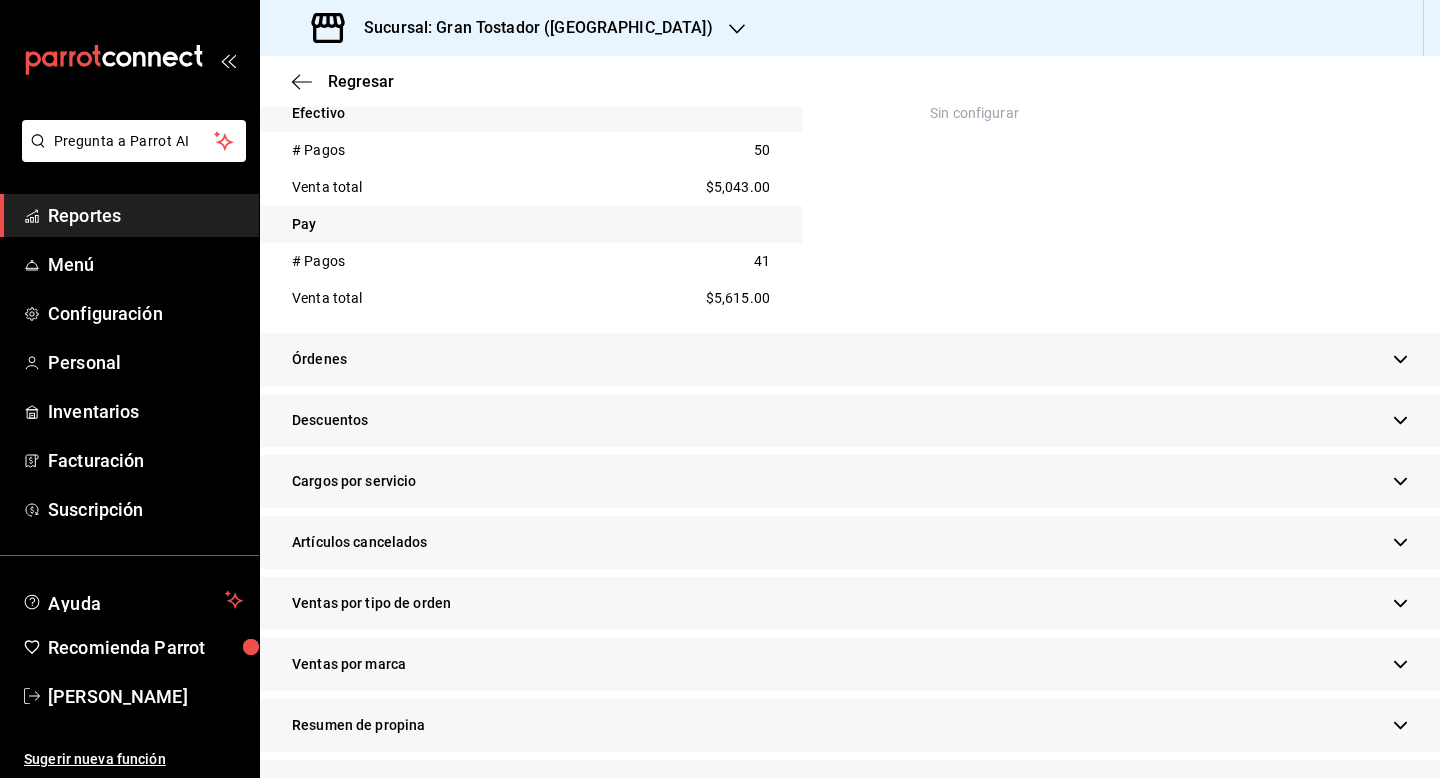 scroll, scrollTop: 818, scrollLeft: 0, axis: vertical 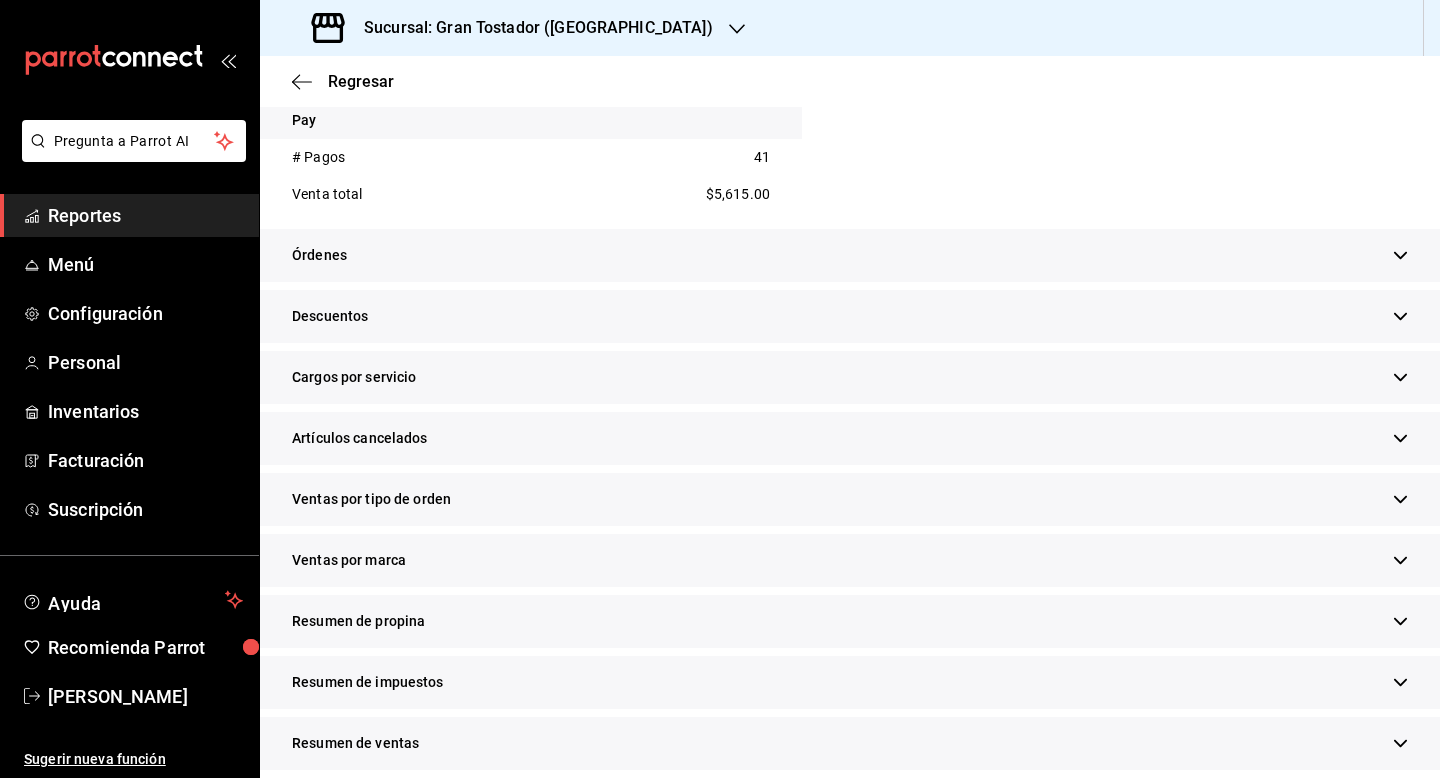 click on "Resumen de propina" at bounding box center [850, 621] 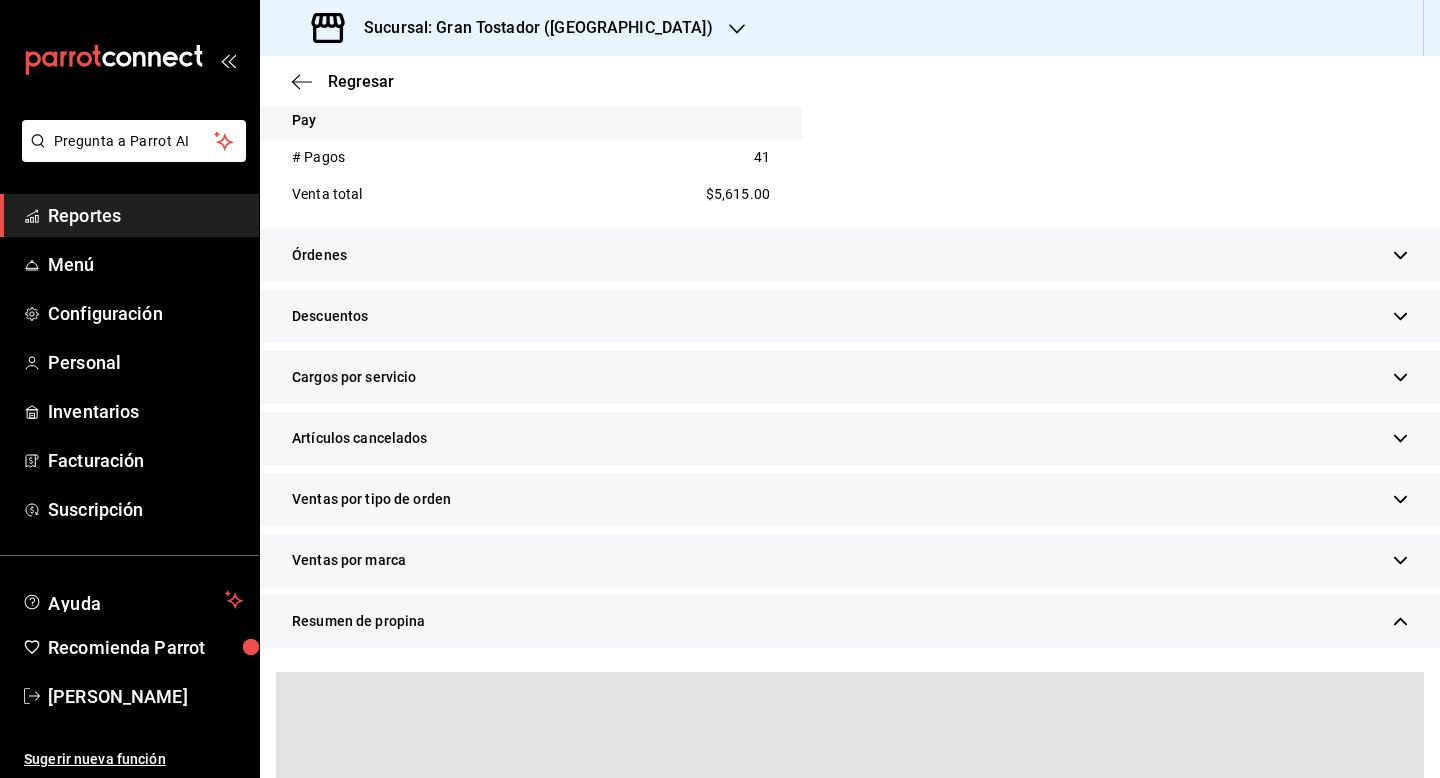 scroll, scrollTop: 1016, scrollLeft: 0, axis: vertical 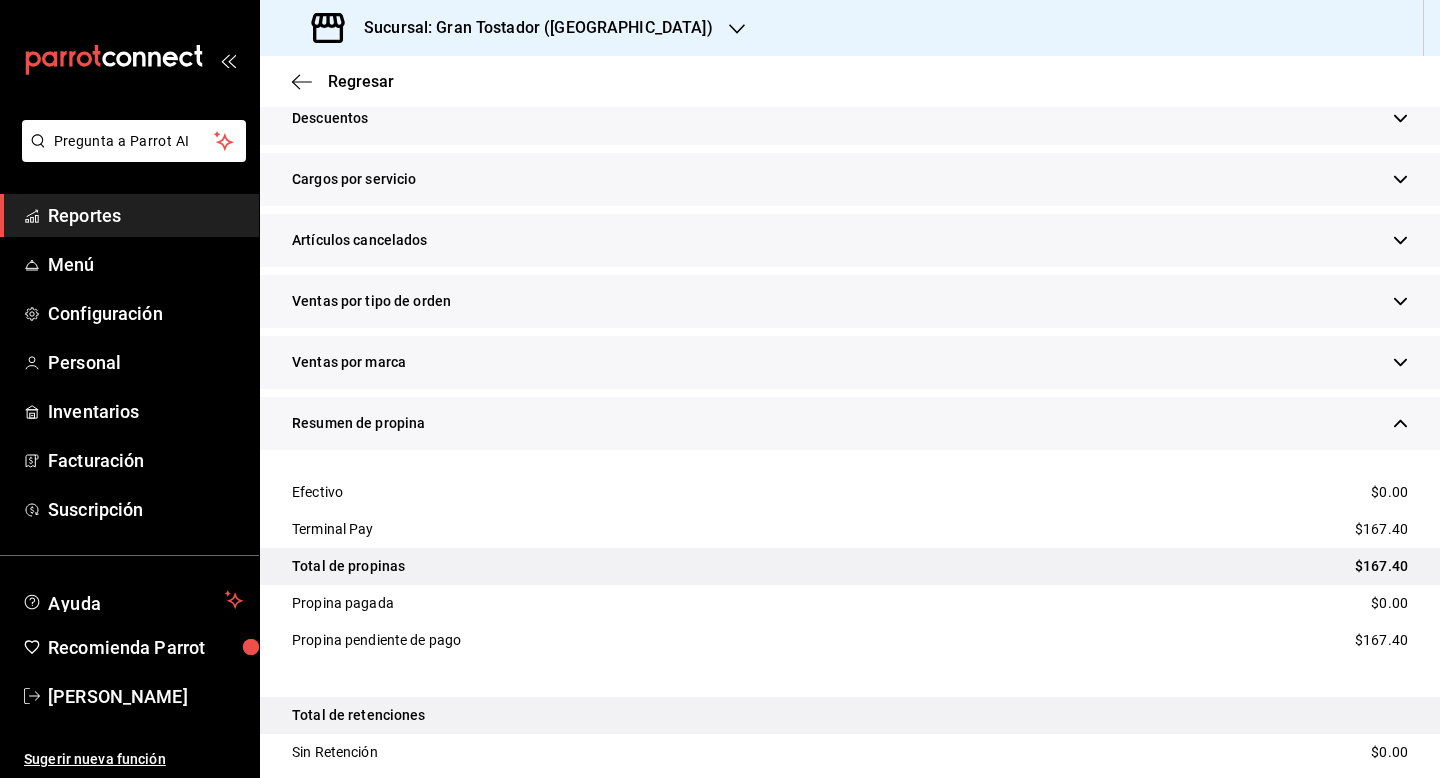 click on "Regresar" at bounding box center (850, 81) 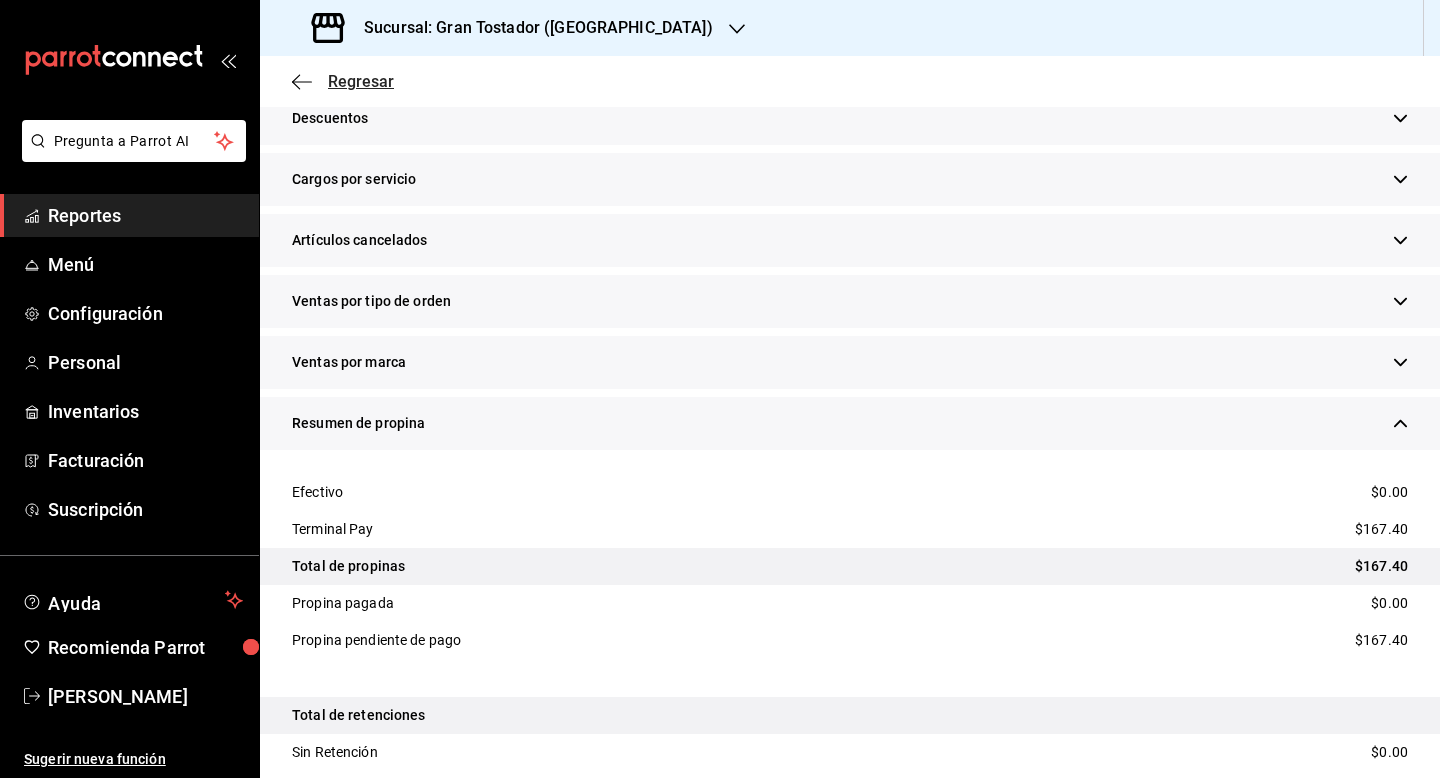click on "Regresar" at bounding box center (361, 81) 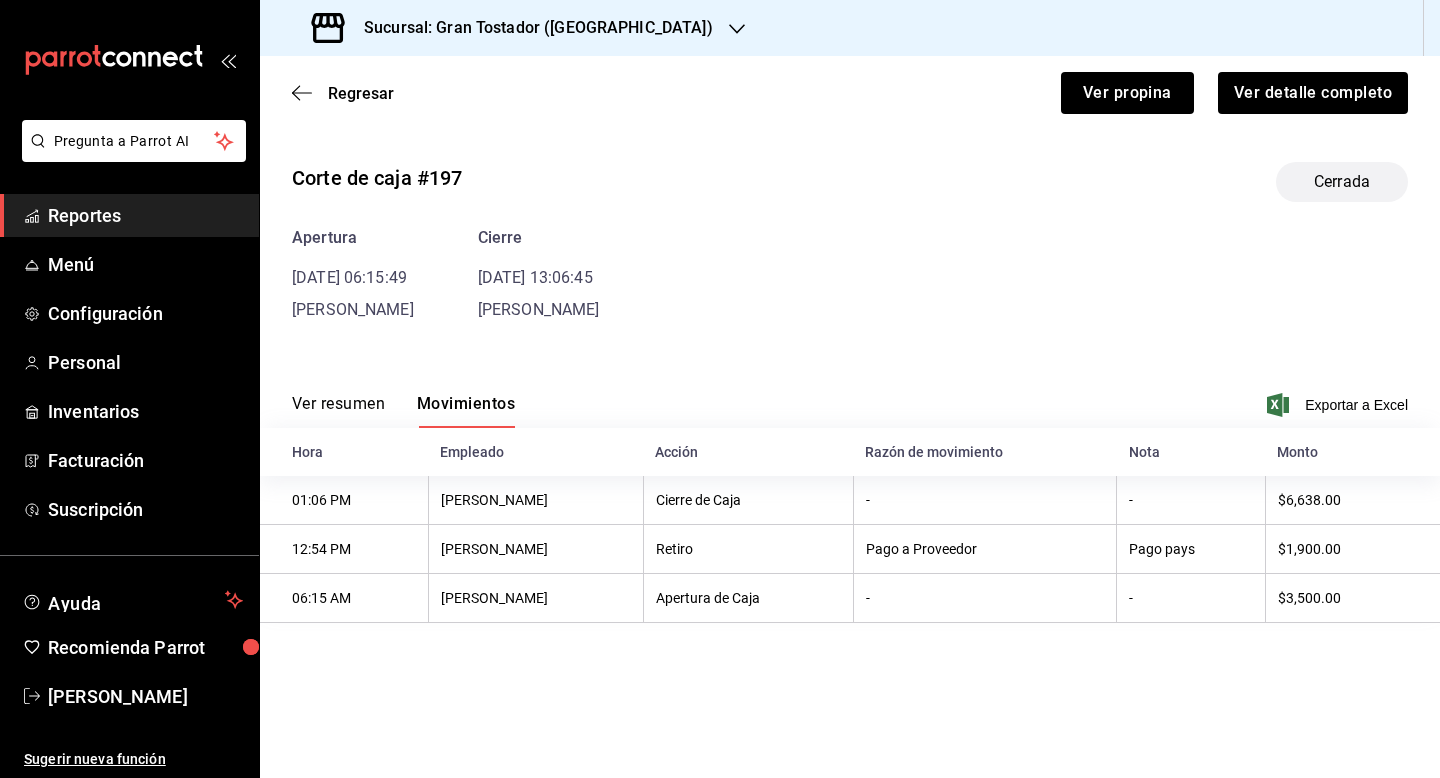 scroll, scrollTop: 0, scrollLeft: 0, axis: both 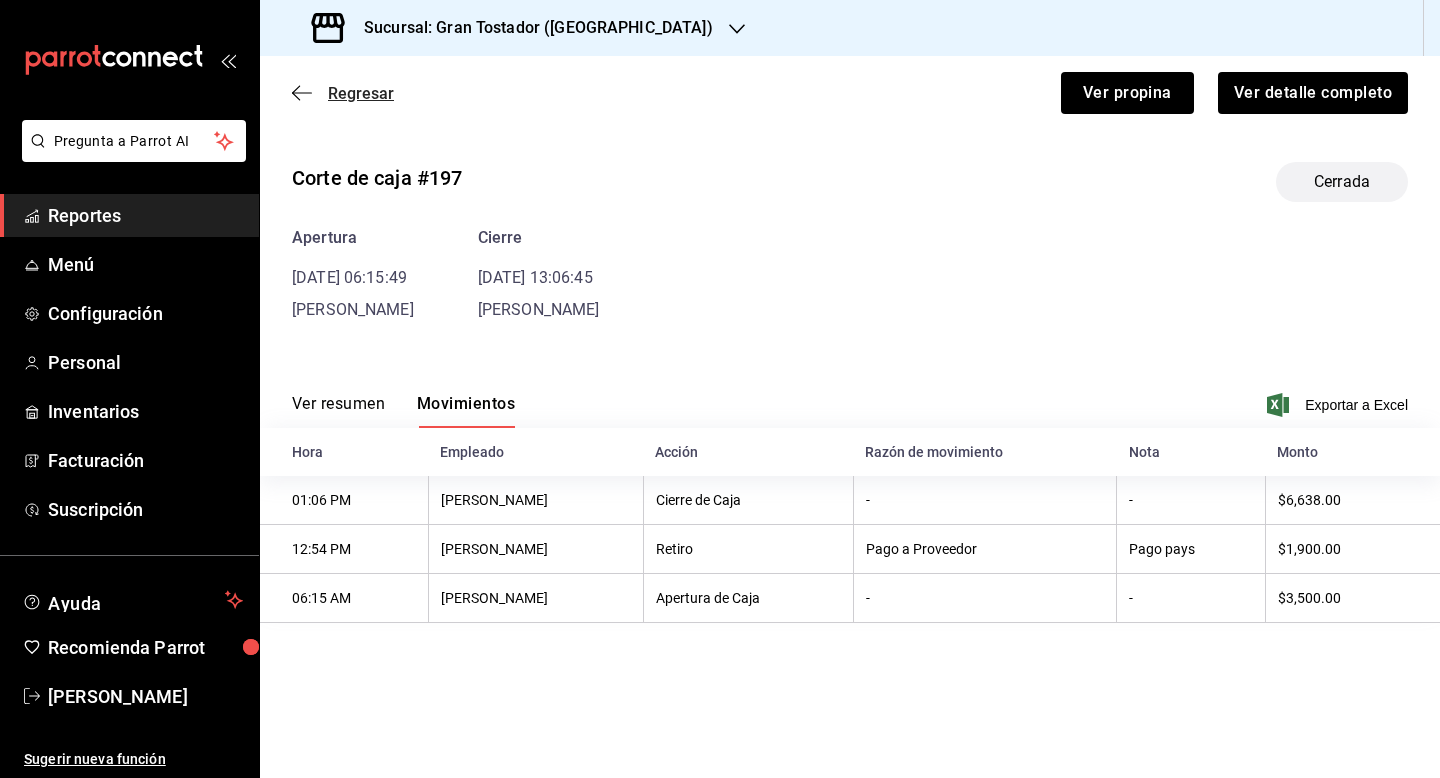 click on "Regresar" at bounding box center (361, 93) 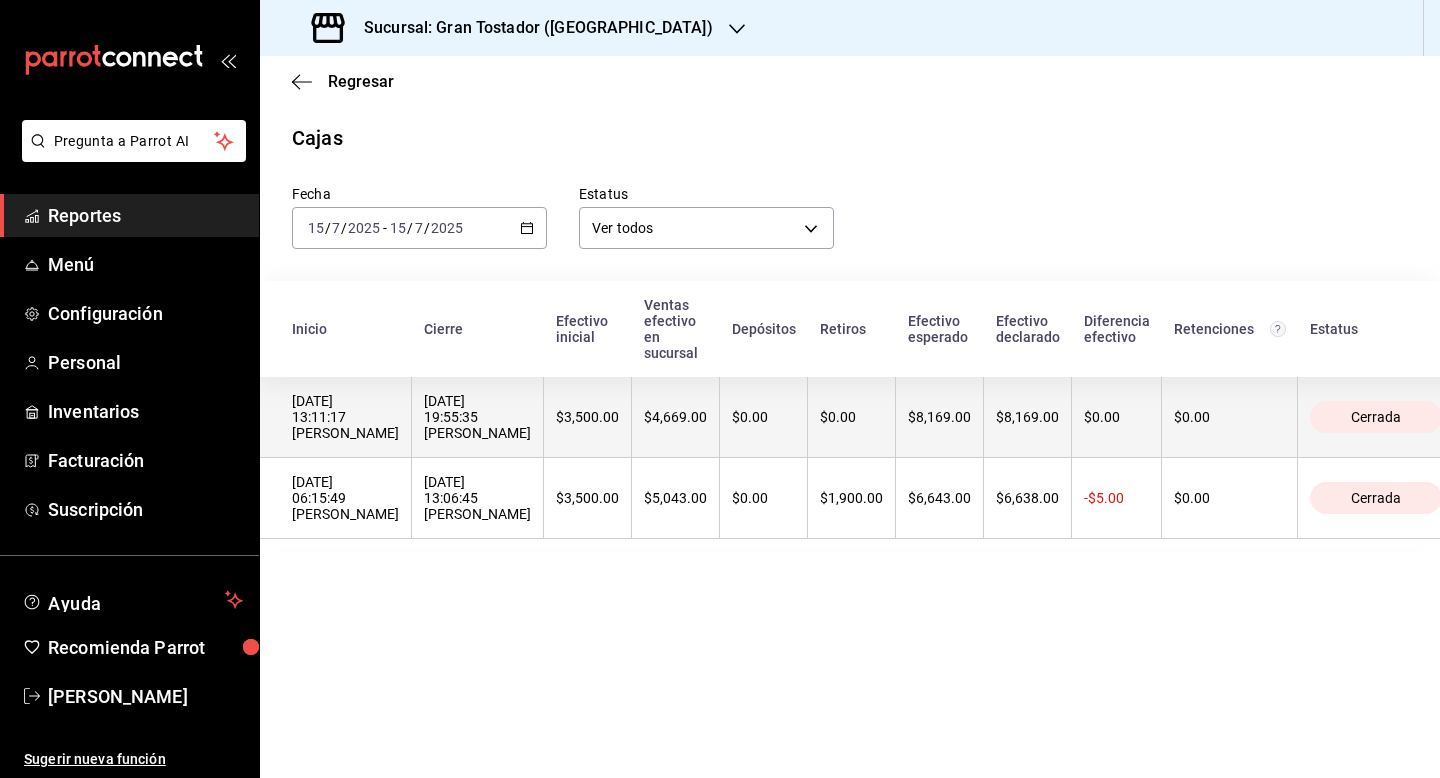 click on "$0.00" at bounding box center (764, 417) 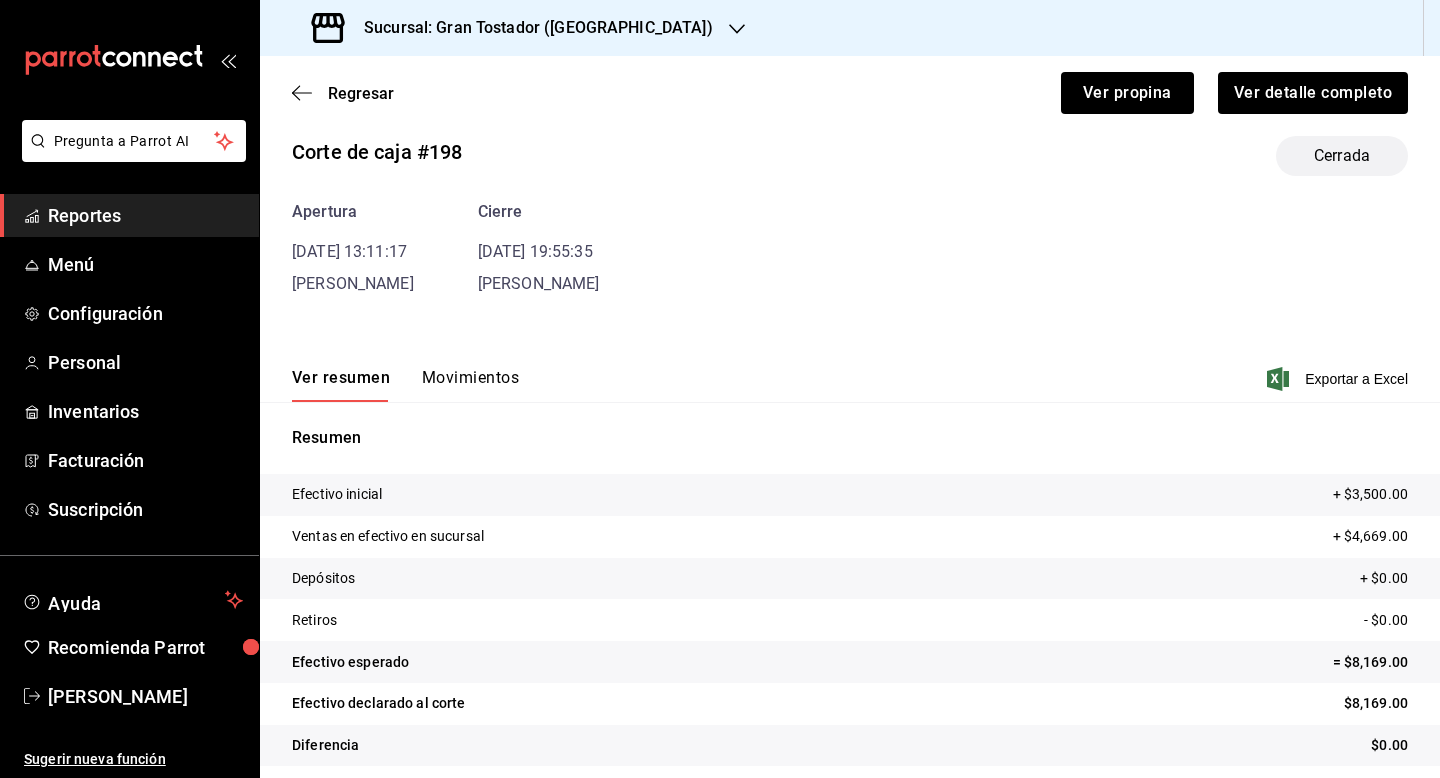scroll, scrollTop: 38, scrollLeft: 0, axis: vertical 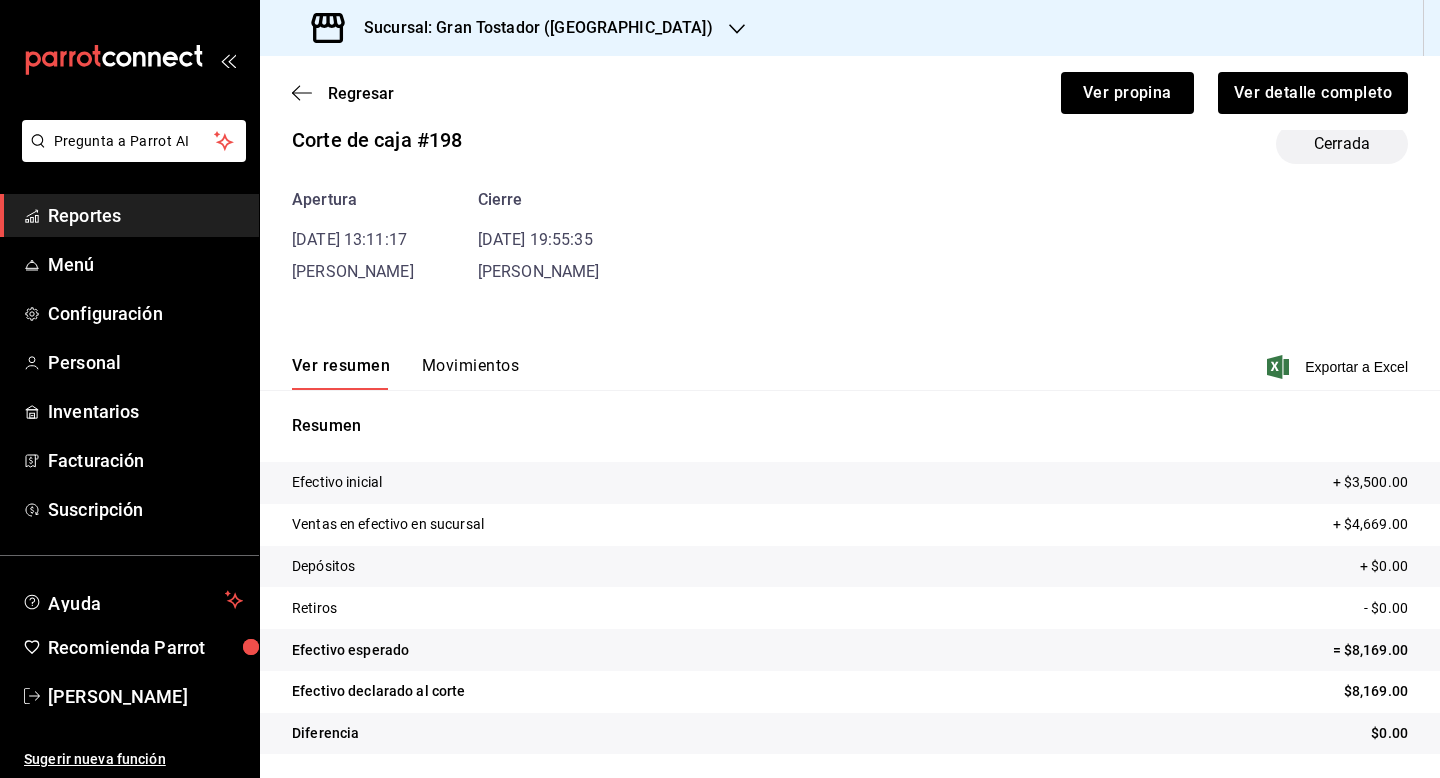 click on "Movimientos" at bounding box center [470, 373] 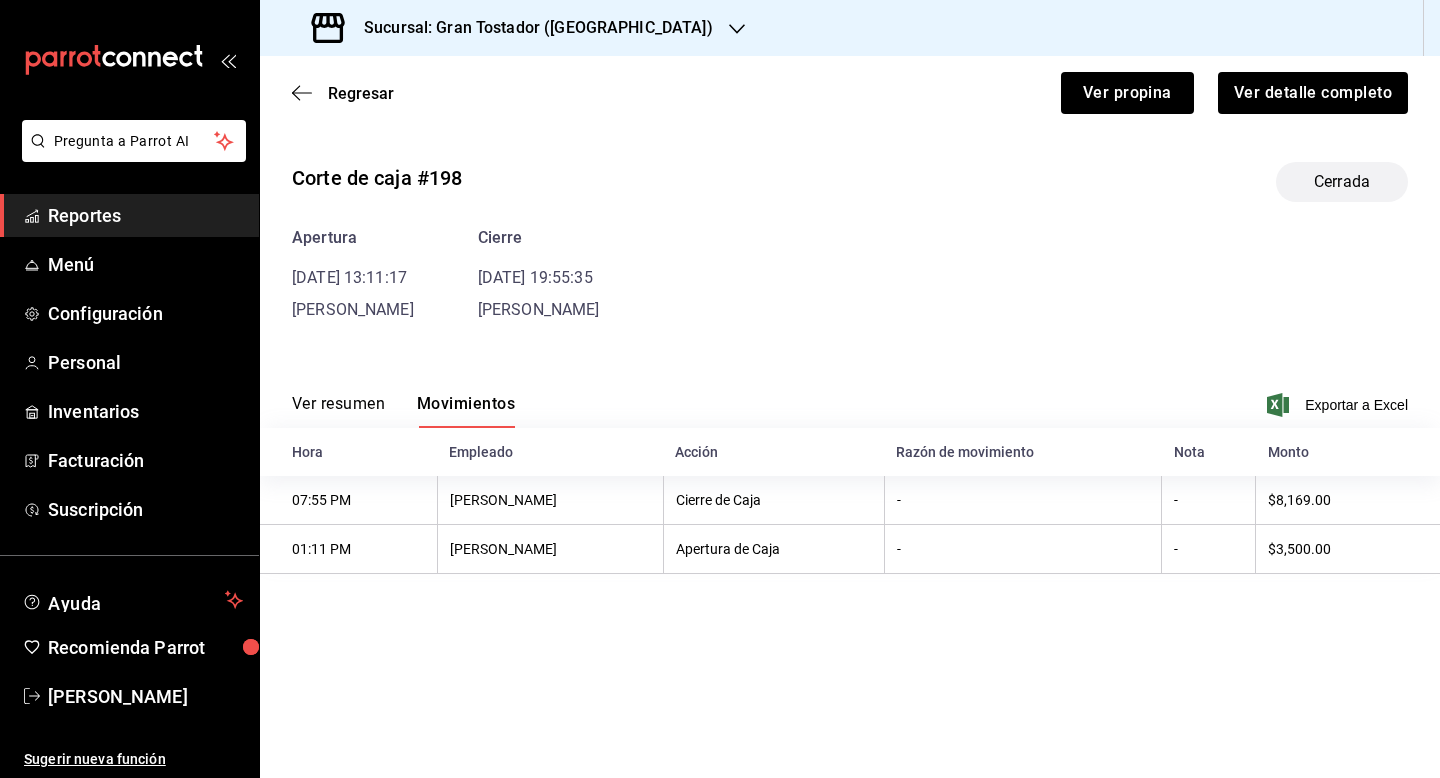 scroll, scrollTop: 0, scrollLeft: 0, axis: both 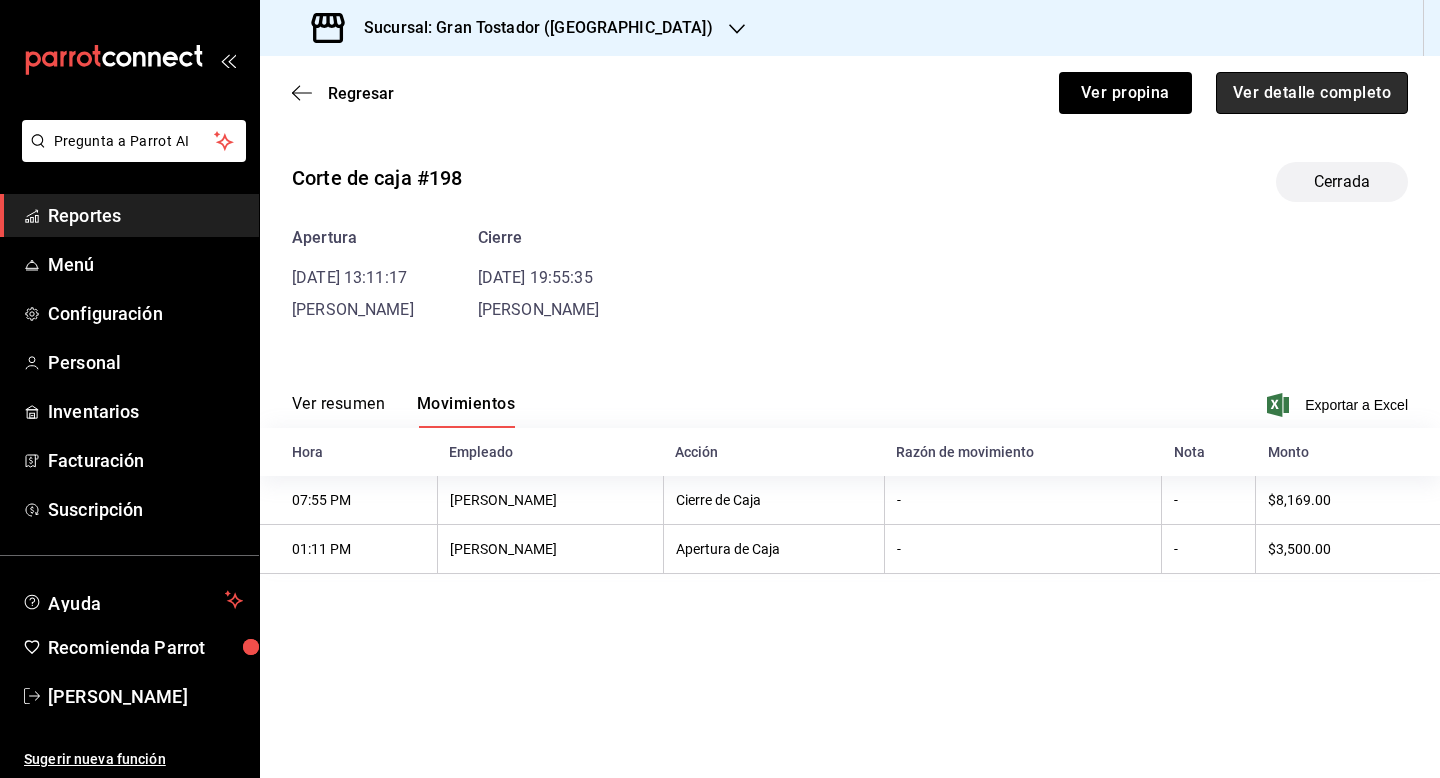 click on "Ver detalle completo" at bounding box center [1312, 93] 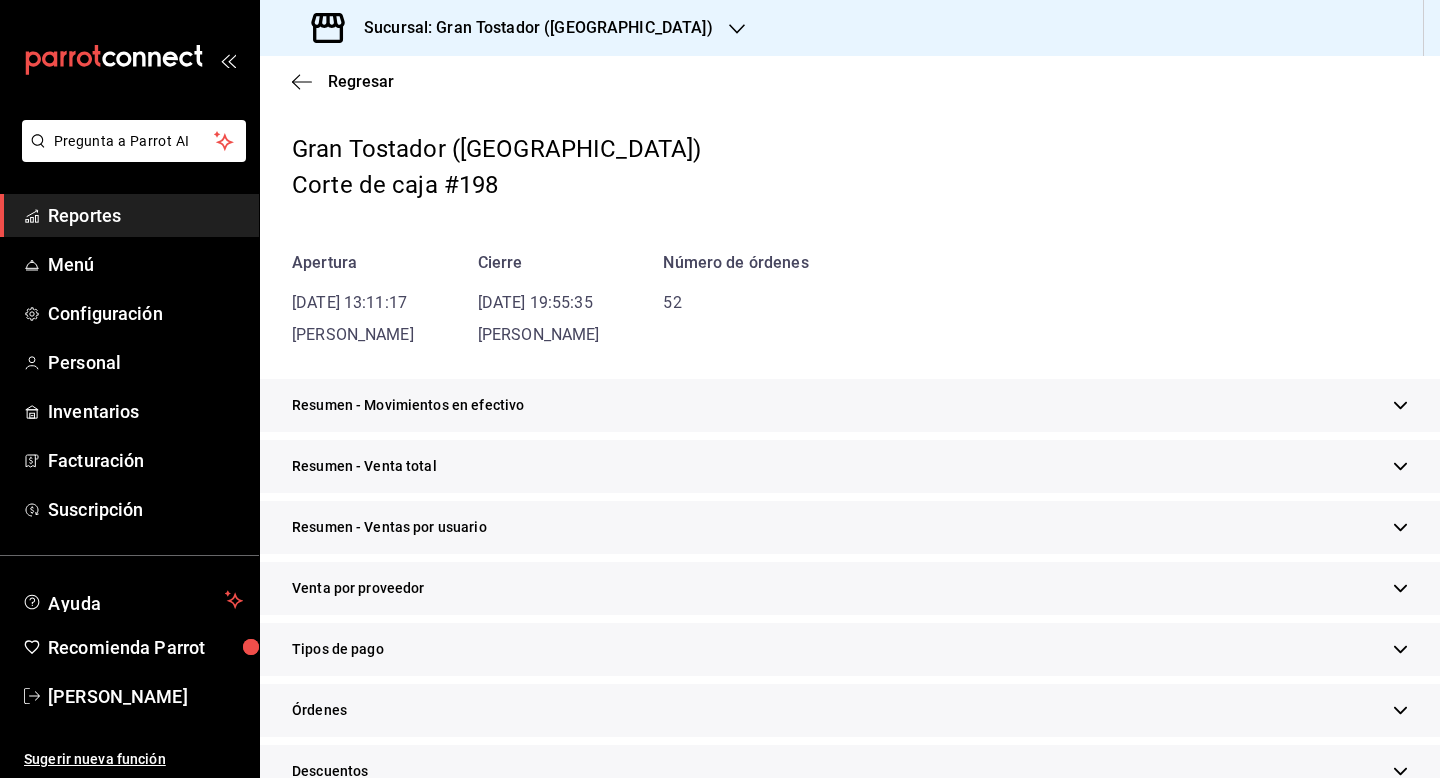 scroll, scrollTop: 80, scrollLeft: 0, axis: vertical 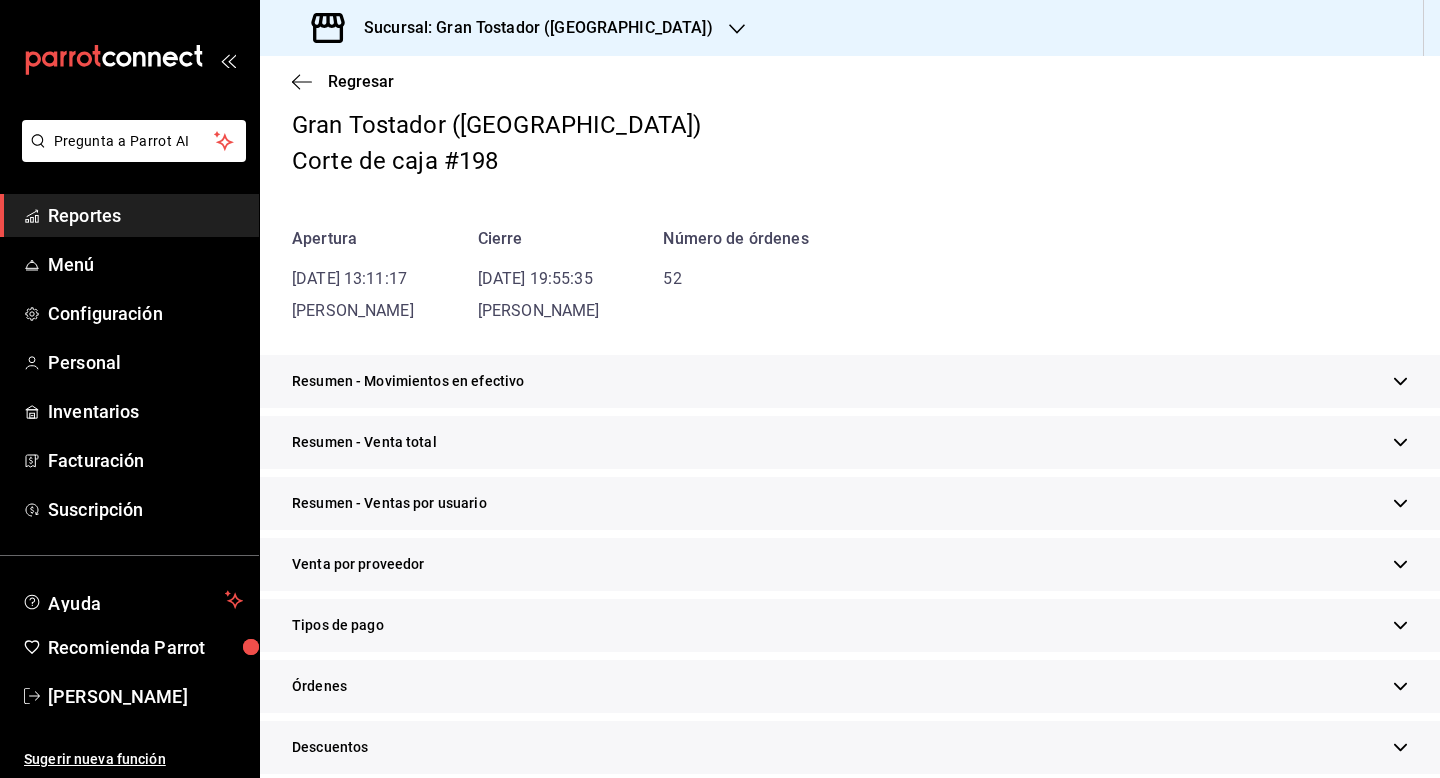 click on "Tipos de pago" at bounding box center (850, 625) 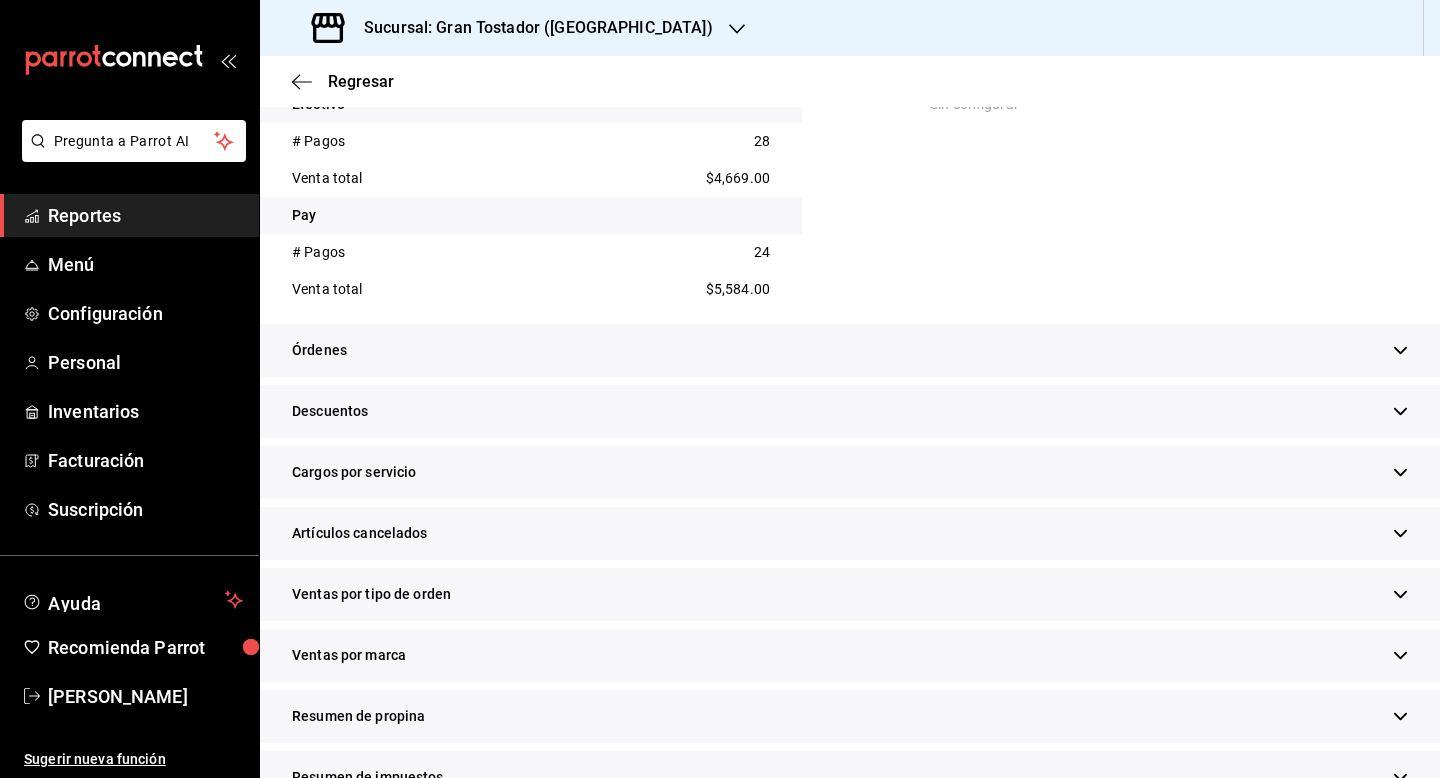 scroll, scrollTop: 834, scrollLeft: 0, axis: vertical 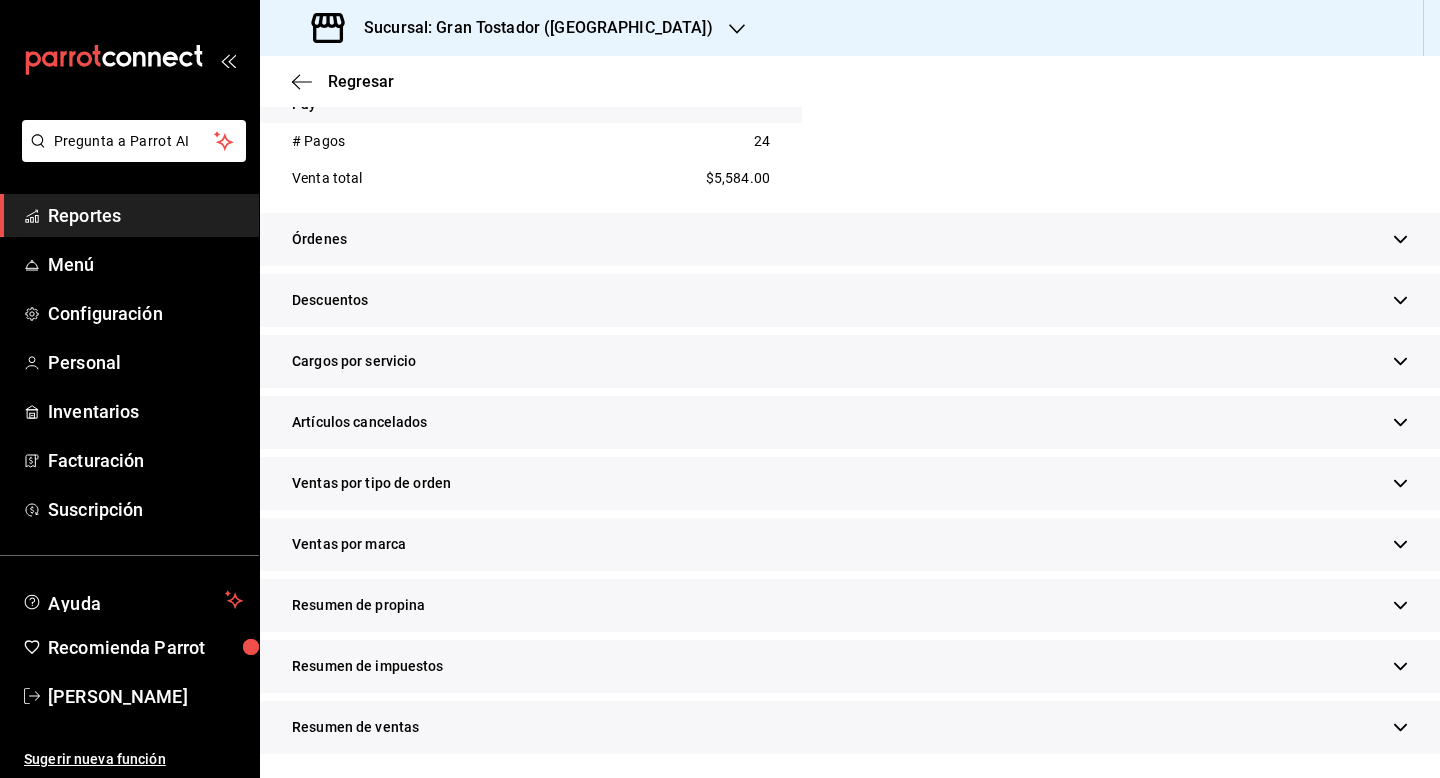 click on "Resumen de propina" at bounding box center [850, 605] 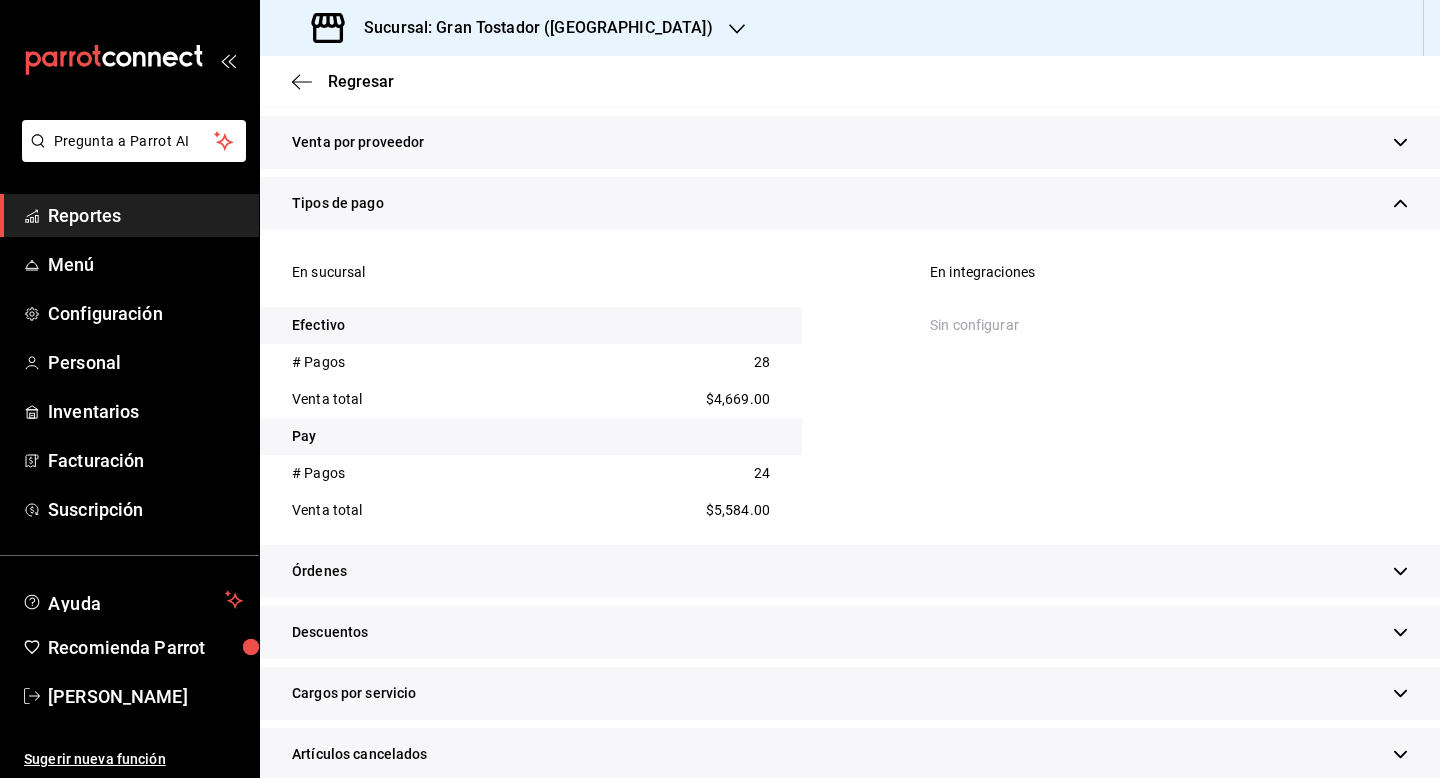 scroll, scrollTop: 392, scrollLeft: 0, axis: vertical 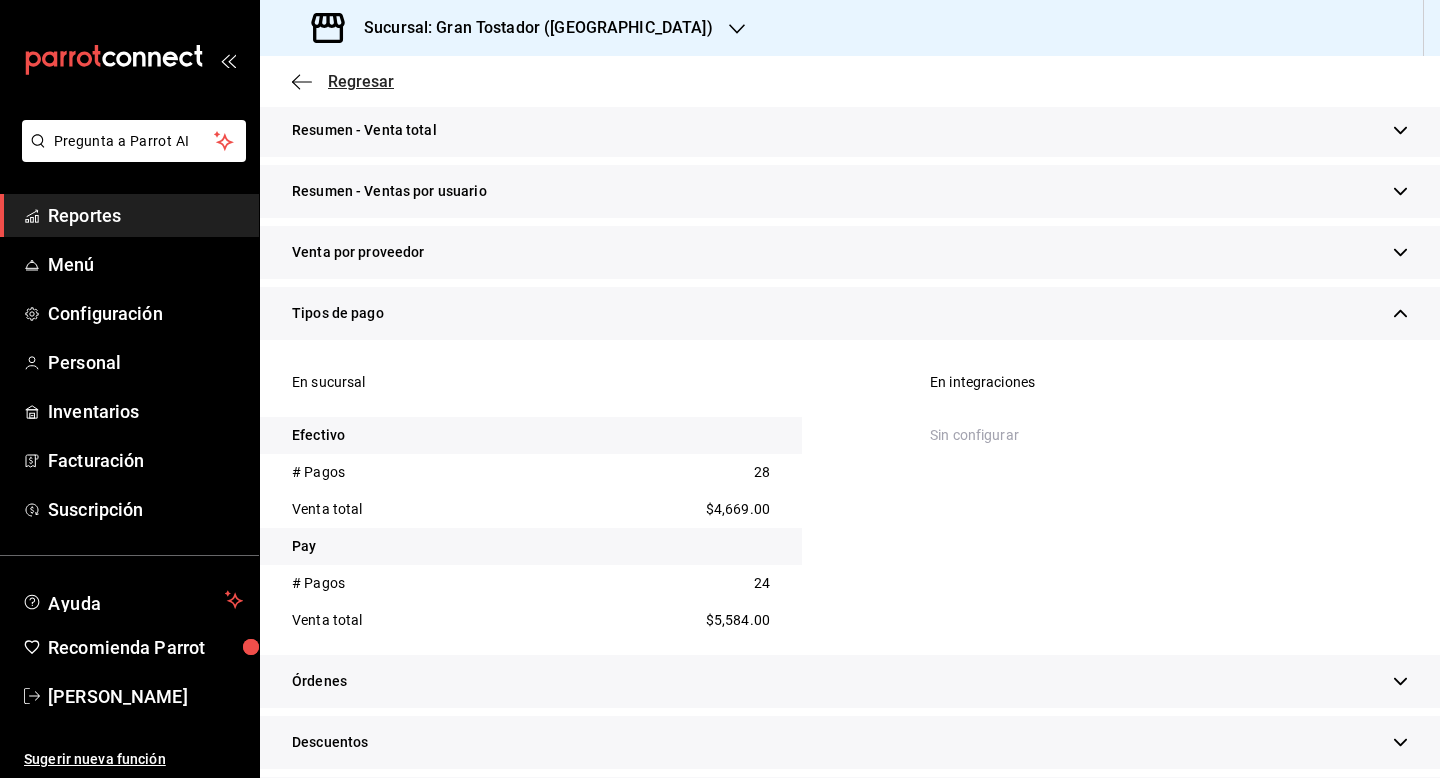 click on "Regresar" at bounding box center [361, 81] 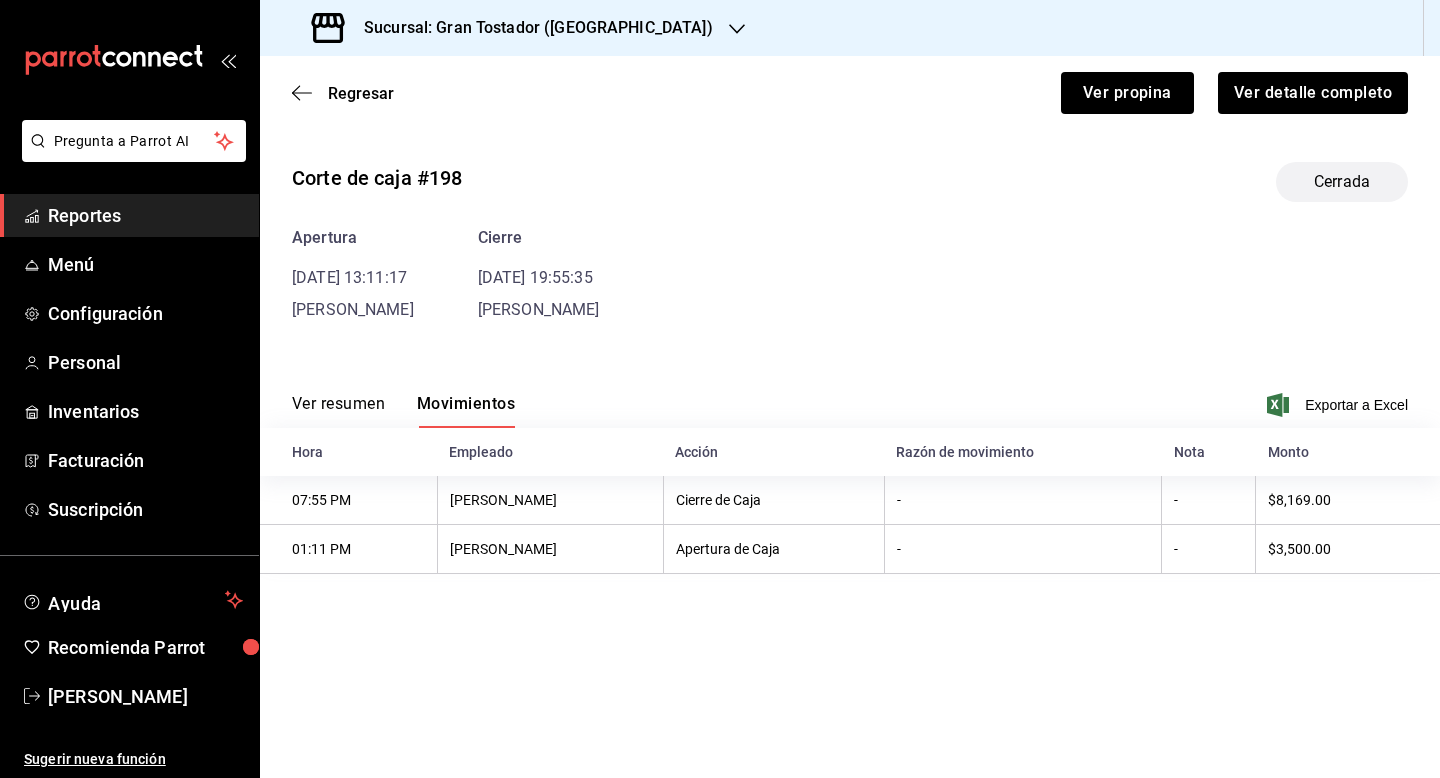 scroll, scrollTop: 0, scrollLeft: 0, axis: both 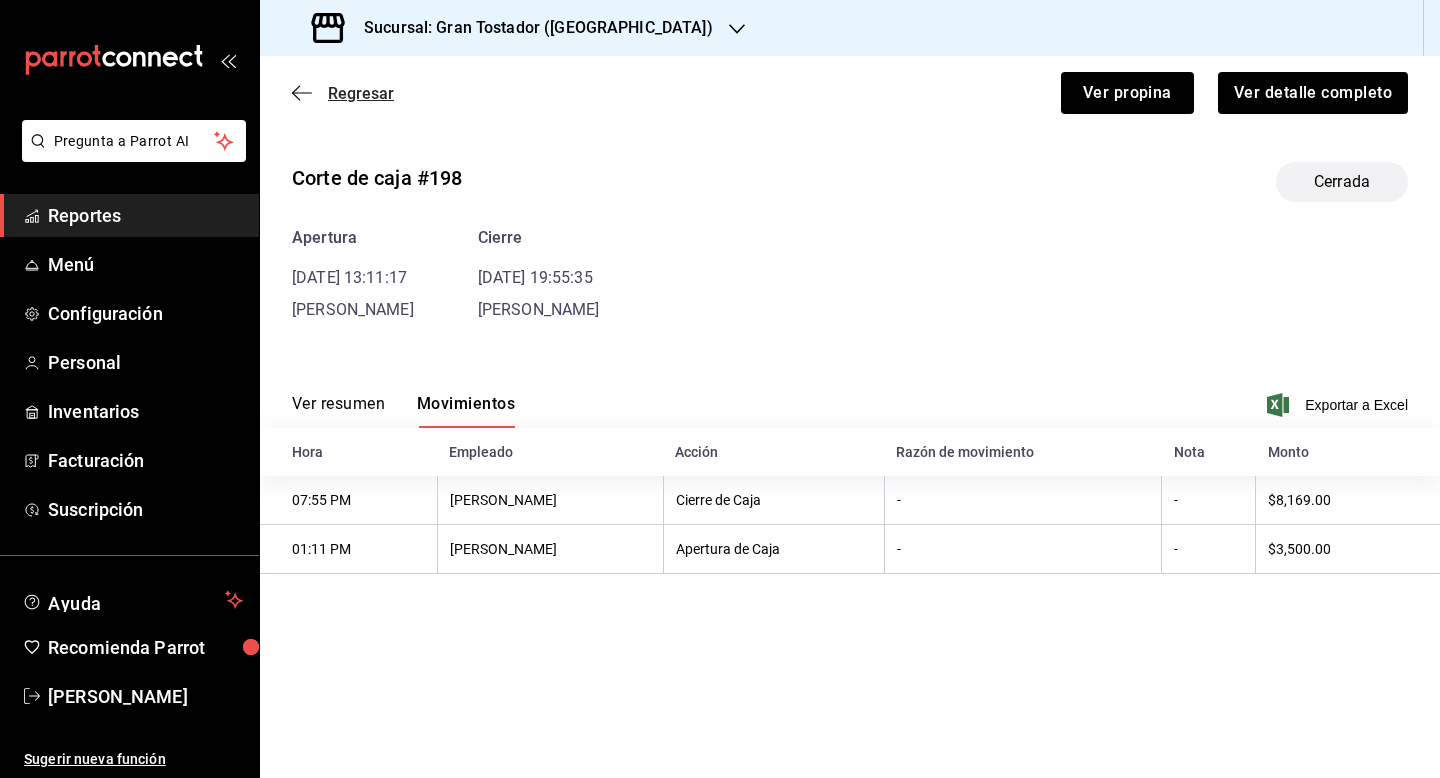 click on "Regresar" at bounding box center [361, 93] 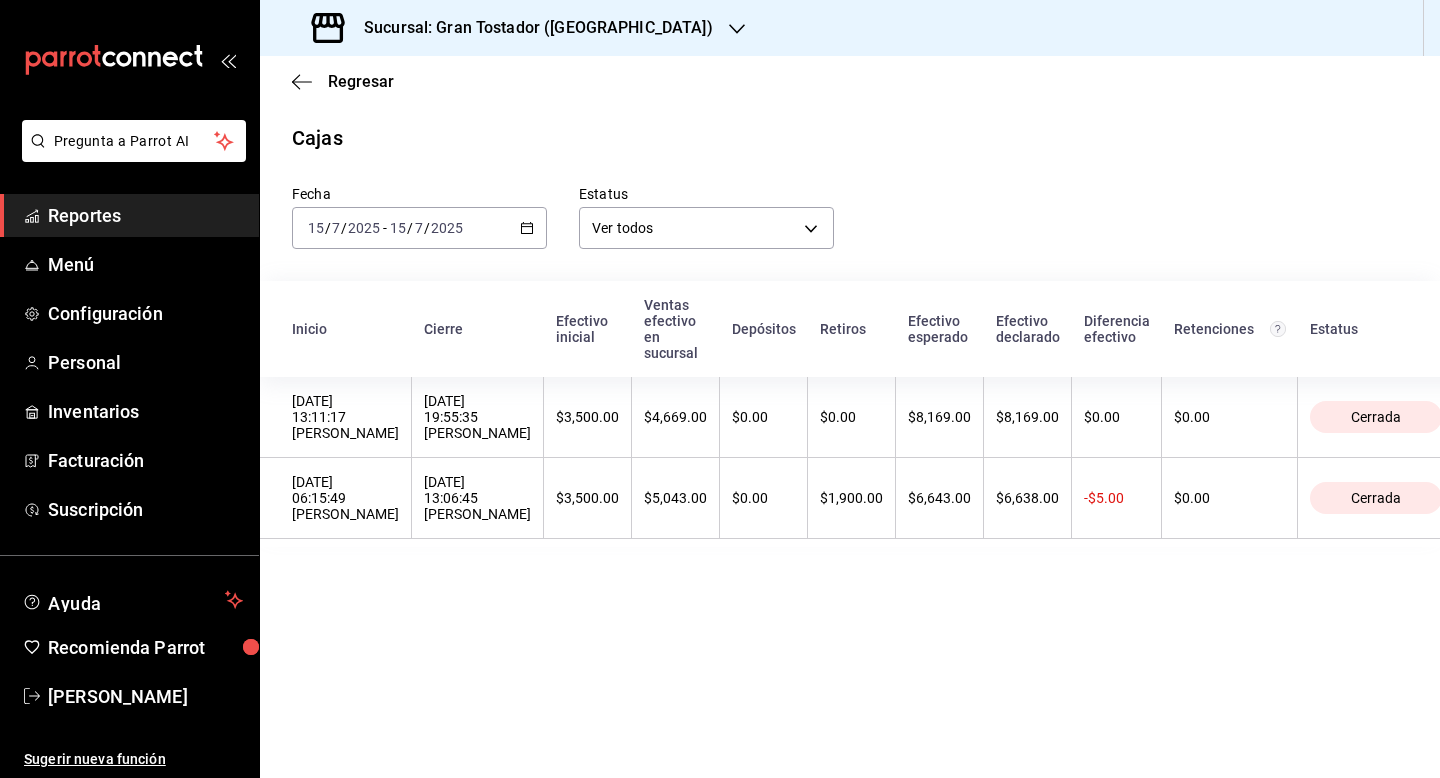 click 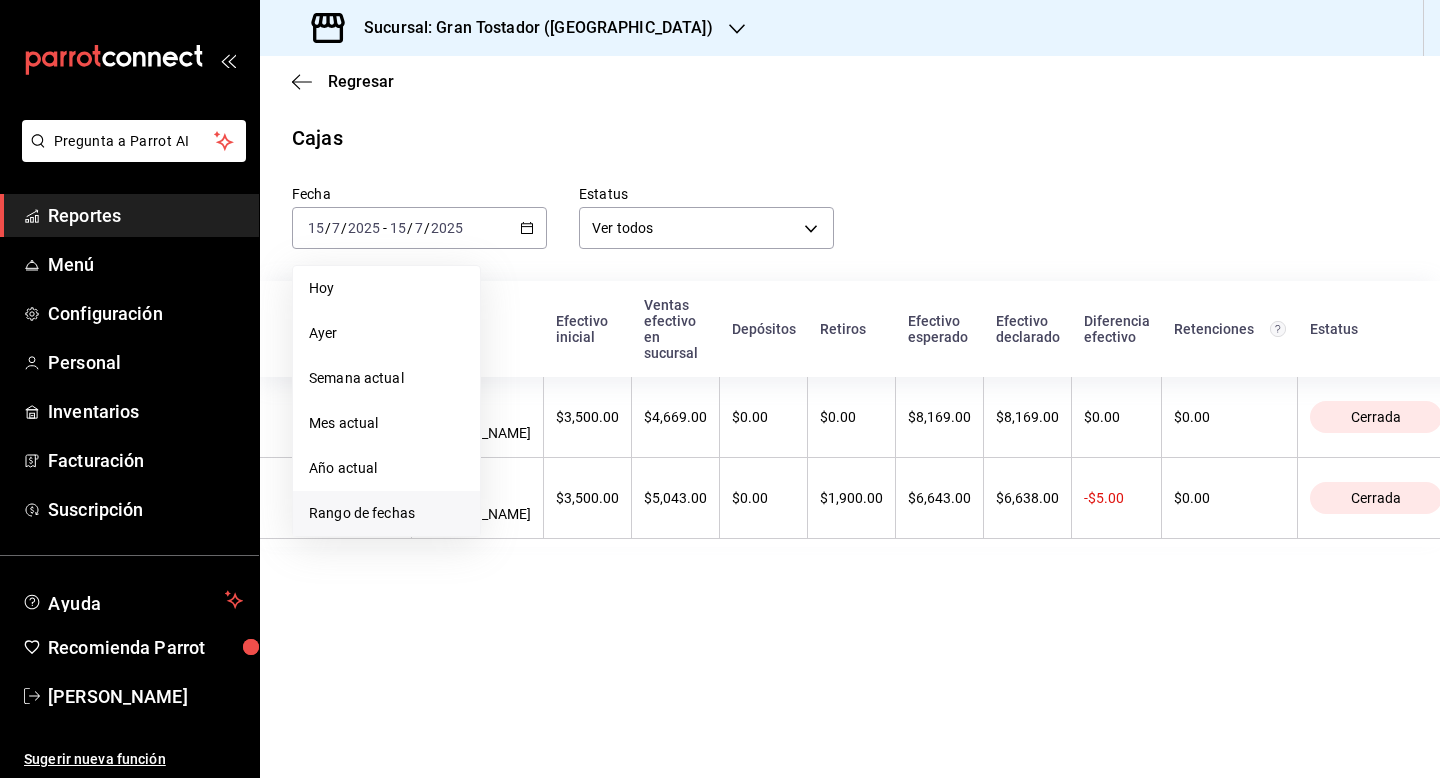 click on "Rango de fechas" at bounding box center (386, 513) 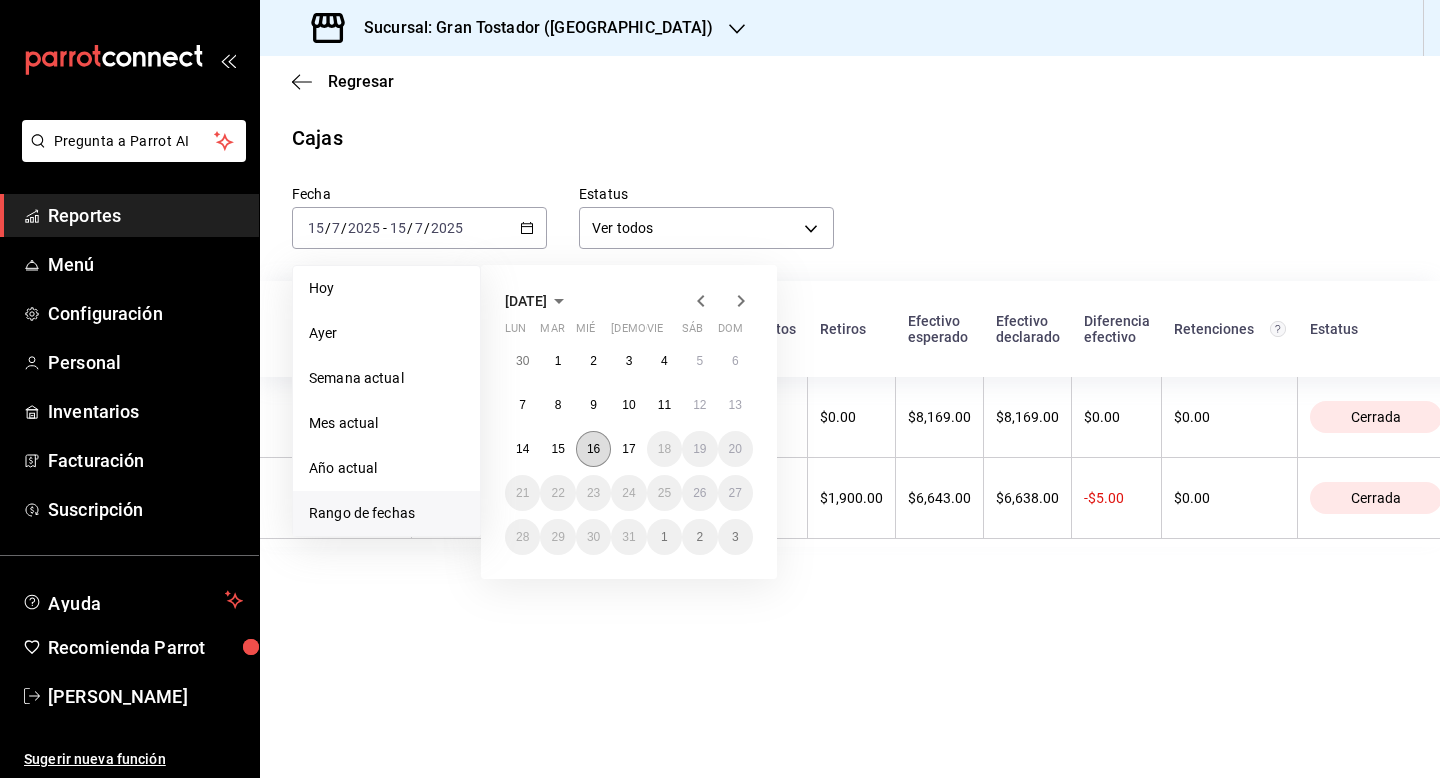 click on "16" at bounding box center [593, 449] 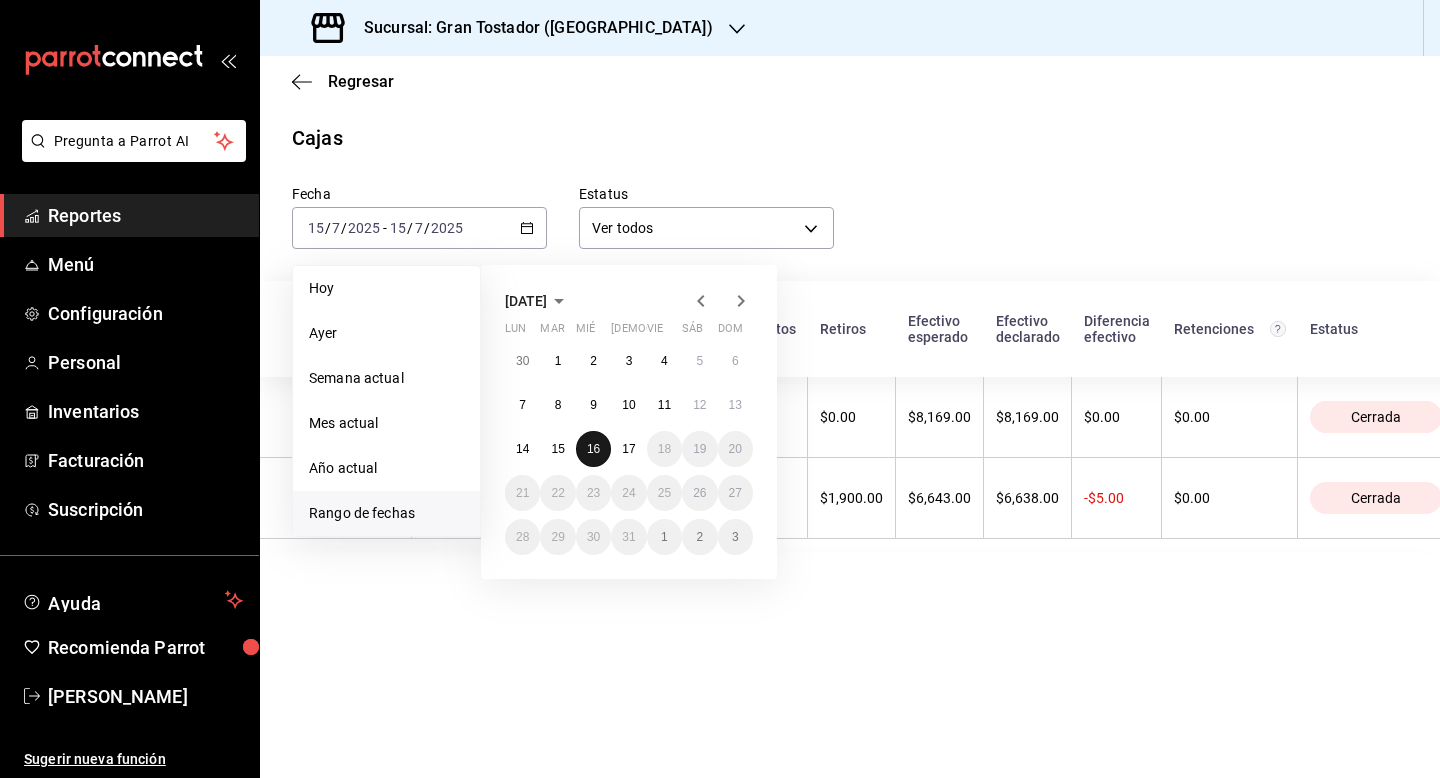 click on "16" at bounding box center [593, 449] 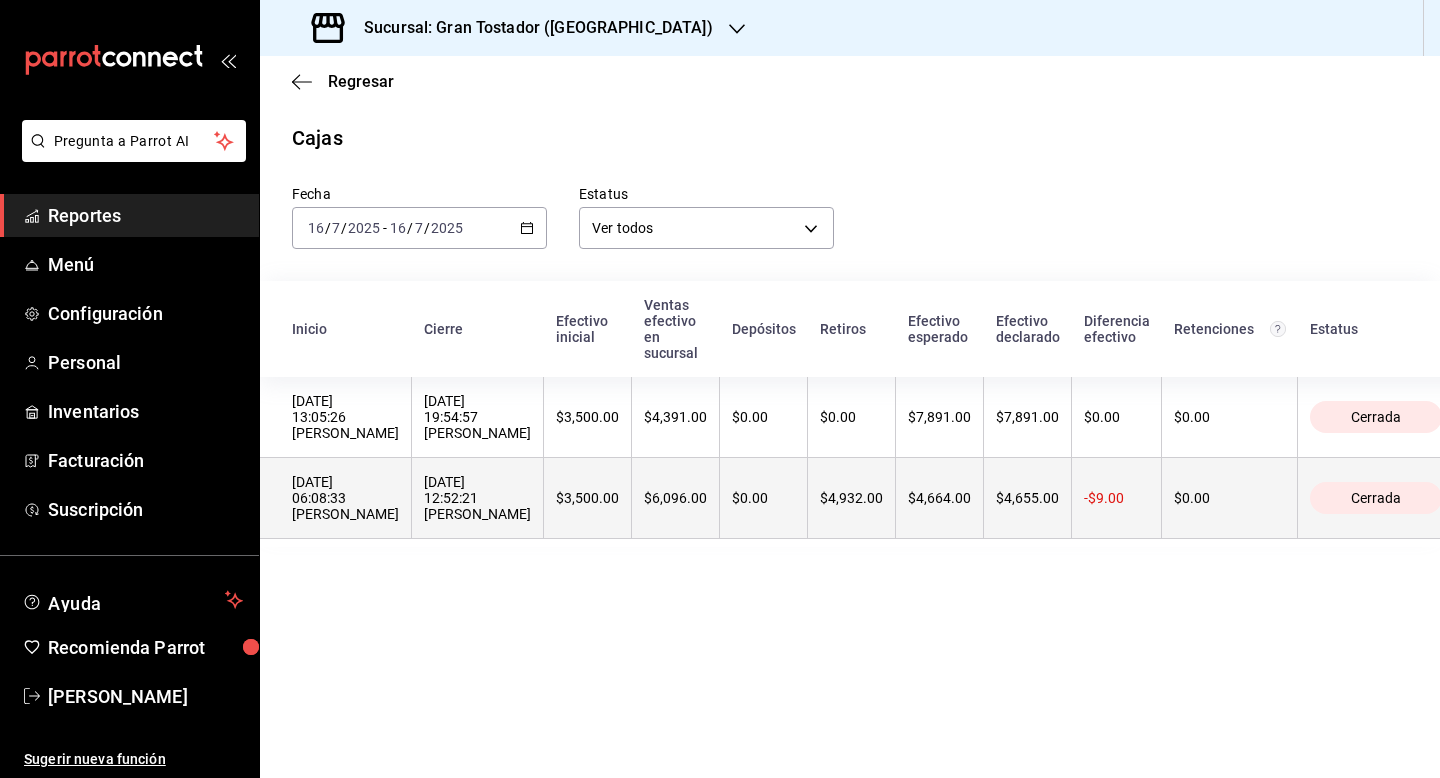 click on "$0.00" at bounding box center (763, 498) 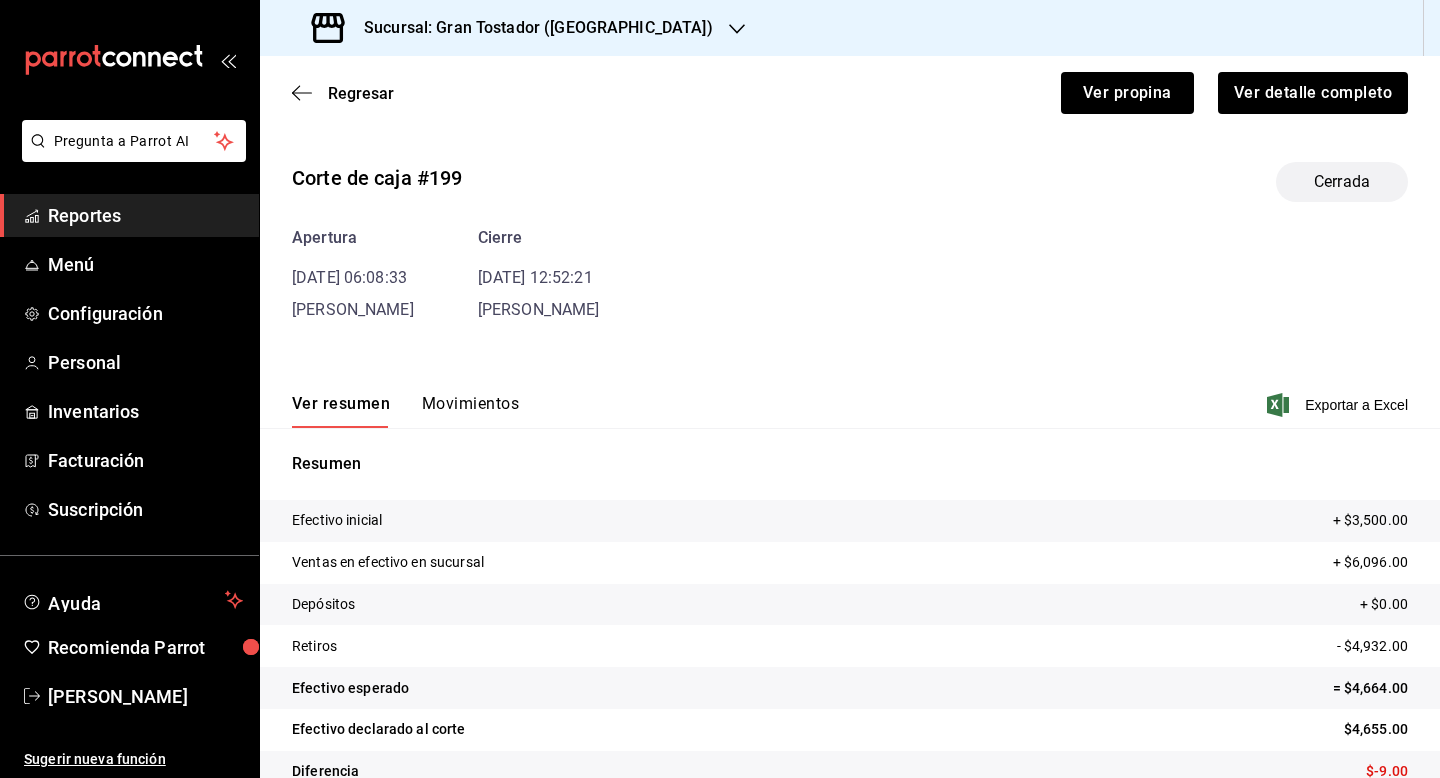 click on "Corte de caja  #199 Cerrada Apertura [DATE] 06:08:33 [PERSON_NAME] Cierre [DATE] 12:52:21 [PERSON_NAME] Ver resumen Movimientos Exportar a Excel Resumen Efectivo inicial + $3,500.00 Ventas en efectivo en sucursal + $6,096.00 Depósitos + $0.00 Retiros - $4,932.00 Efectivo esperado = $4,664.00 Efectivo declarado al corte  $4,655.00 Diferencia  $-9.00" at bounding box center [850, 481] 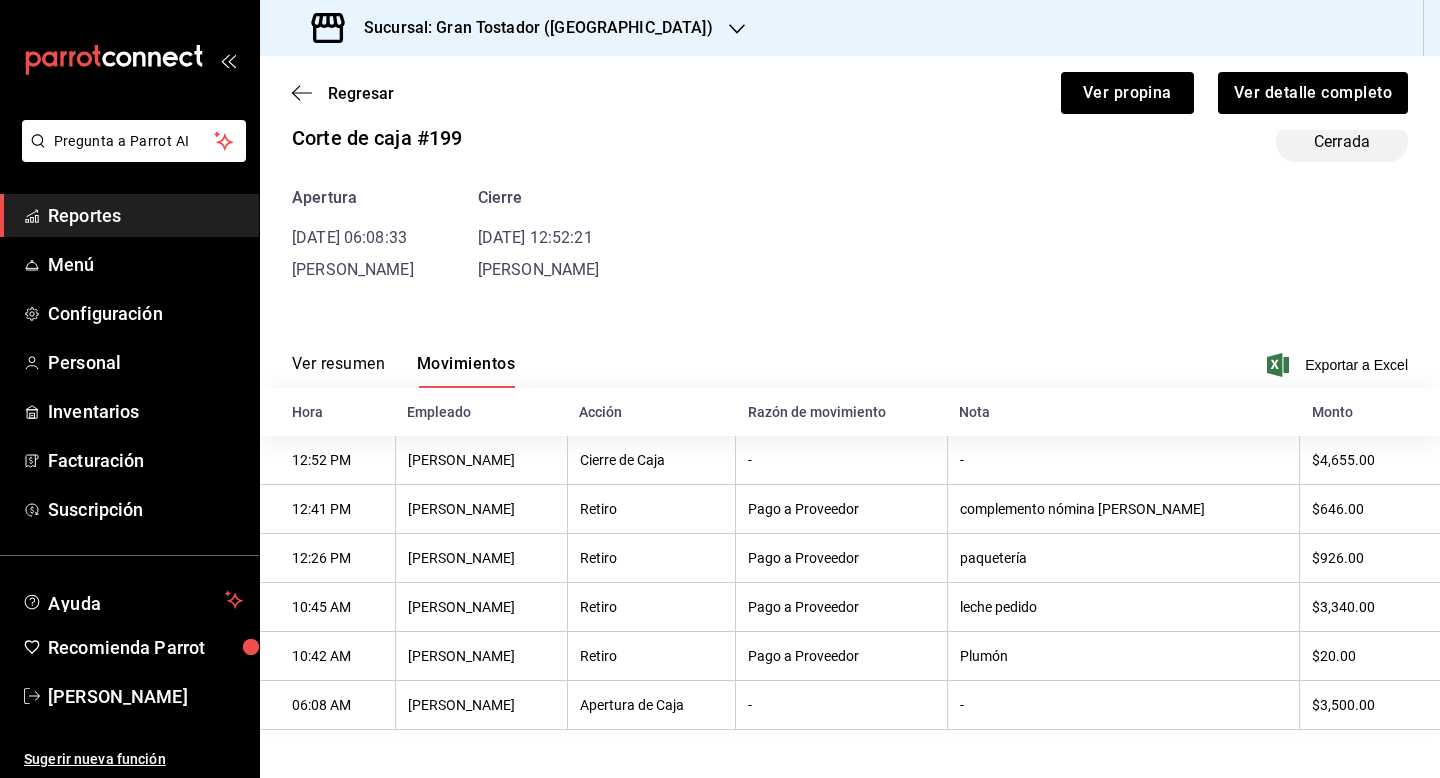 scroll, scrollTop: 0, scrollLeft: 0, axis: both 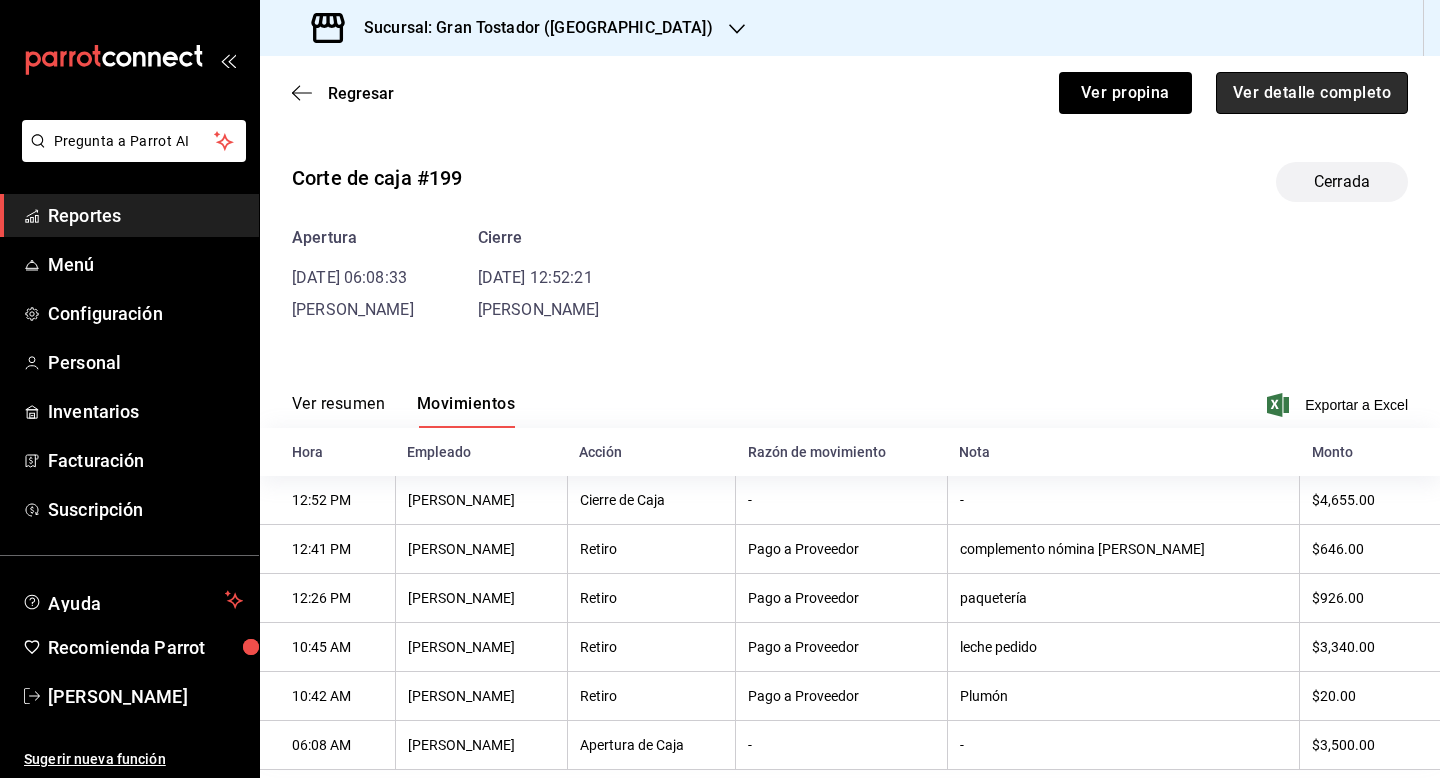 click on "Ver detalle completo" at bounding box center (1312, 93) 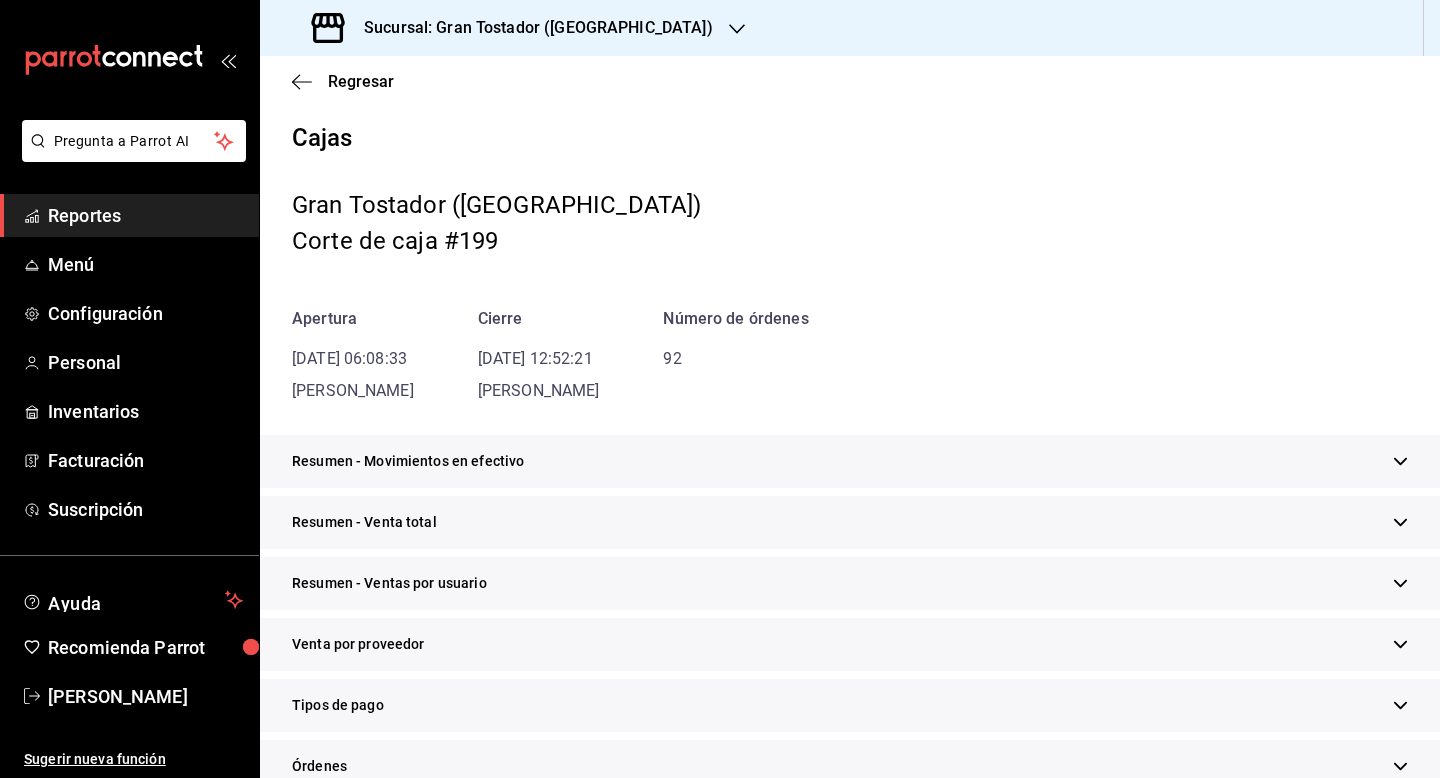 scroll, scrollTop: 93, scrollLeft: 0, axis: vertical 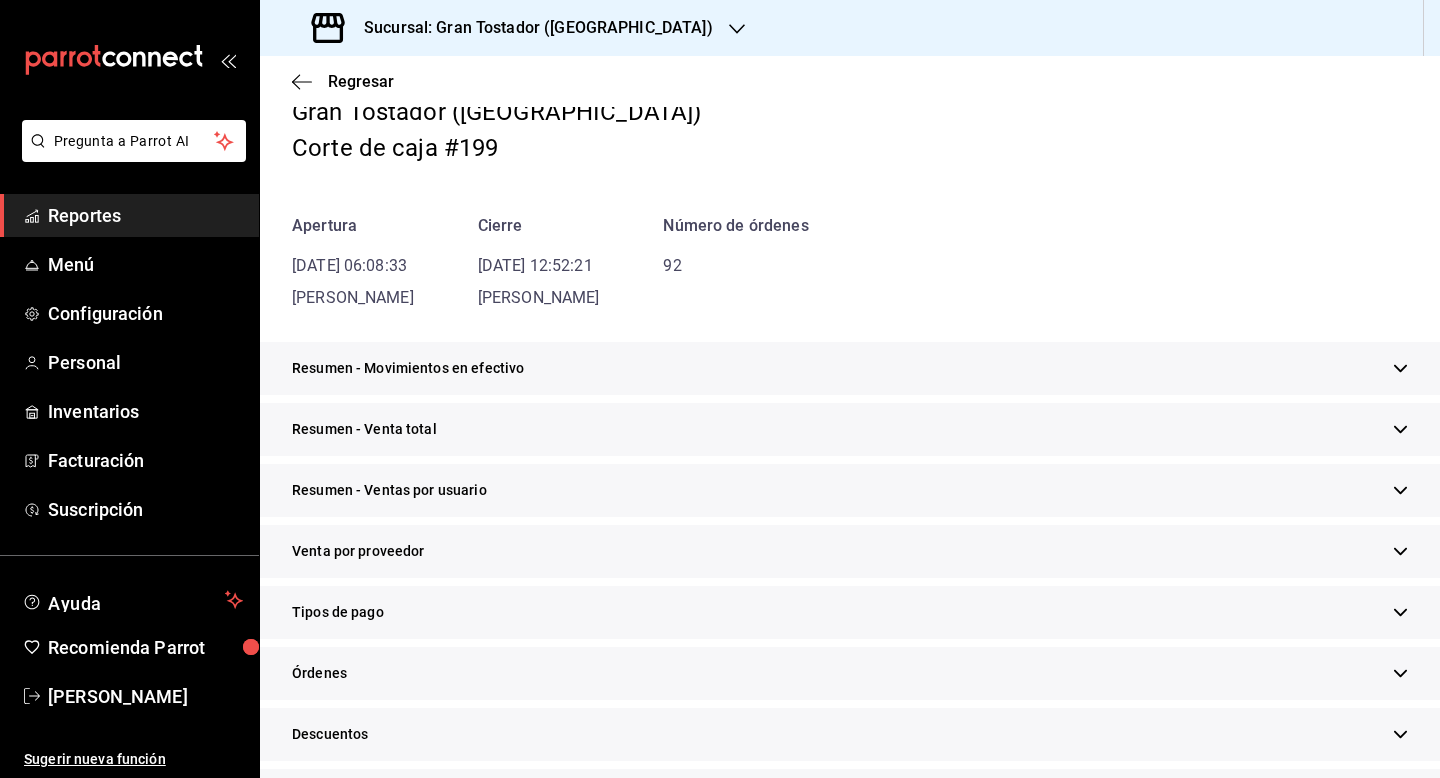 click on "Tipos de pago" at bounding box center (850, 612) 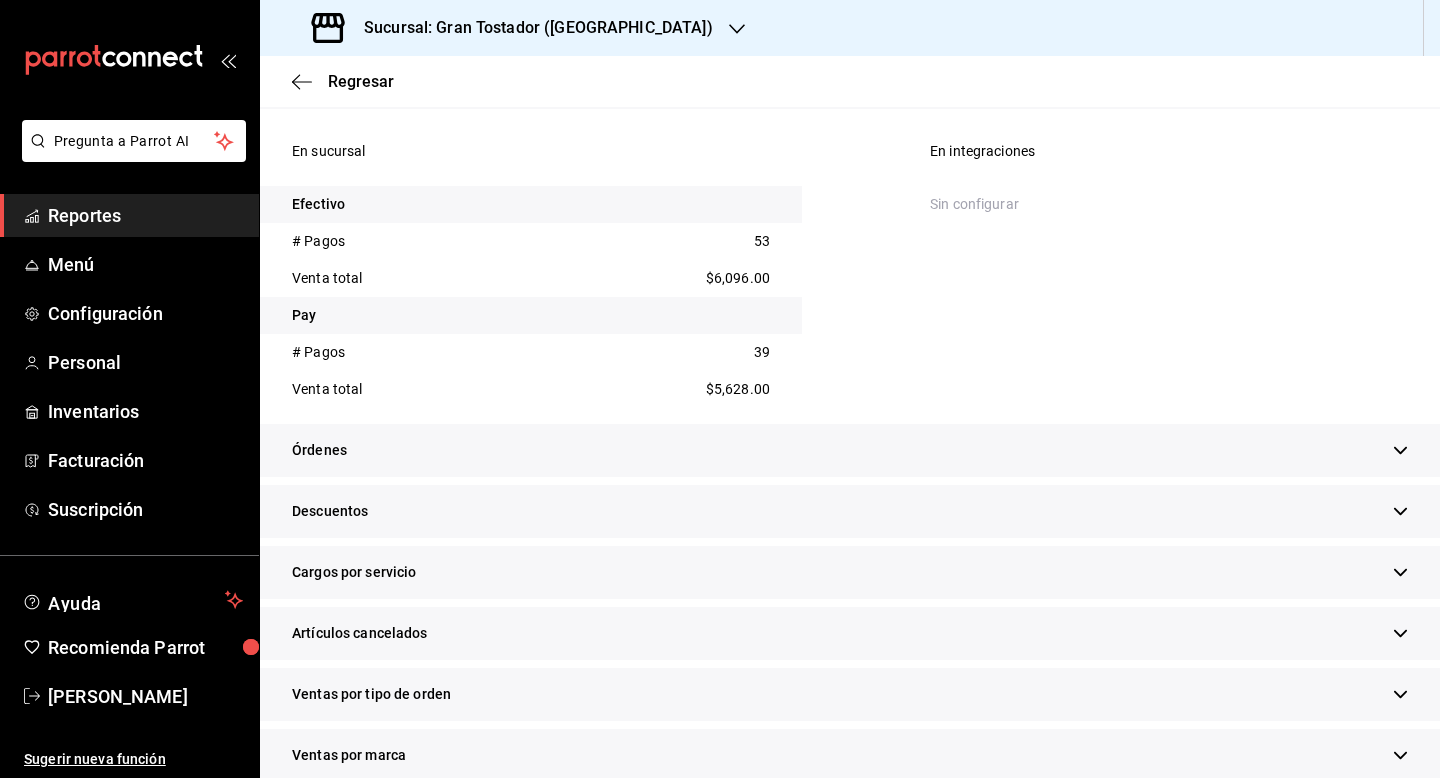 scroll, scrollTop: 834, scrollLeft: 0, axis: vertical 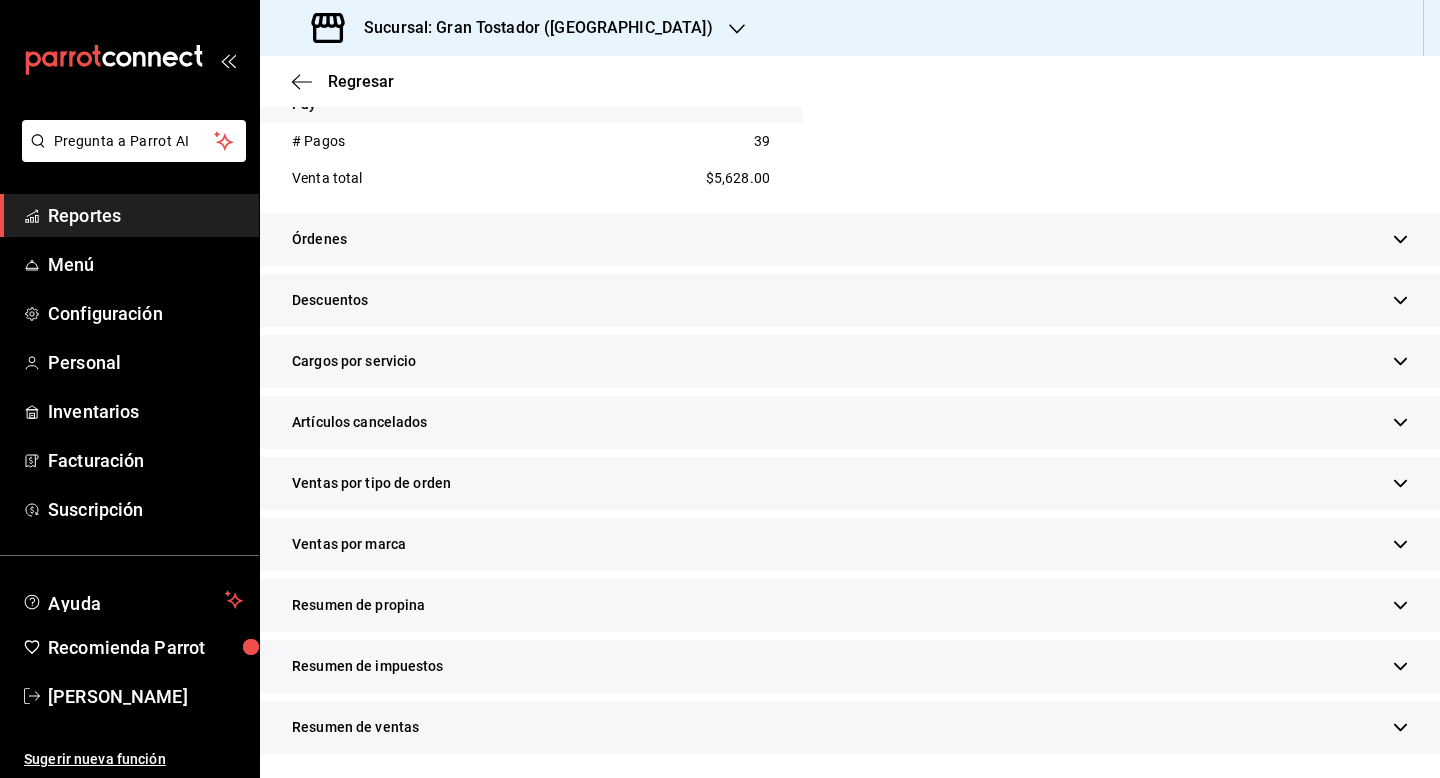 click on "Resumen de propina" at bounding box center [850, 605] 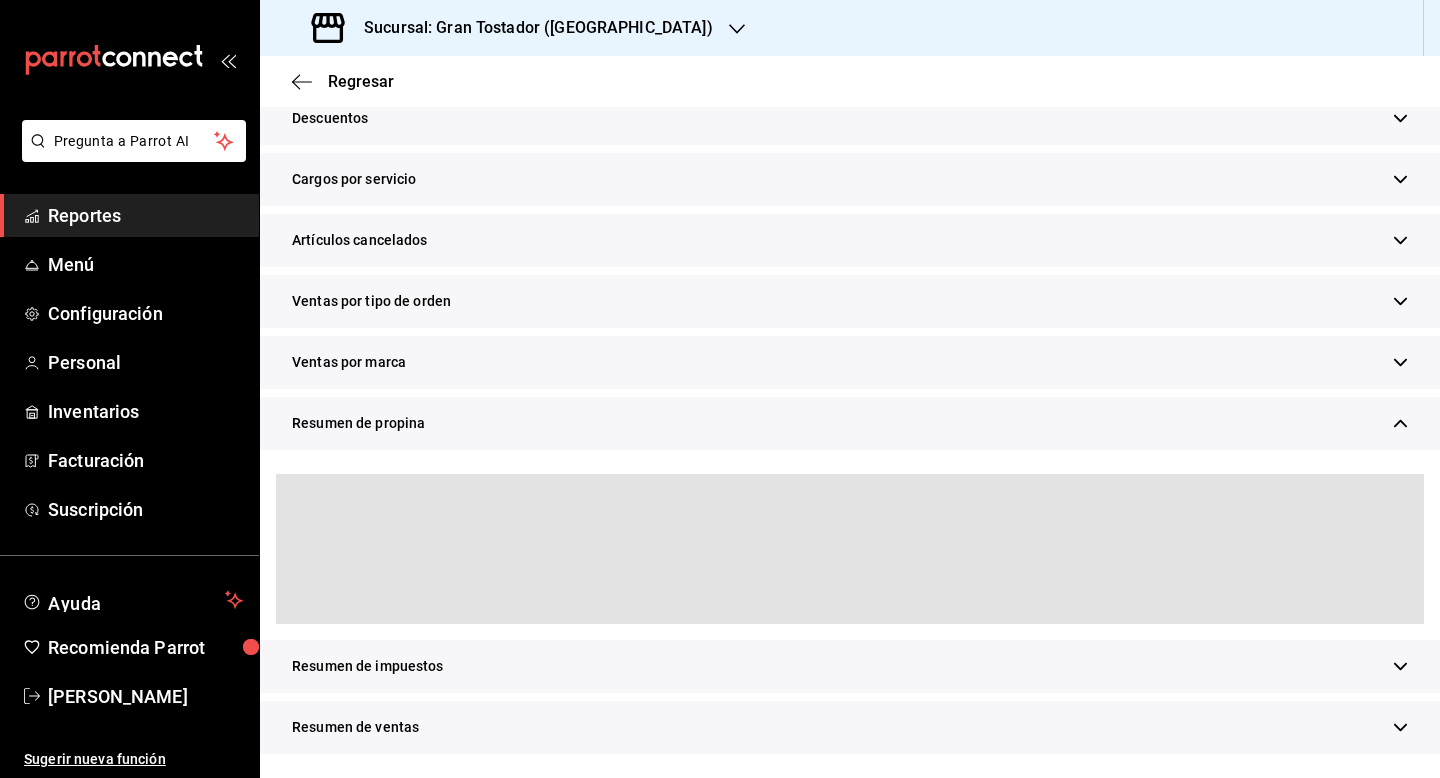 scroll, scrollTop: 1163, scrollLeft: 0, axis: vertical 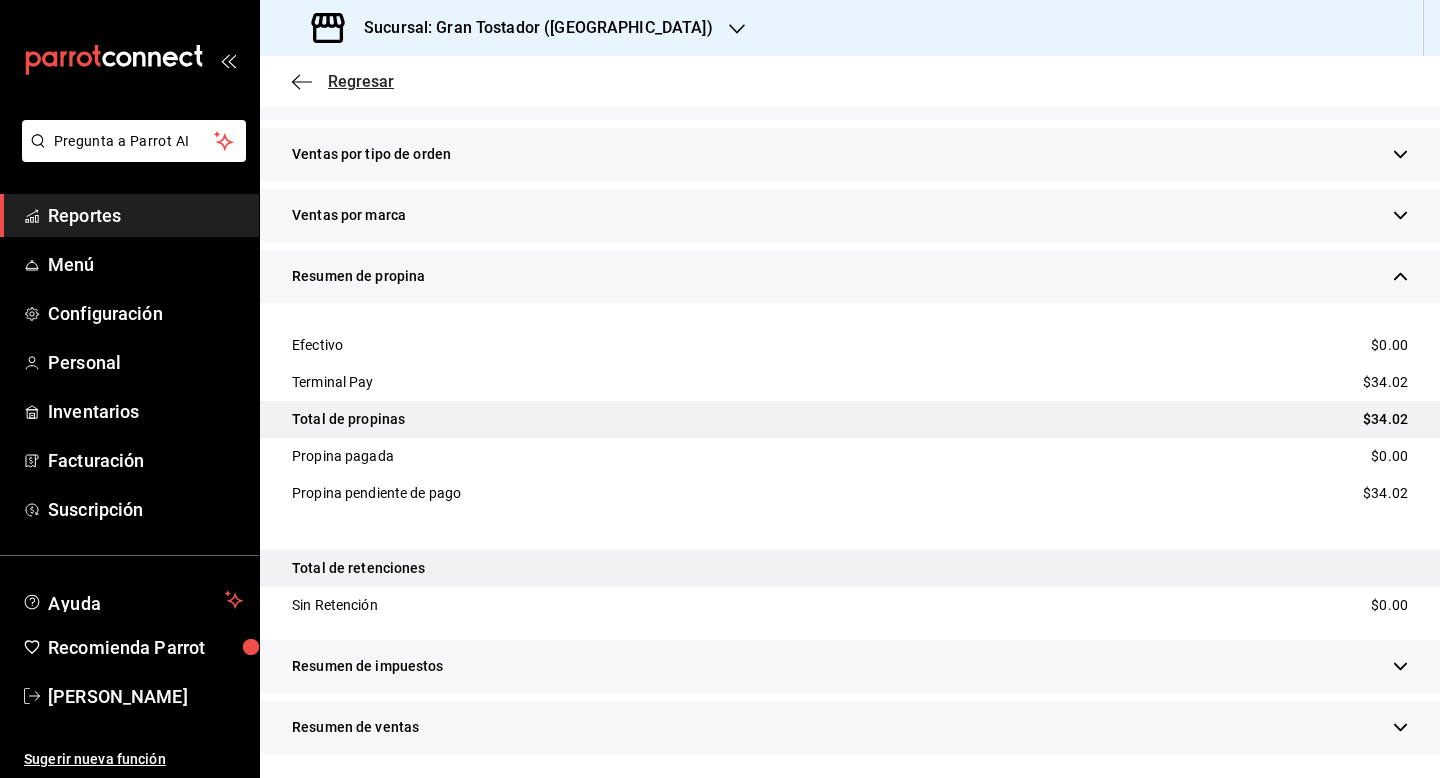 click on "Regresar" at bounding box center (361, 81) 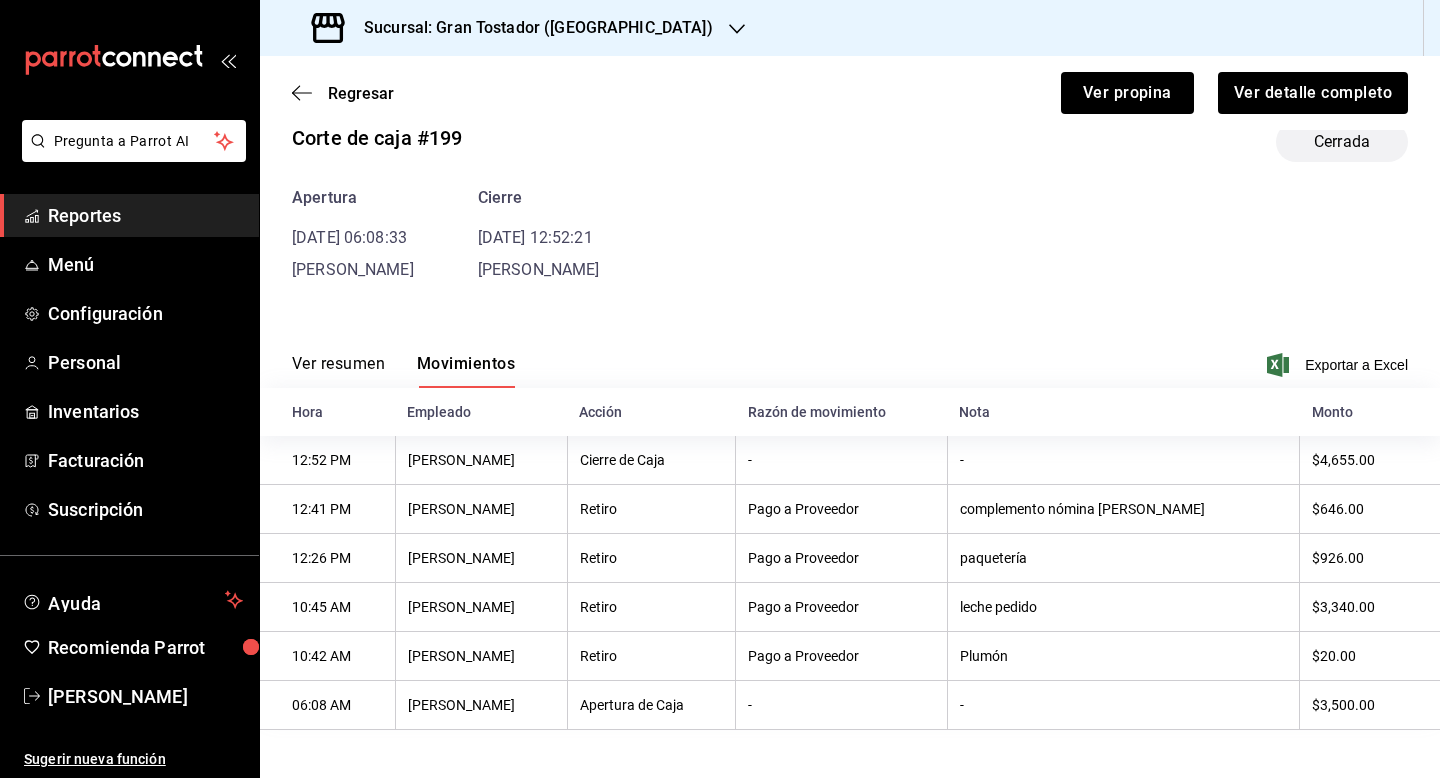 scroll, scrollTop: 43, scrollLeft: 0, axis: vertical 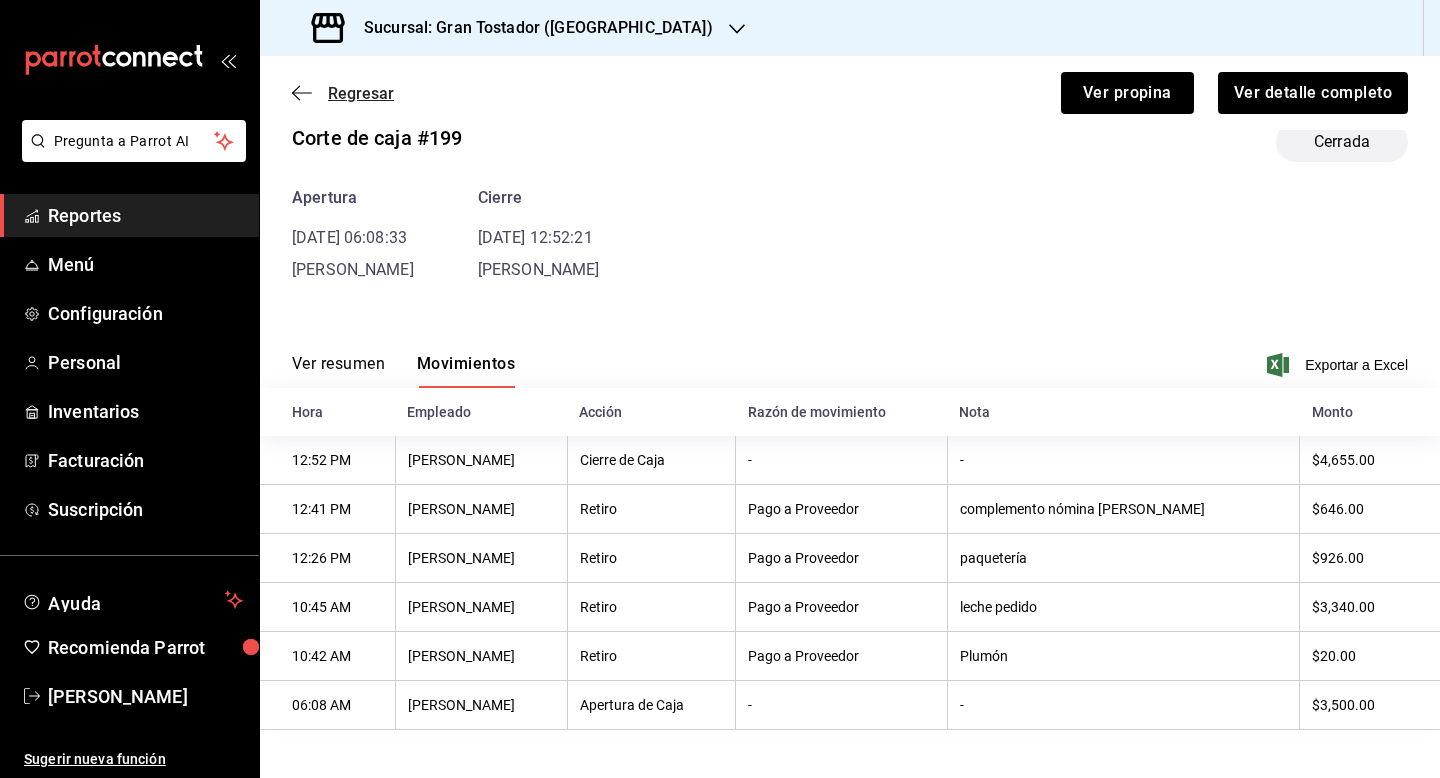 click on "Regresar" at bounding box center [361, 93] 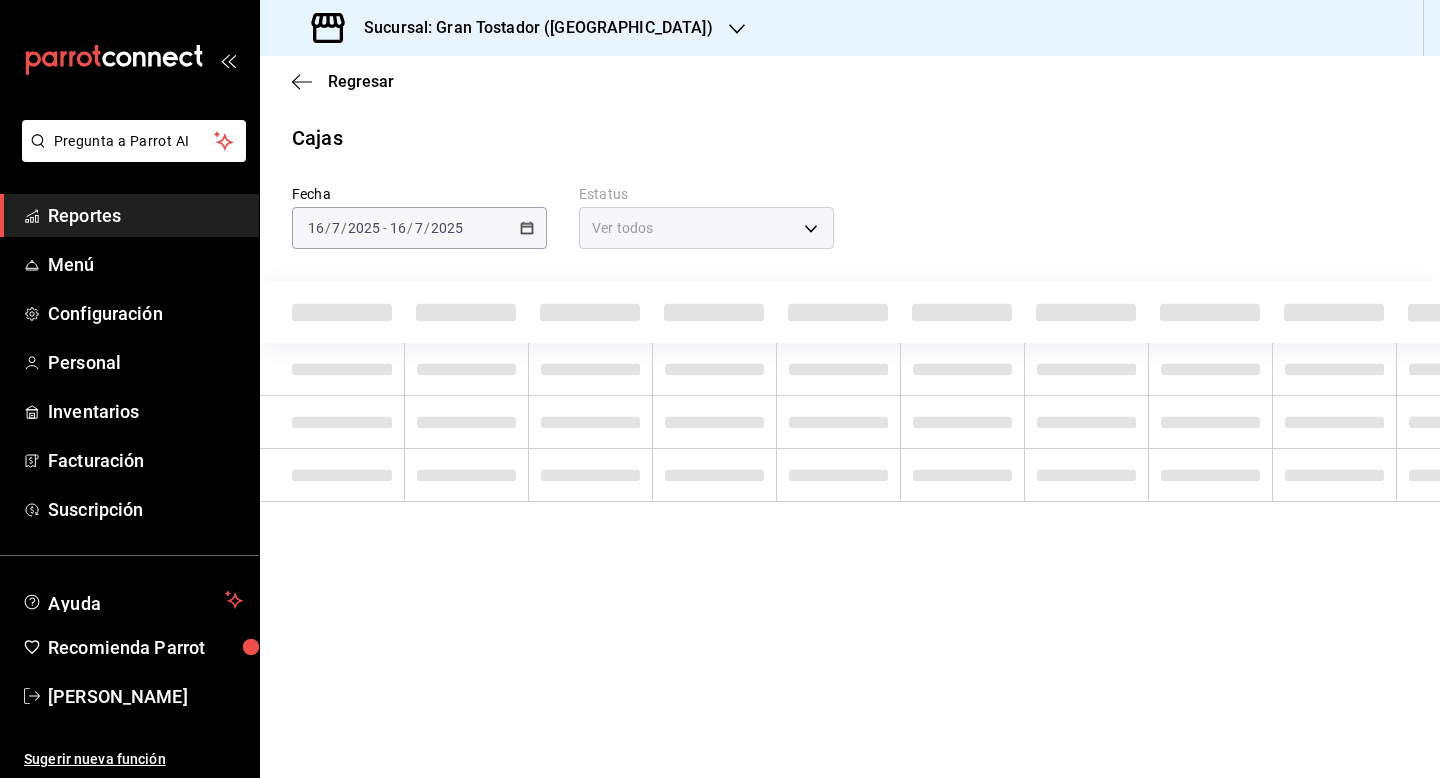scroll, scrollTop: 0, scrollLeft: 0, axis: both 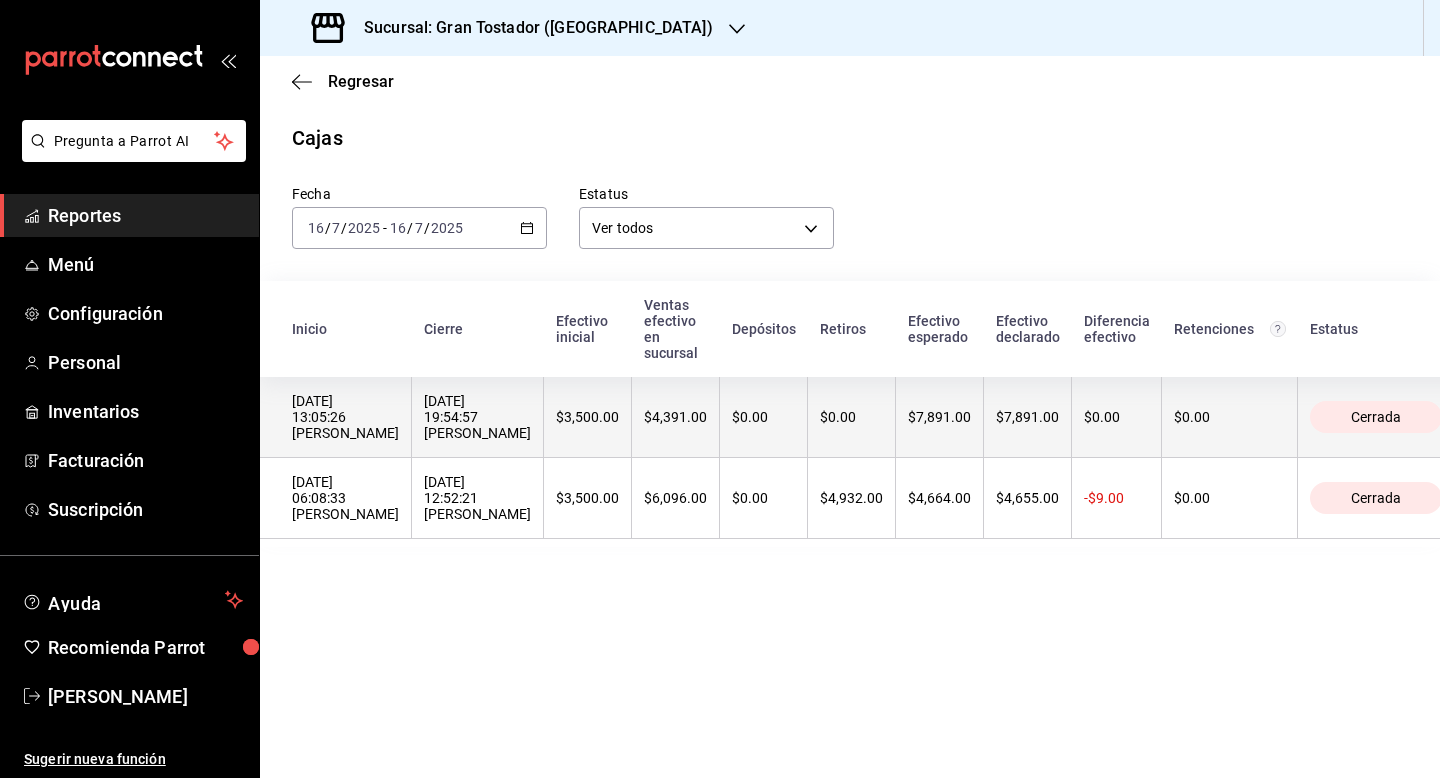 click on "$3,500.00" at bounding box center (588, 417) 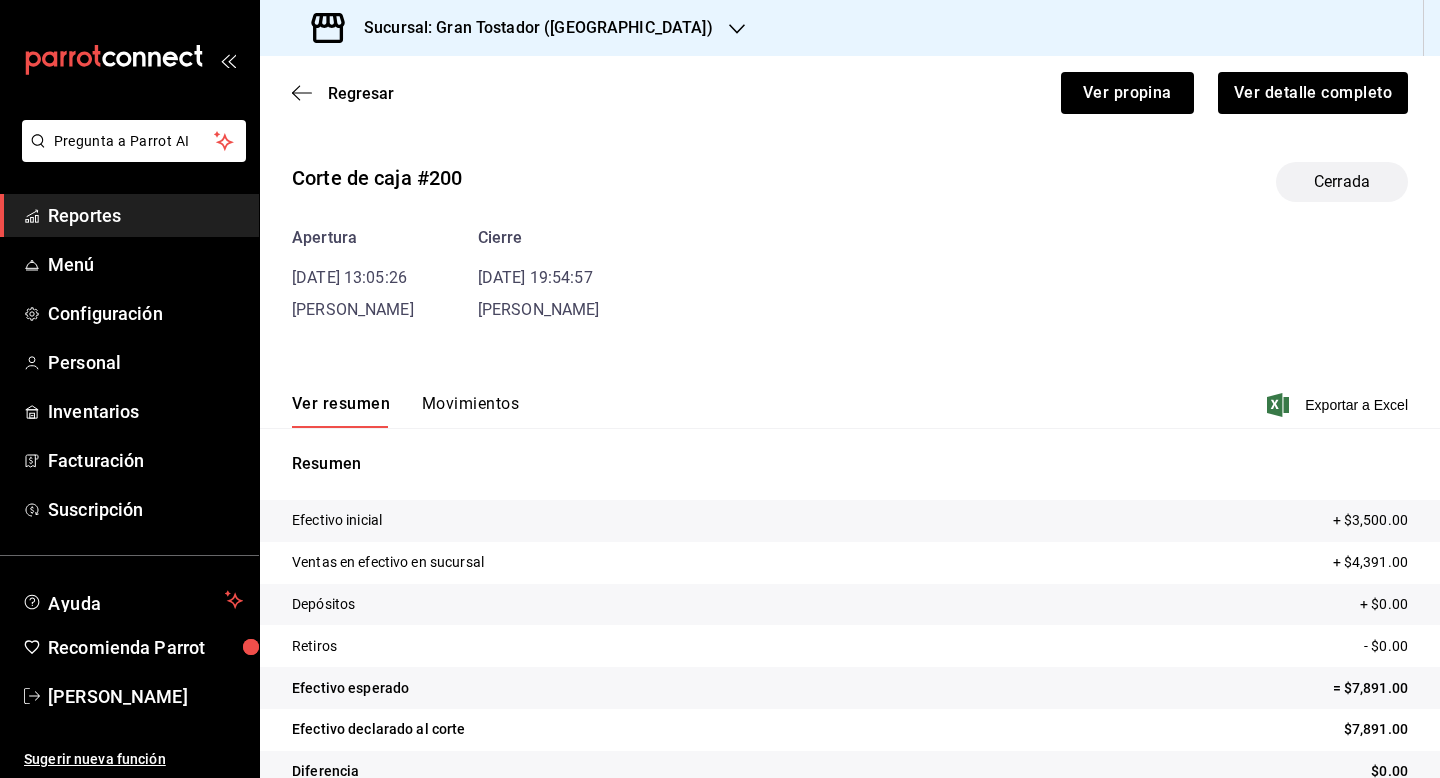 click on "Movimientos" at bounding box center (470, 411) 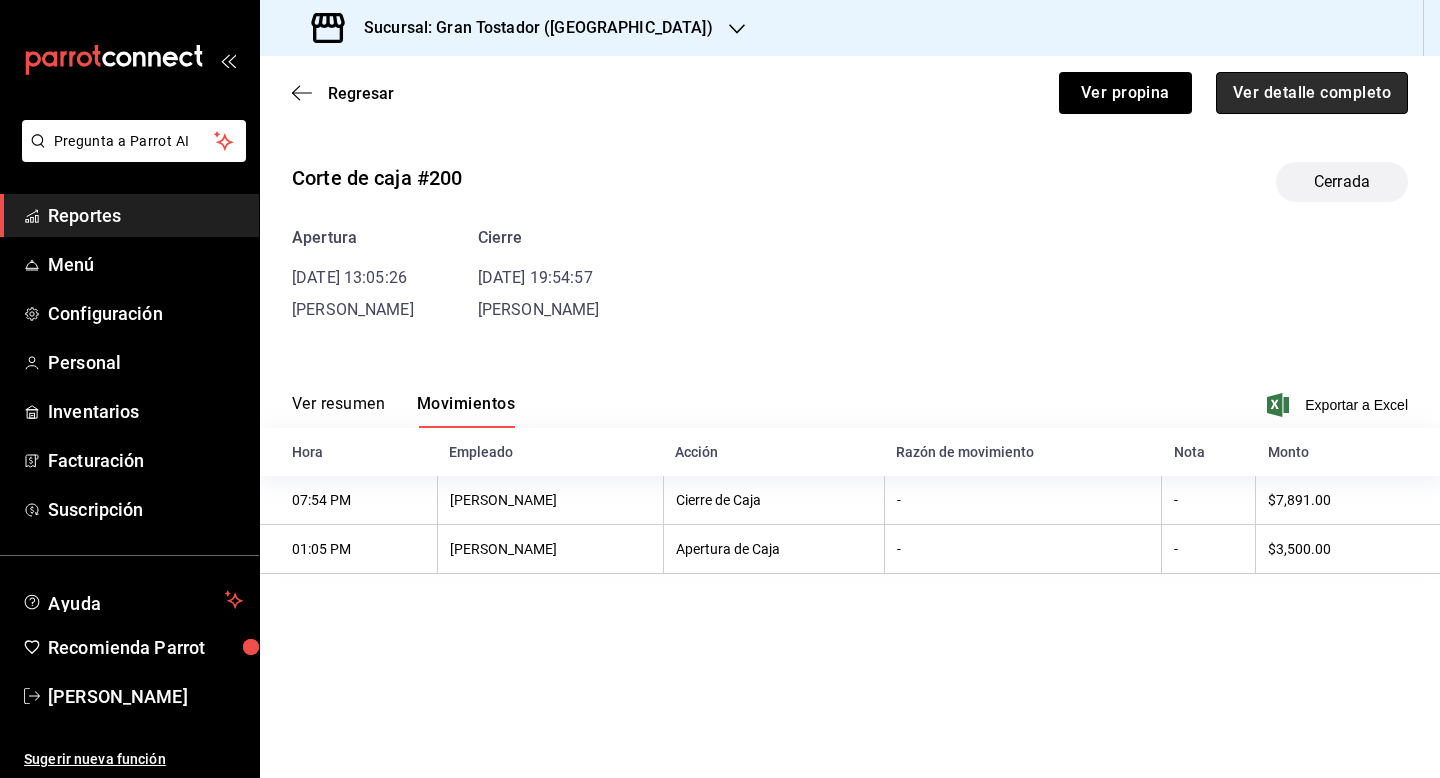 click on "Ver detalle completo" at bounding box center [1312, 93] 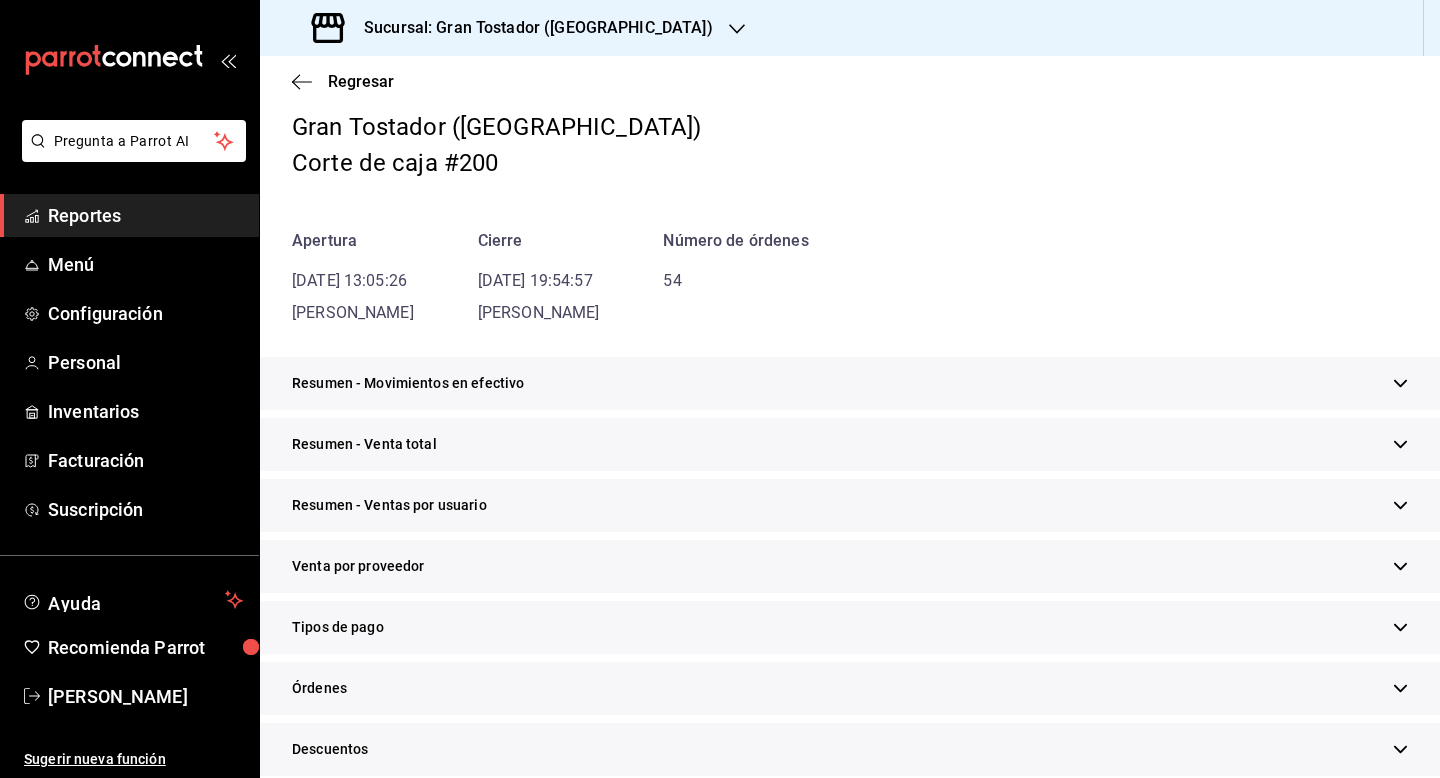 scroll, scrollTop: 97, scrollLeft: 0, axis: vertical 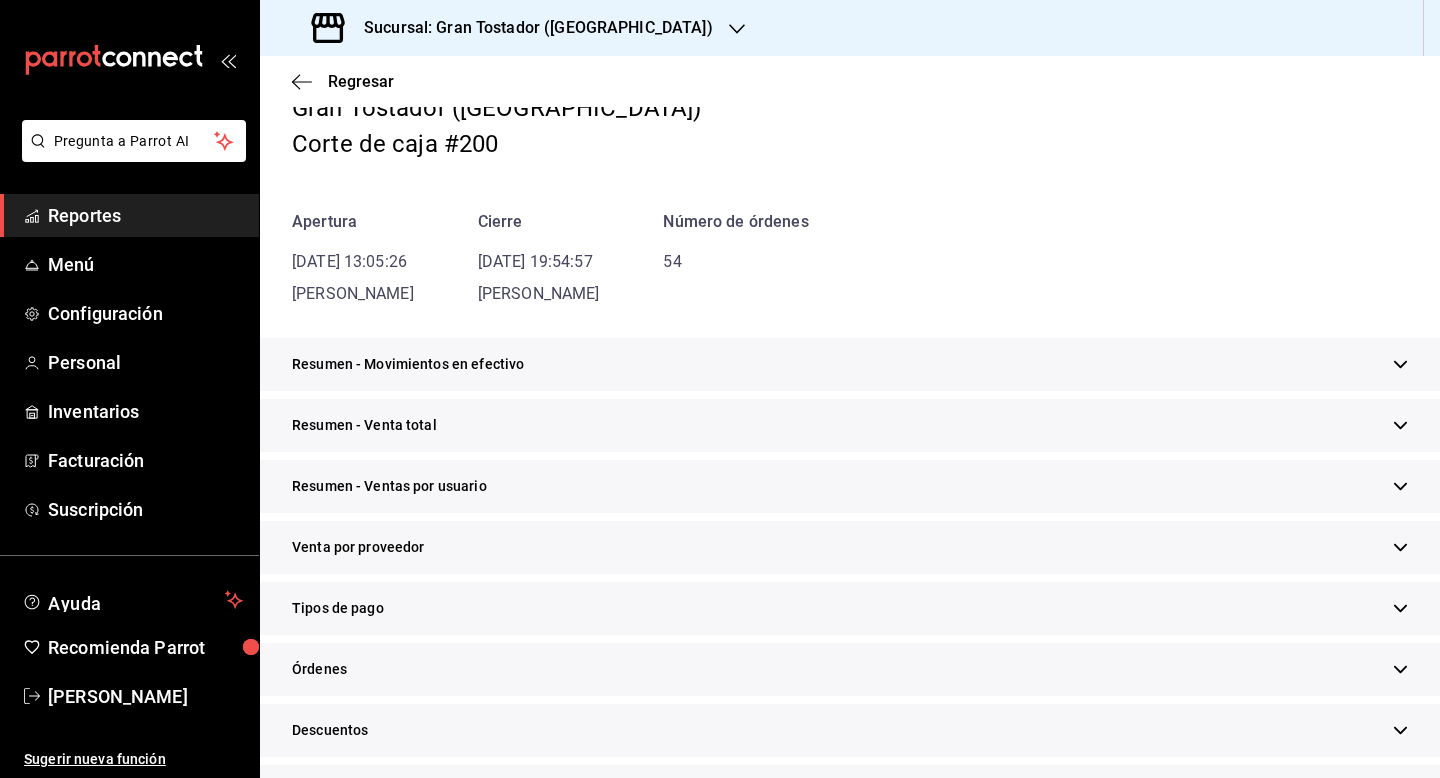 click on "Tipos de pago" at bounding box center [850, 608] 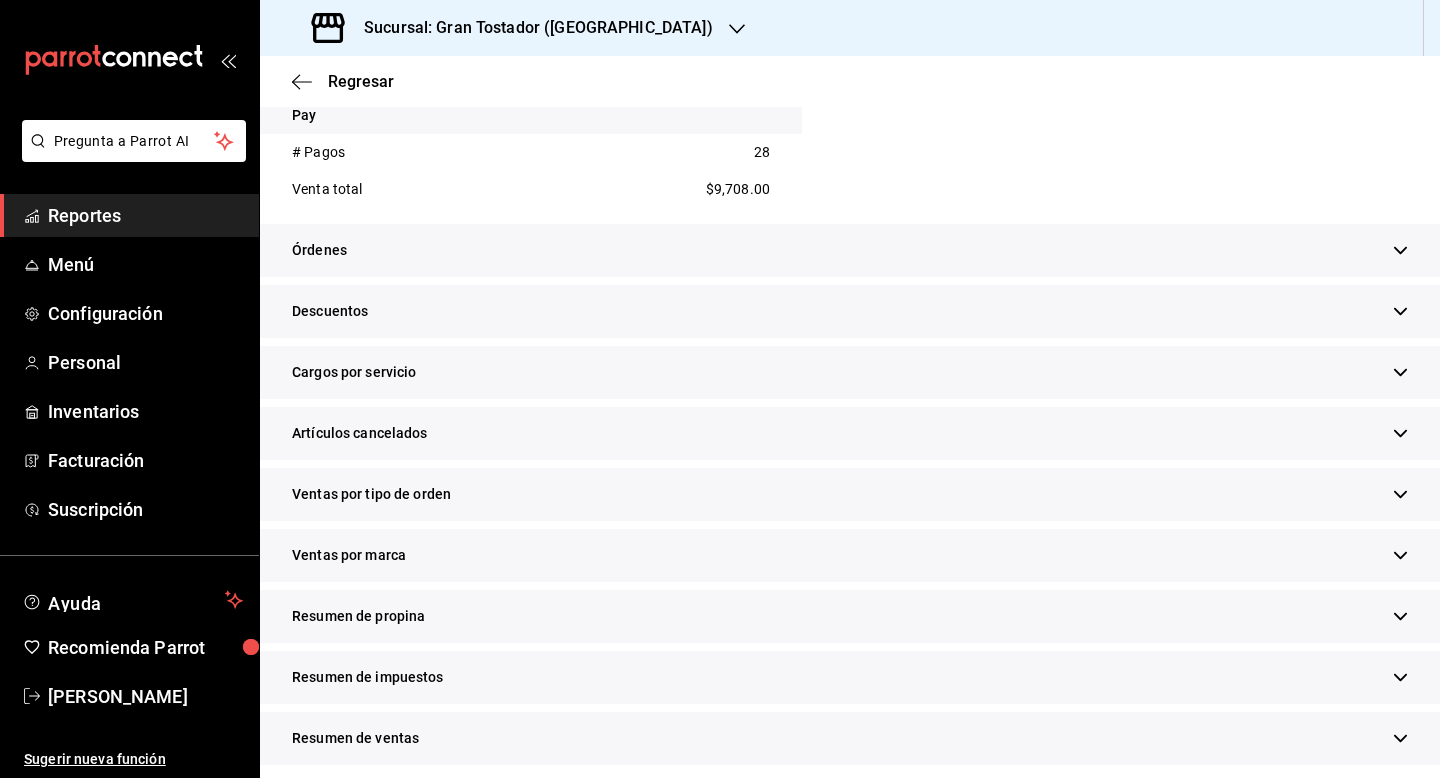 scroll, scrollTop: 824, scrollLeft: 0, axis: vertical 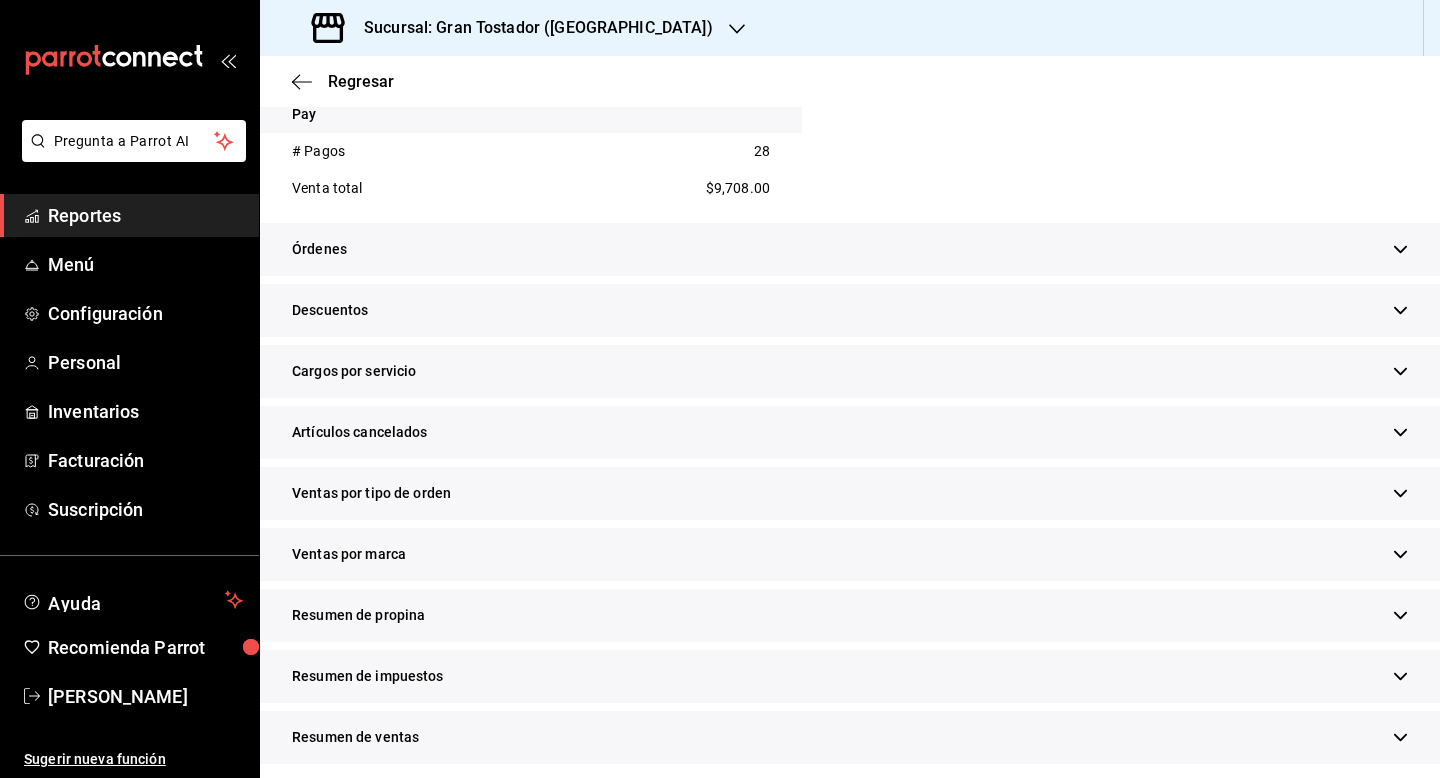 click on "Resumen de propina" at bounding box center (850, 615) 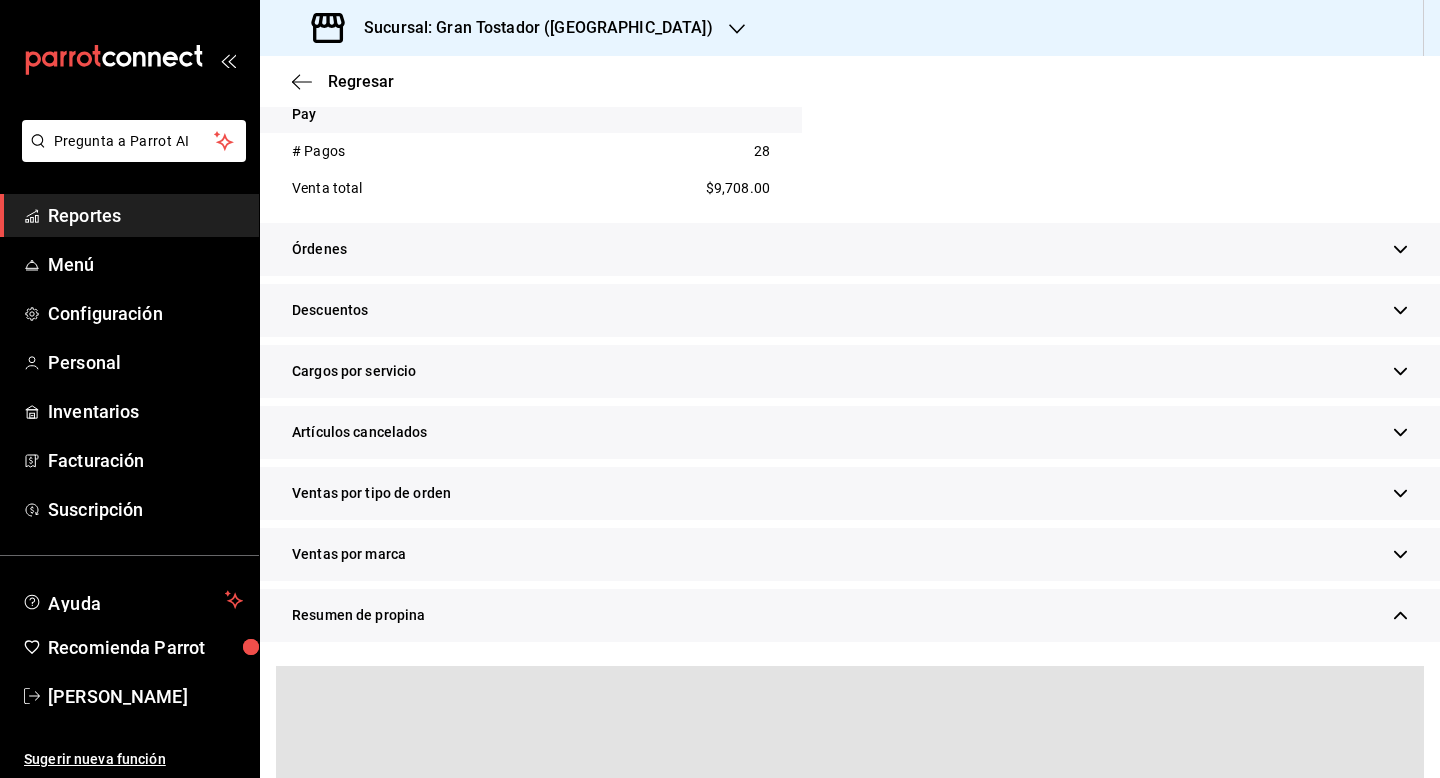 scroll, scrollTop: 1016, scrollLeft: 0, axis: vertical 